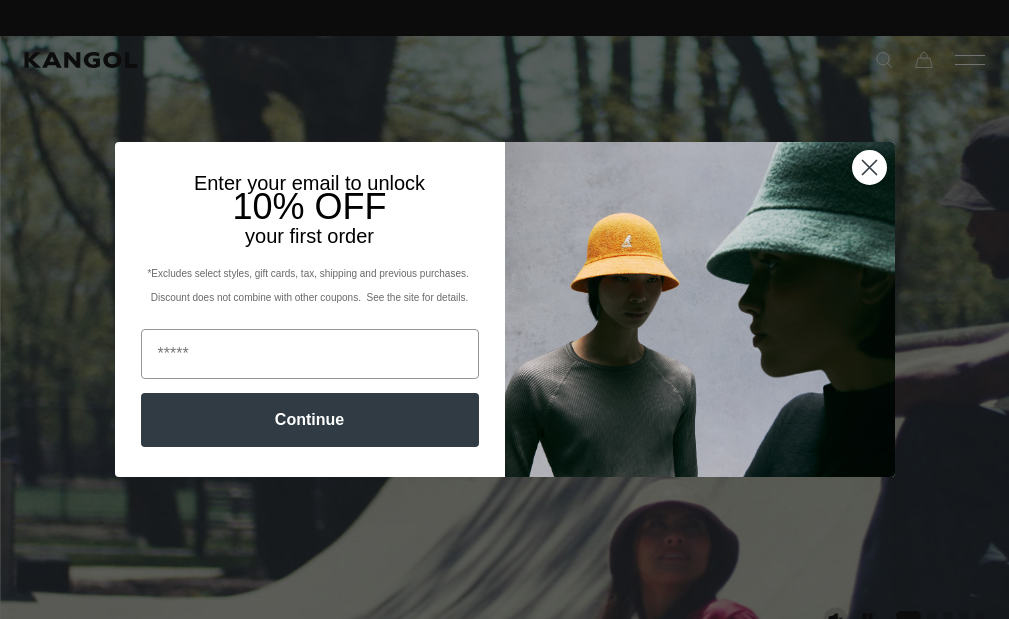 scroll, scrollTop: 0, scrollLeft: 0, axis: both 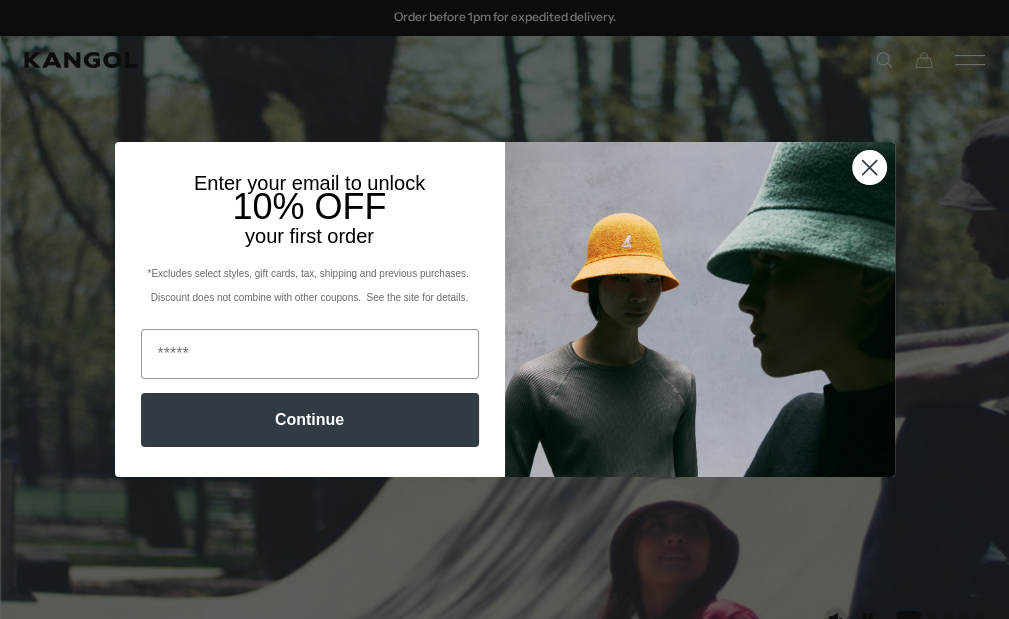 click 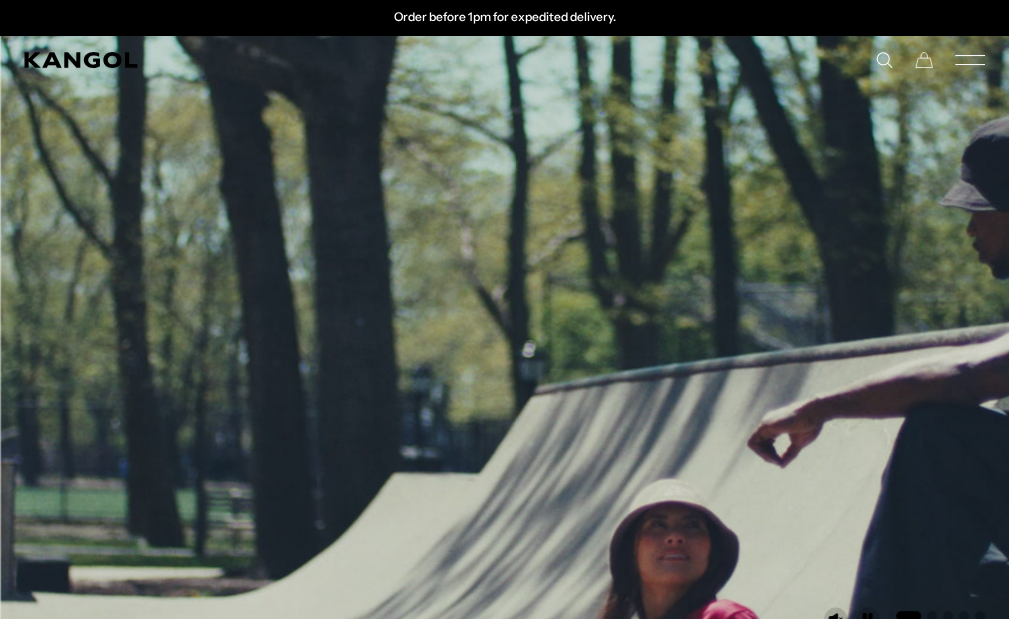 click 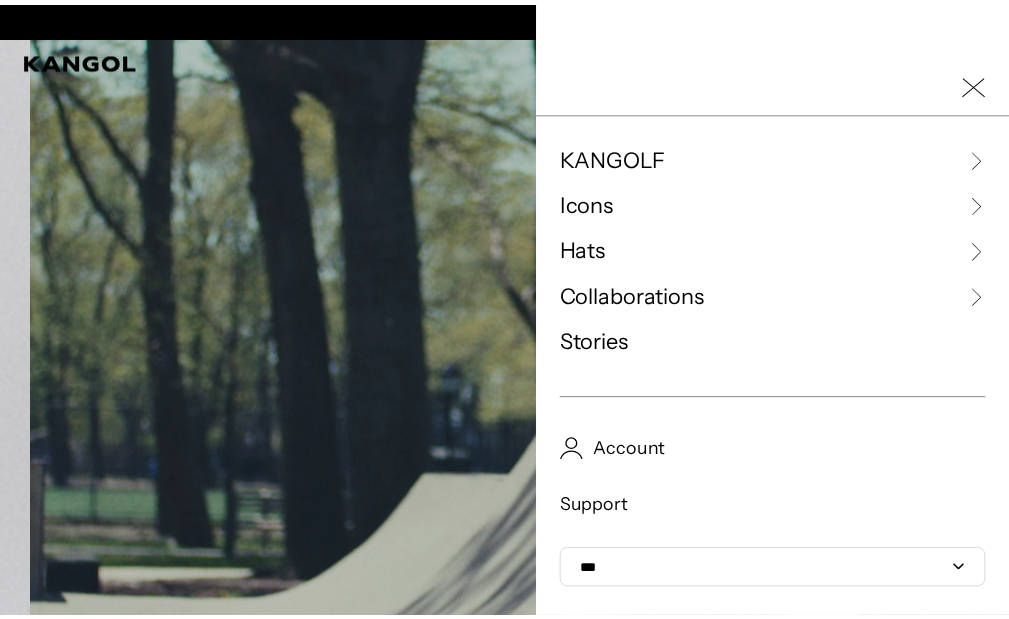 scroll, scrollTop: 0, scrollLeft: 0, axis: both 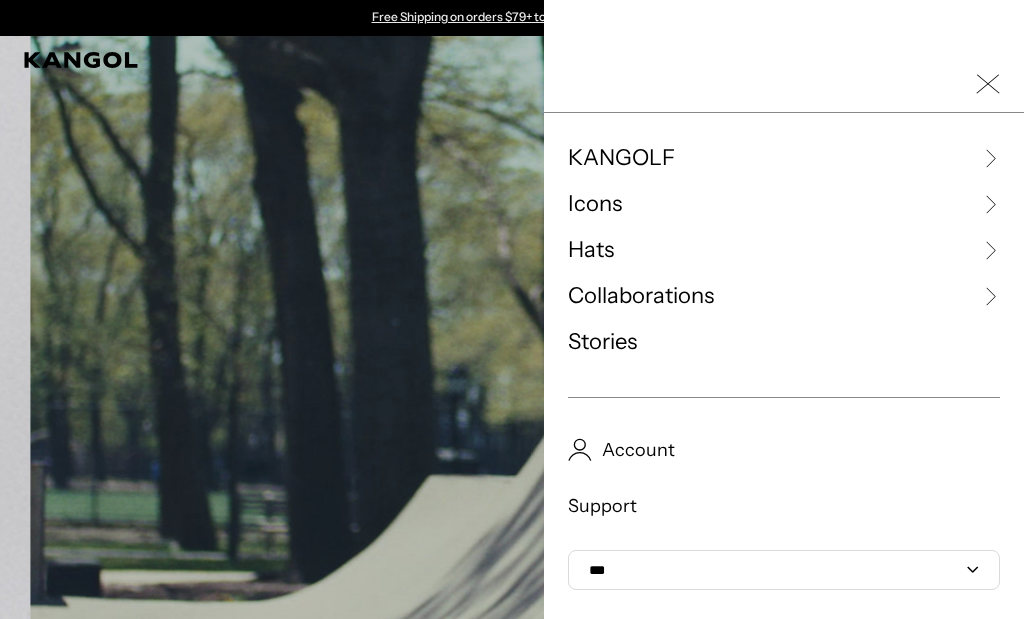 drag, startPoint x: 976, startPoint y: 83, endPoint x: 964, endPoint y: 84, distance: 12.0415945 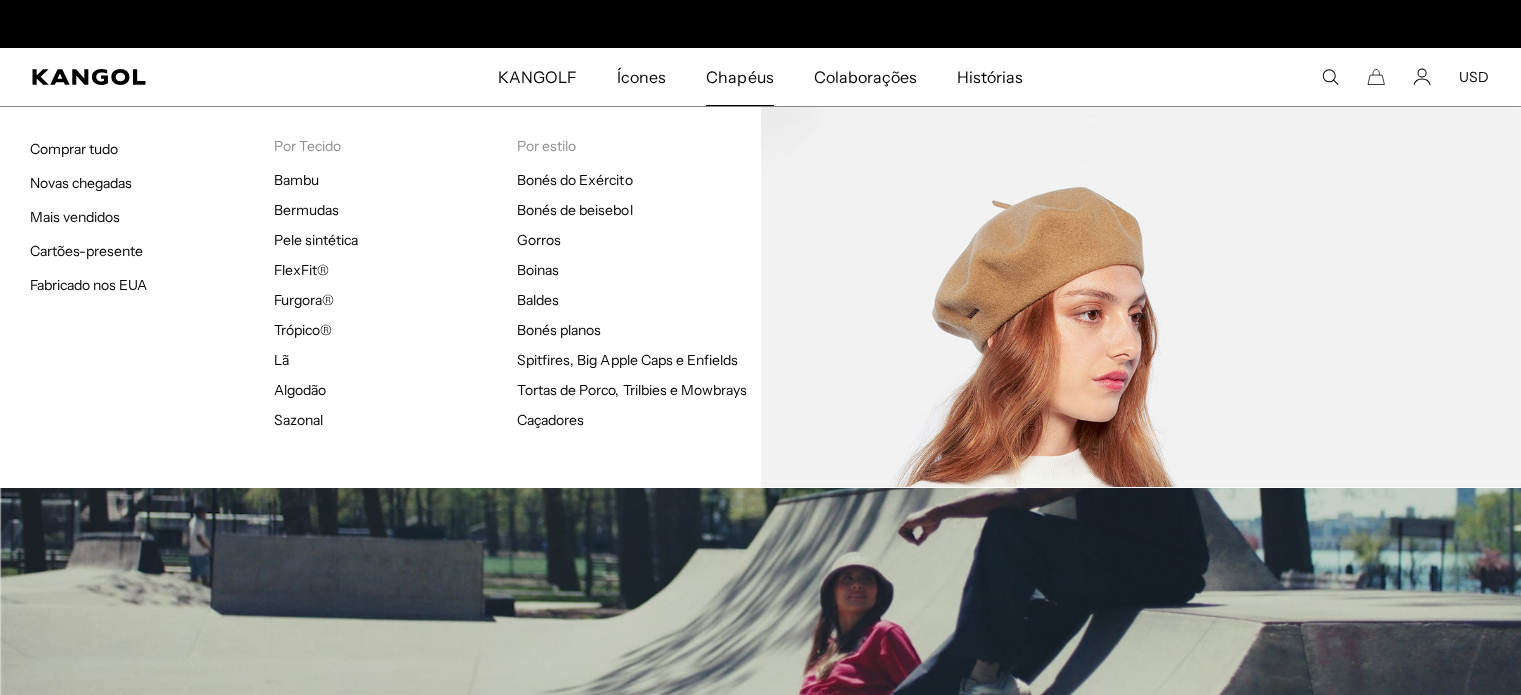 scroll, scrollTop: 0, scrollLeft: 412, axis: horizontal 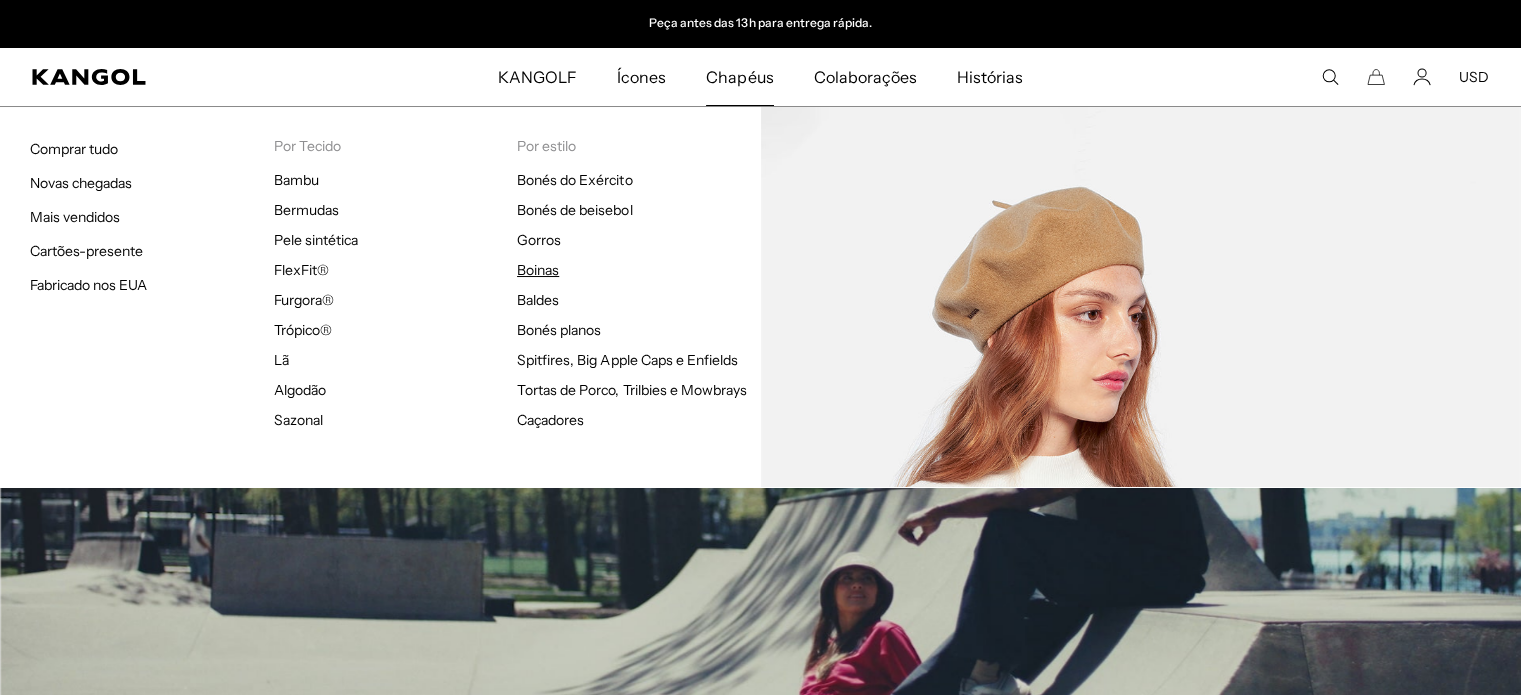click on "Boinas" at bounding box center [538, 270] 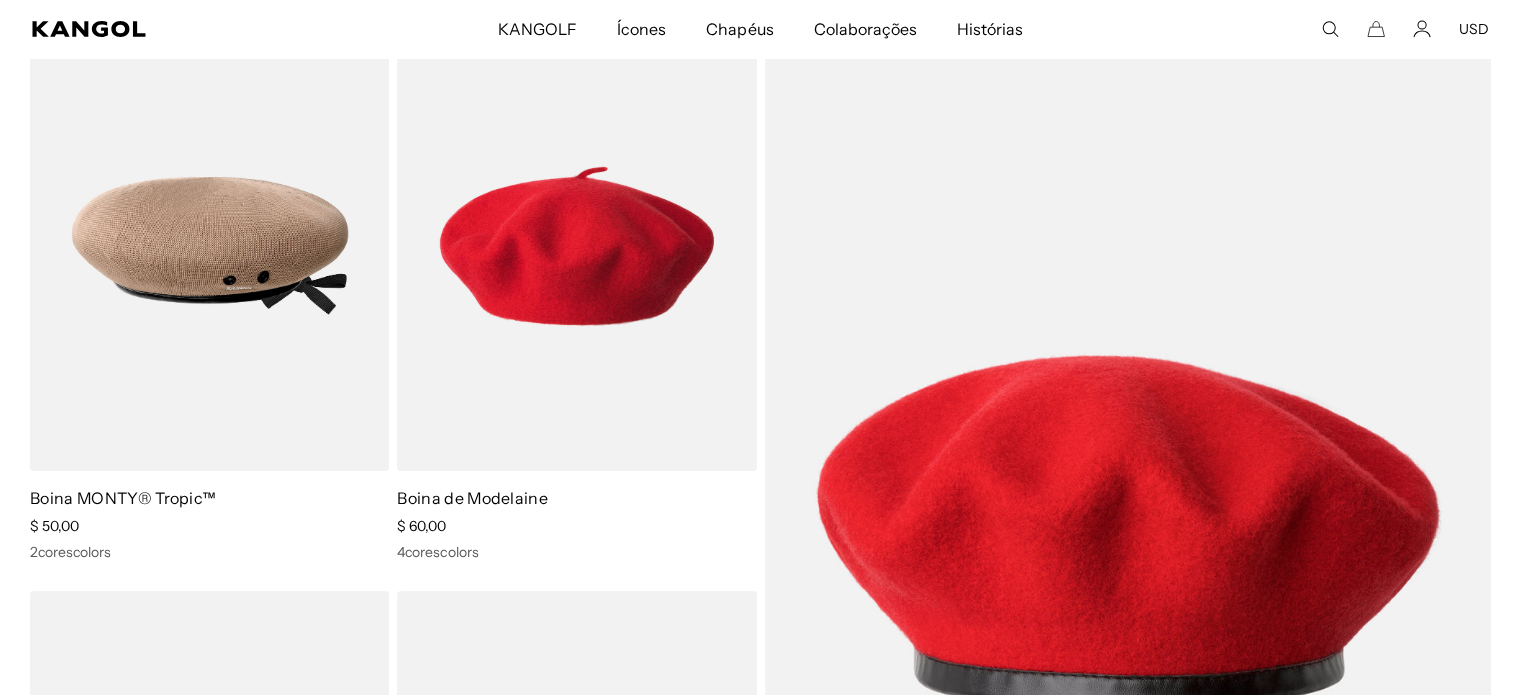 scroll, scrollTop: 0, scrollLeft: 0, axis: both 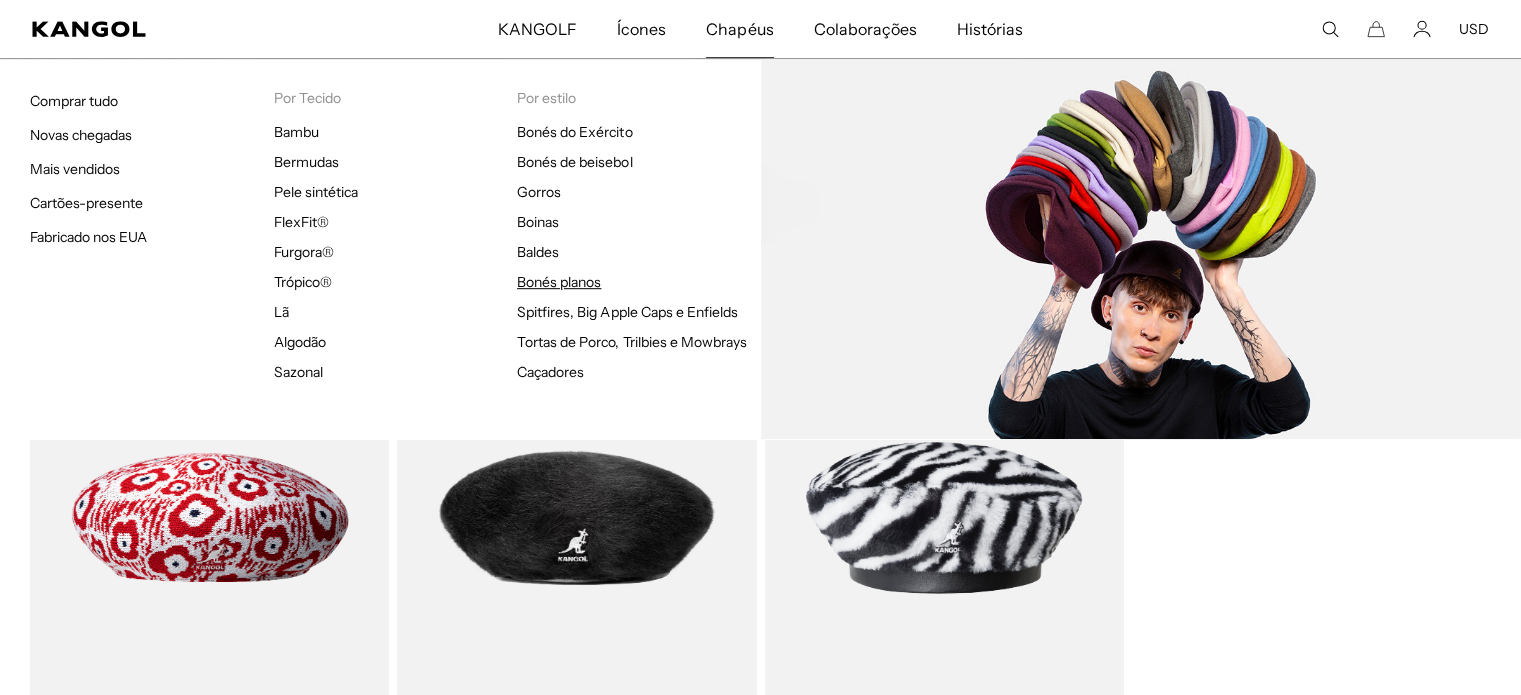 click on "Bonés planos" at bounding box center (559, 282) 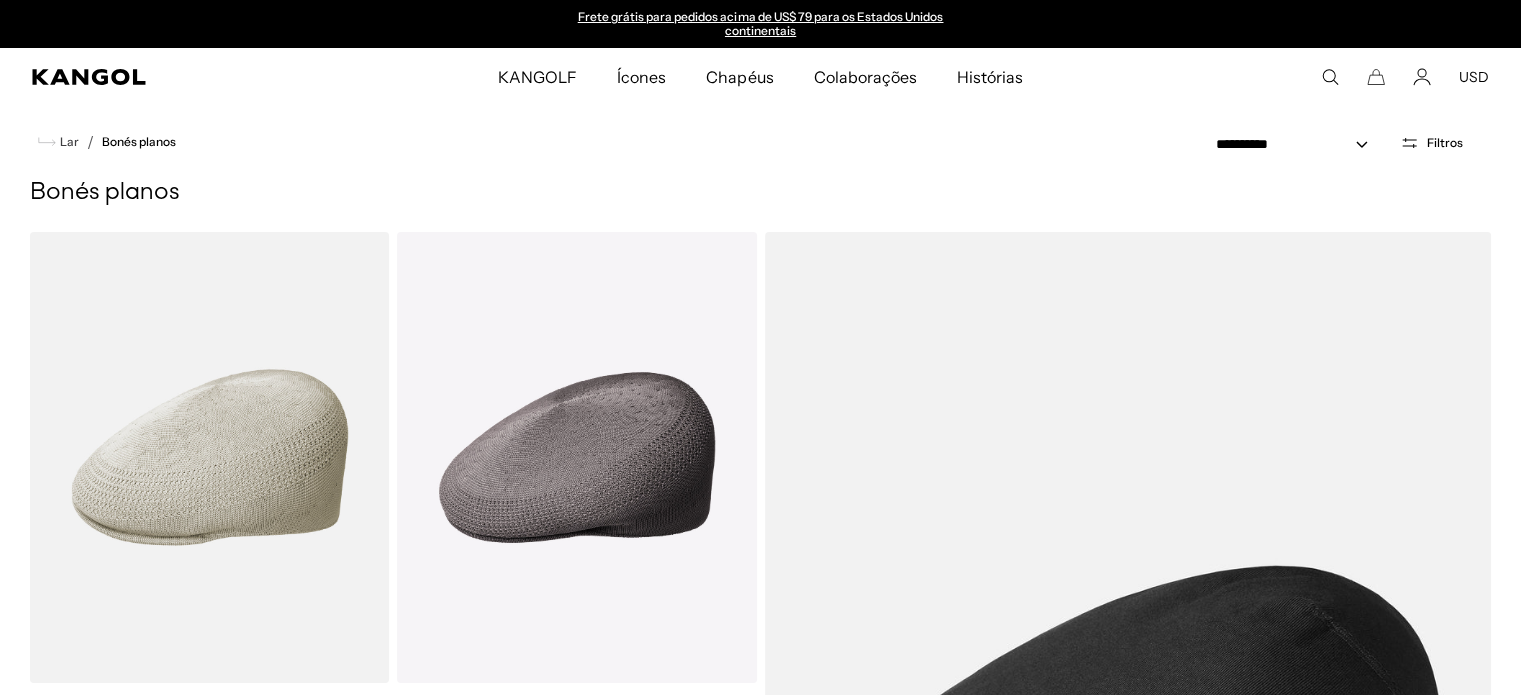 scroll, scrollTop: 400, scrollLeft: 0, axis: vertical 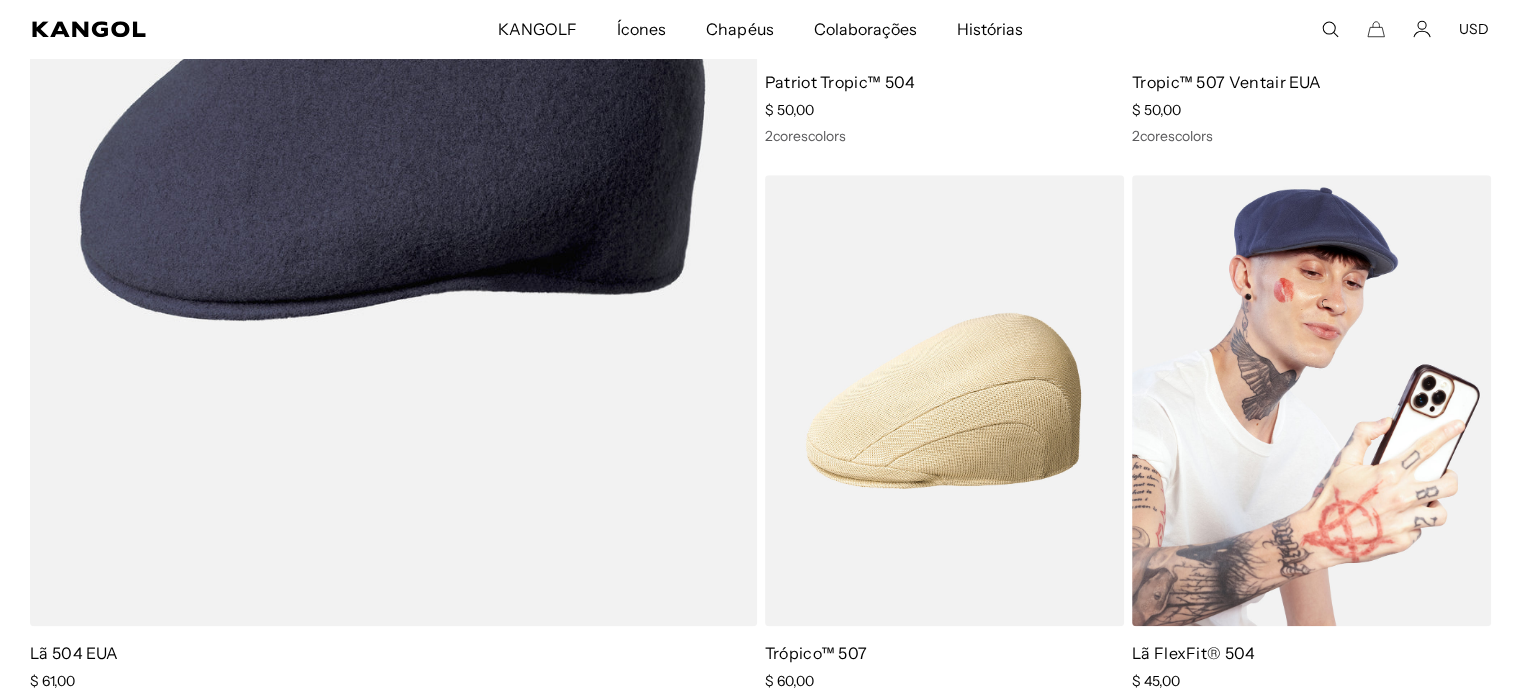 click at bounding box center (1311, 400) 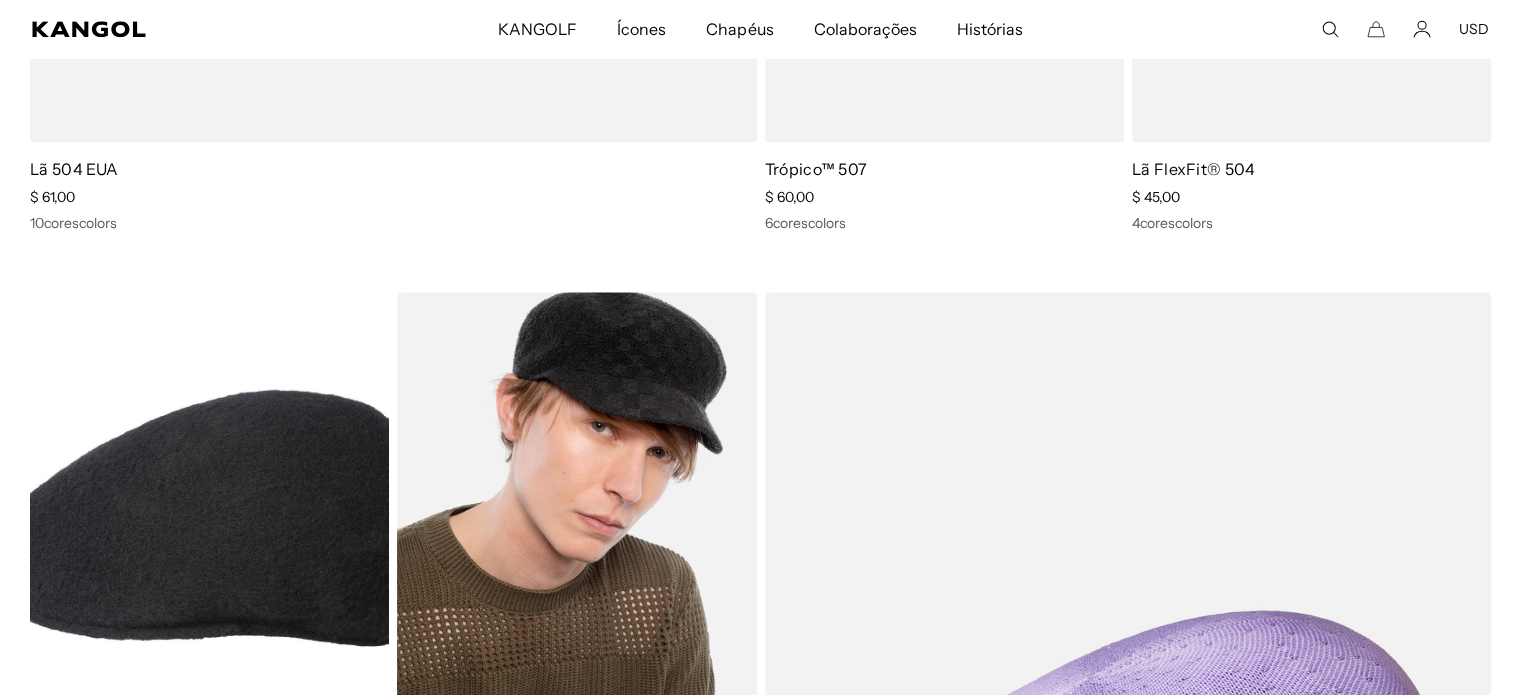 scroll, scrollTop: 2400, scrollLeft: 0, axis: vertical 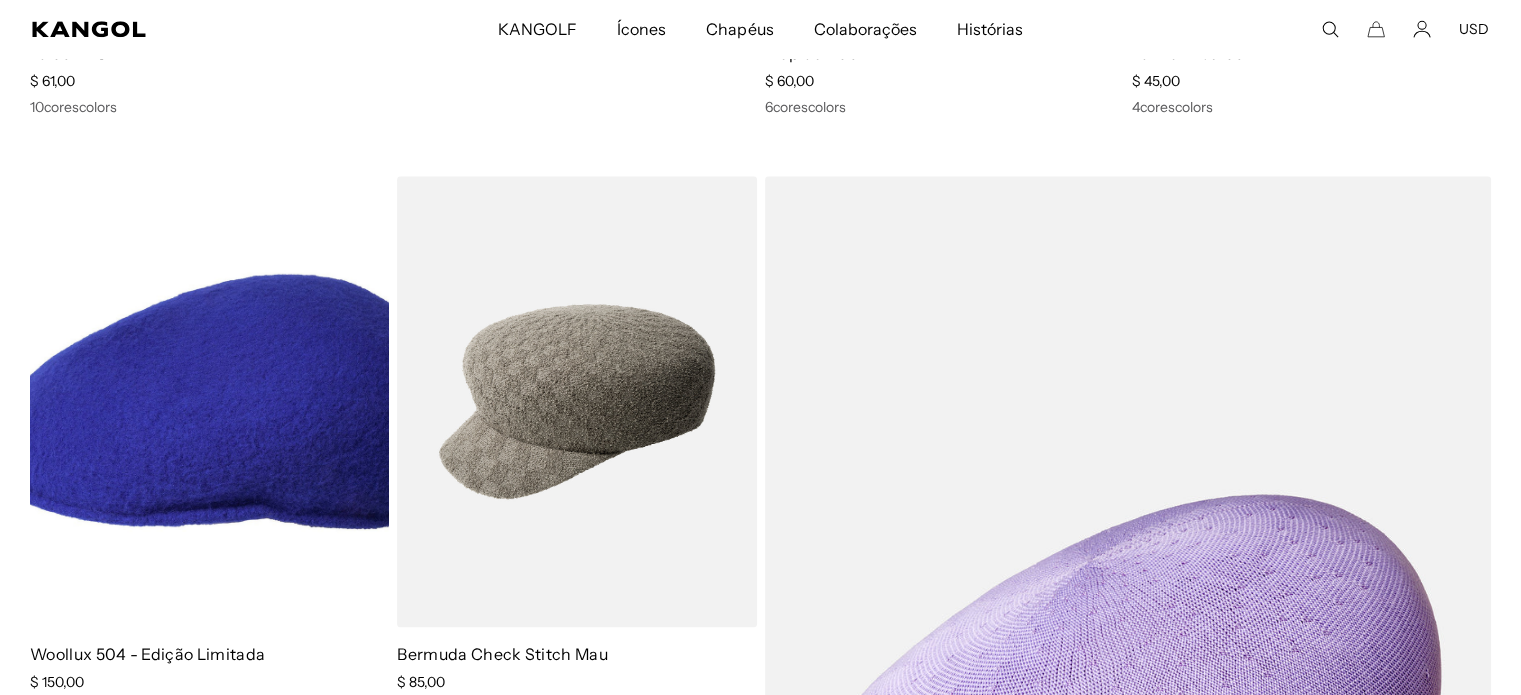 click at bounding box center [209, 401] 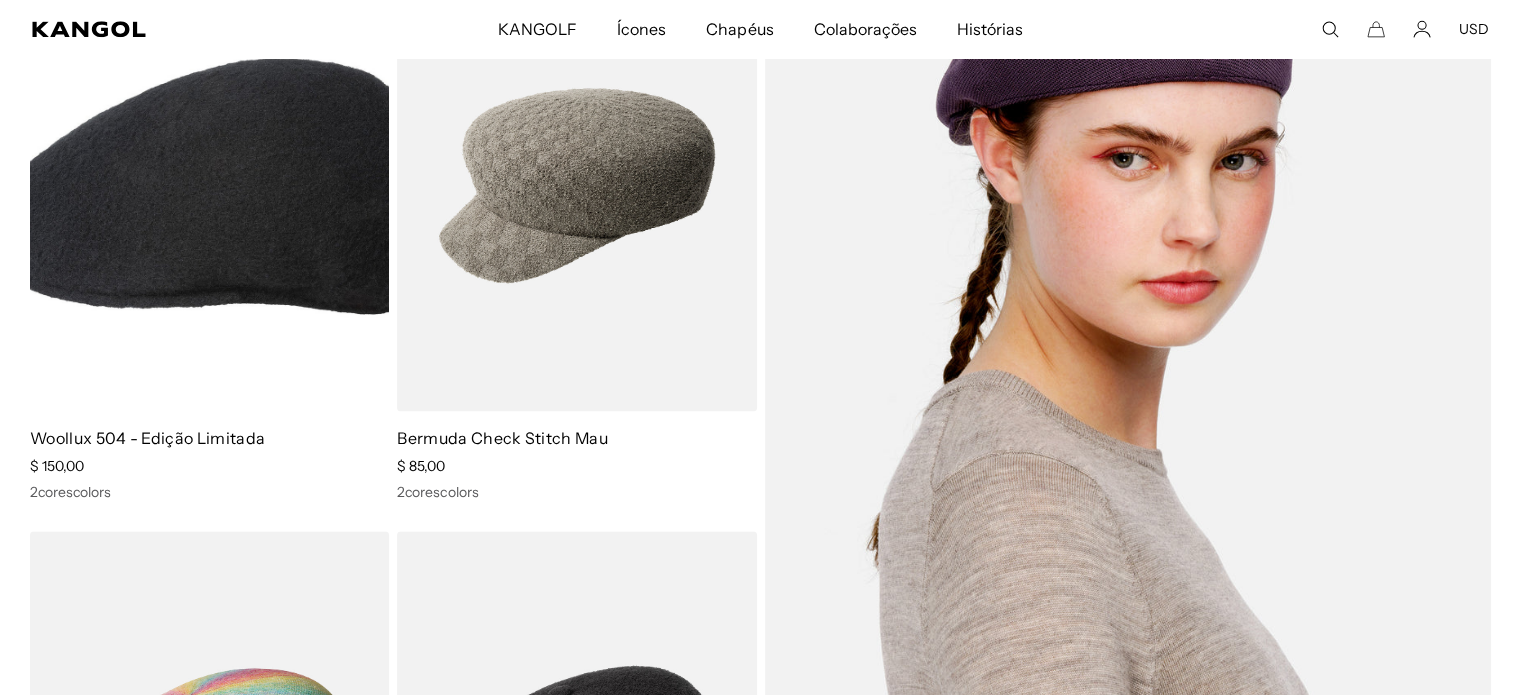 scroll, scrollTop: 2700, scrollLeft: 0, axis: vertical 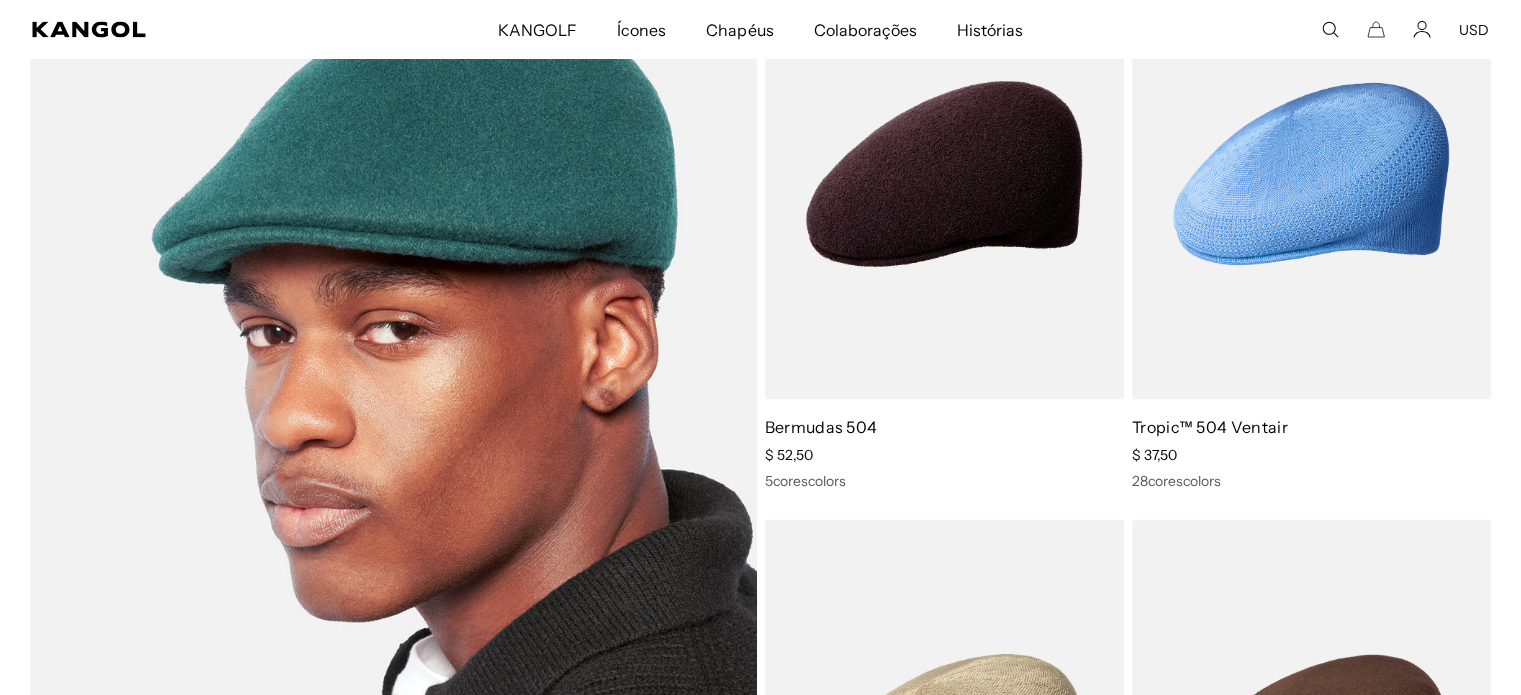 click at bounding box center (393, 459) 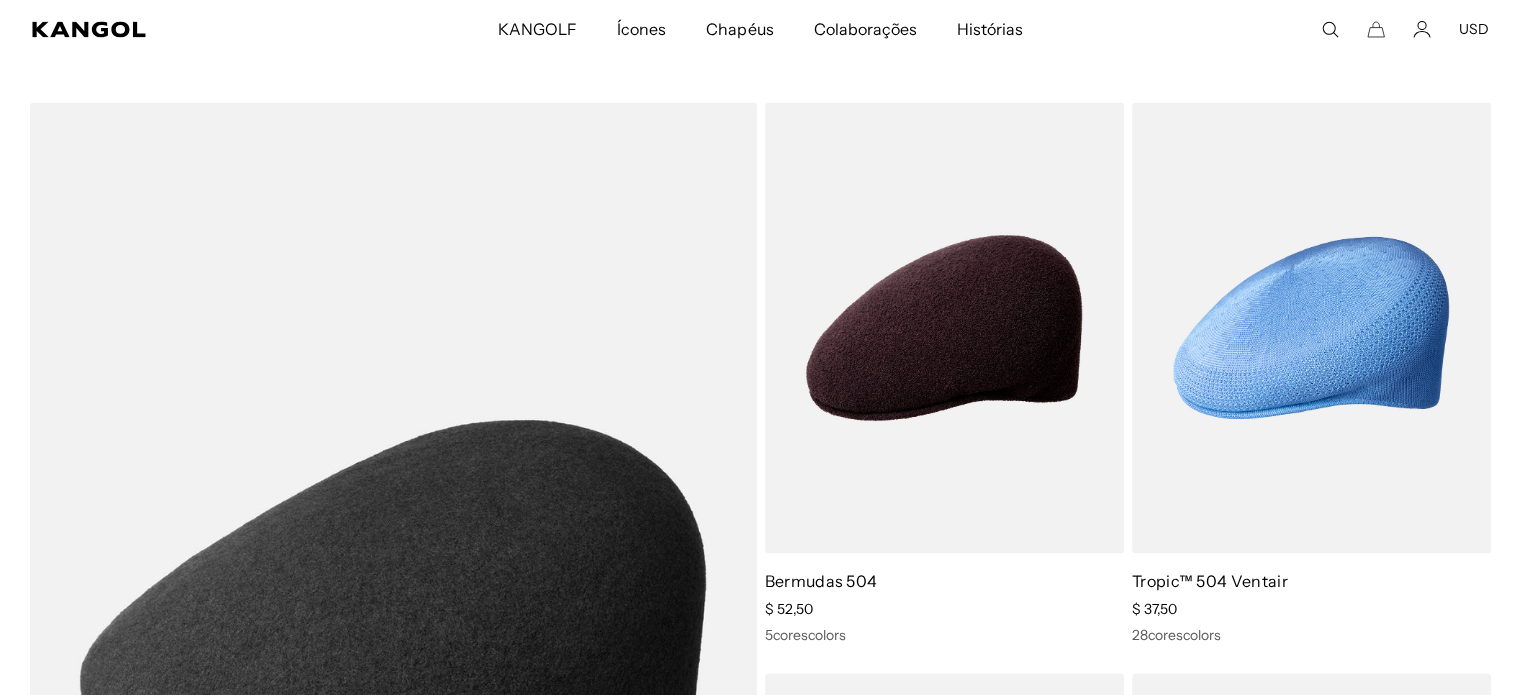 scroll, scrollTop: 3500, scrollLeft: 0, axis: vertical 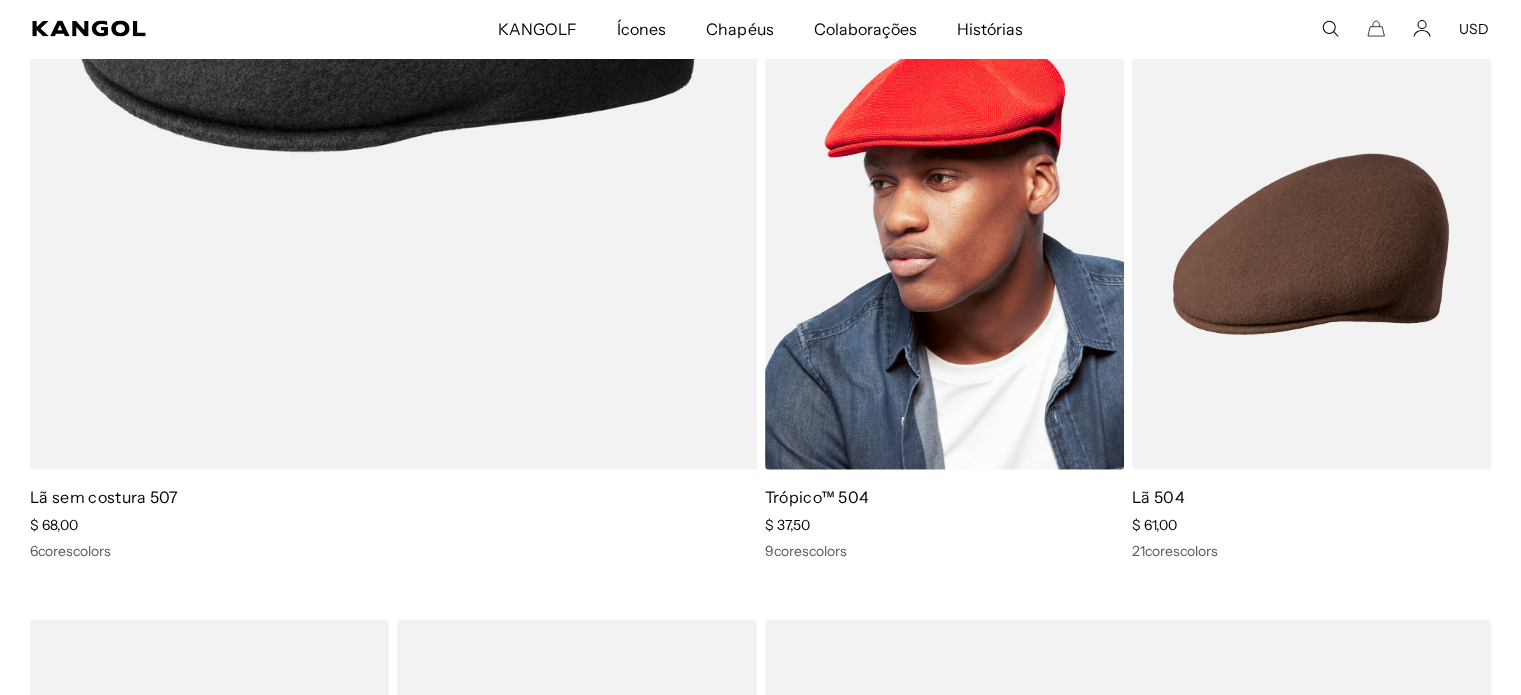 click at bounding box center [944, 244] 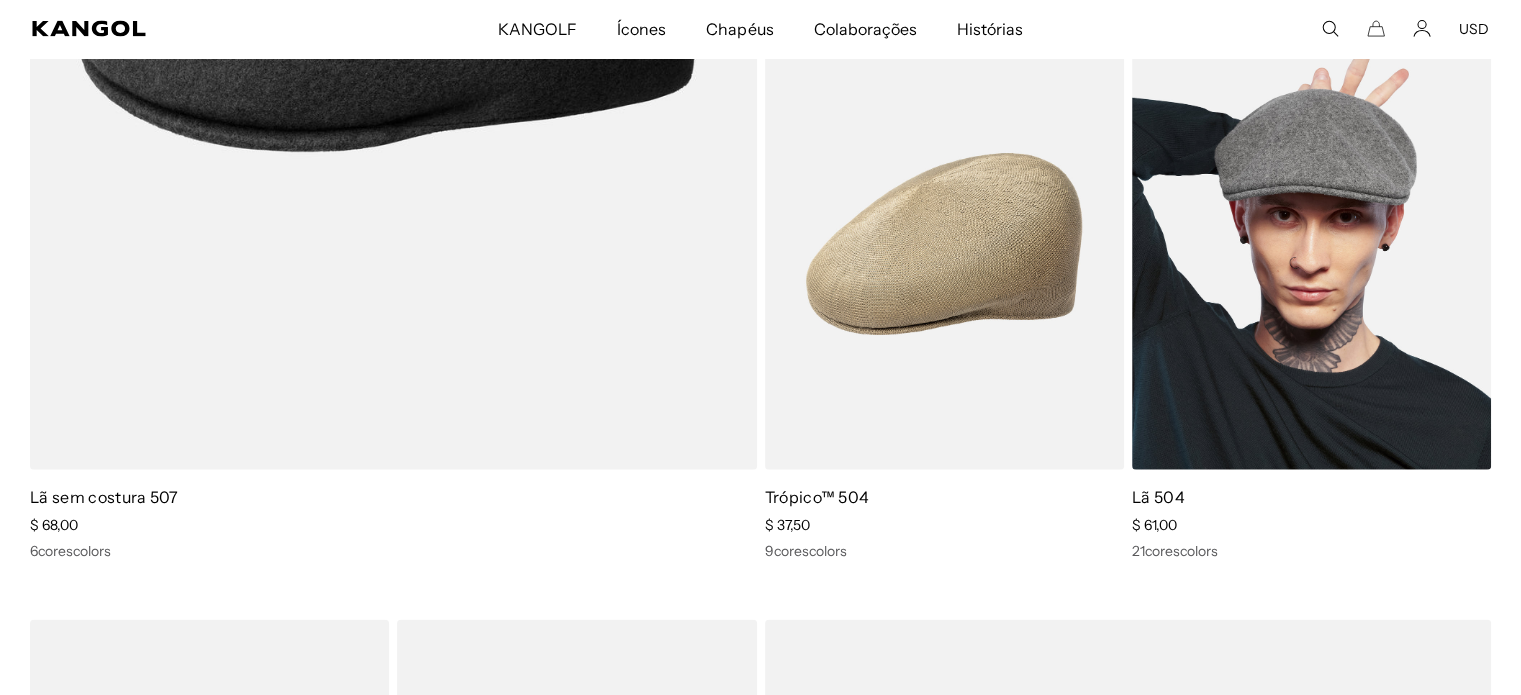 click at bounding box center [1311, 244] 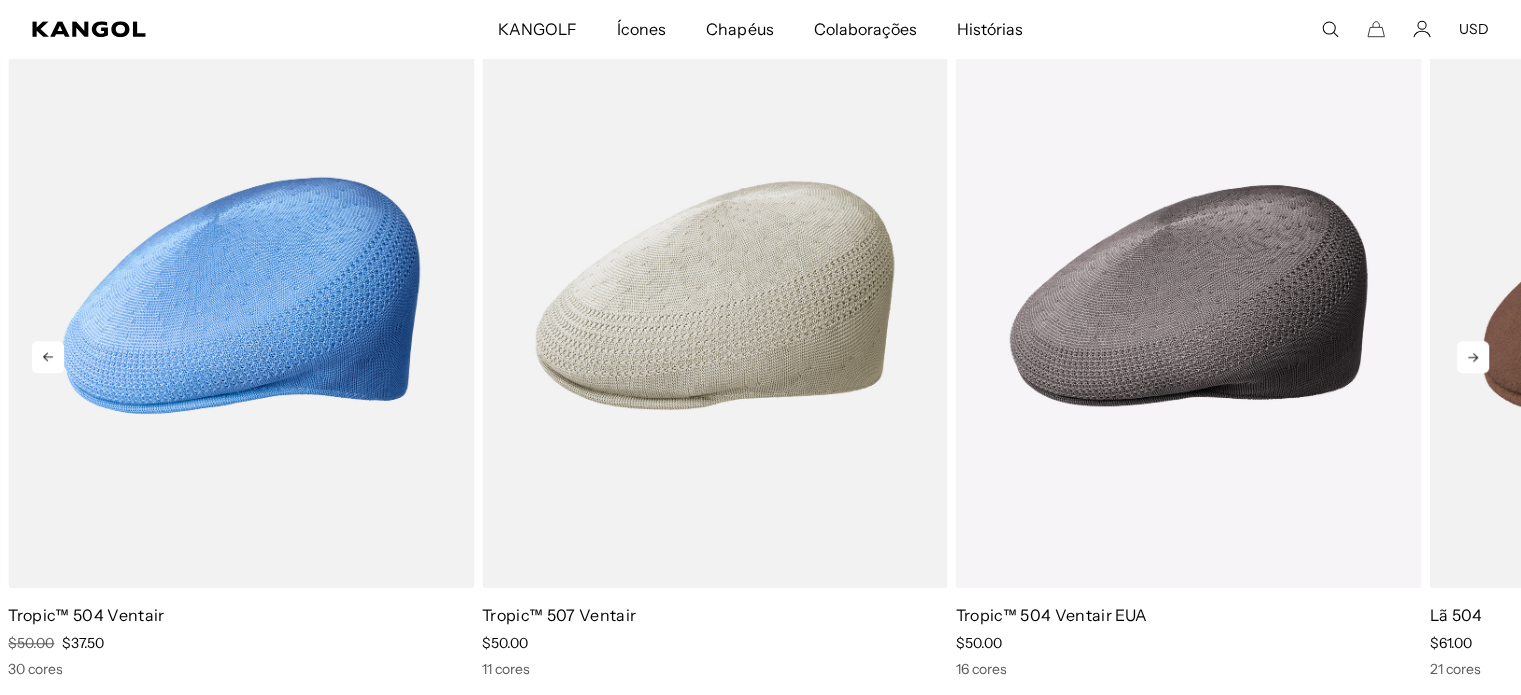 click 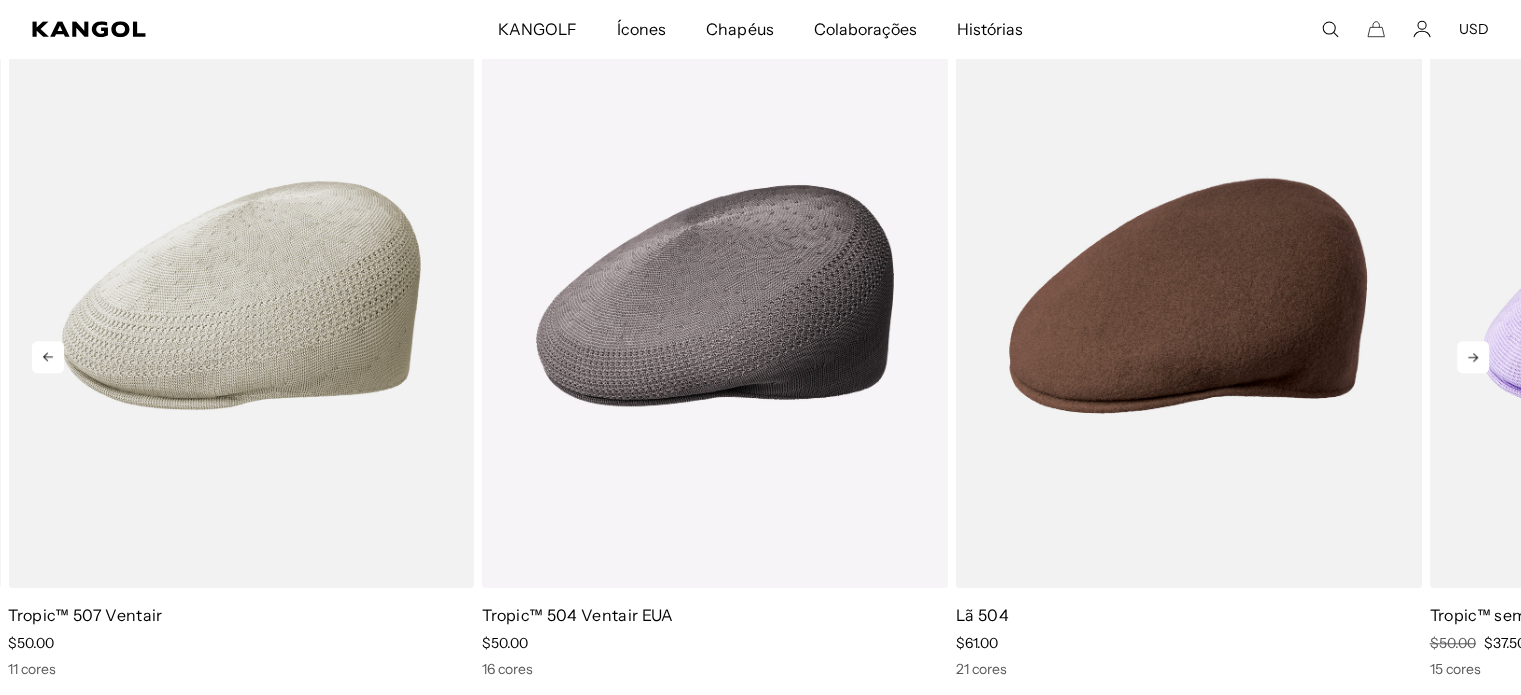 click 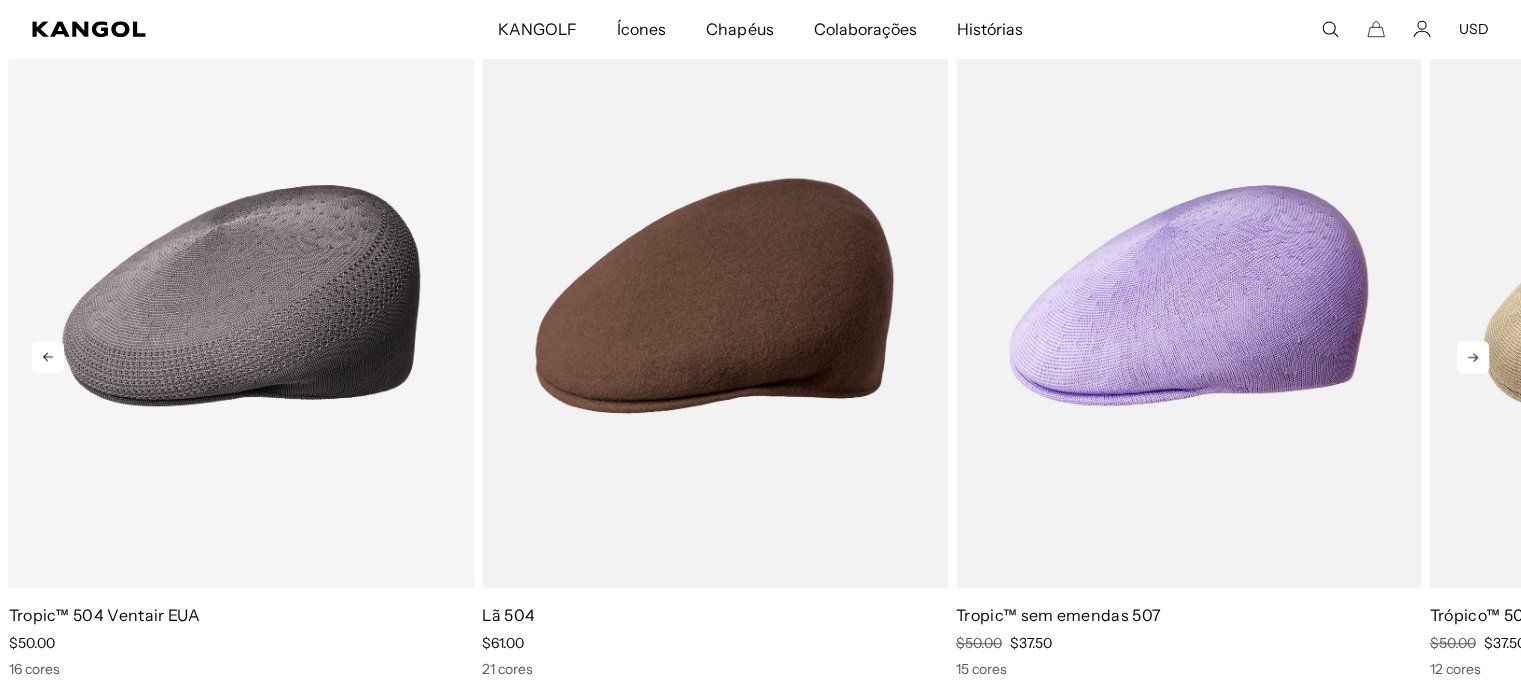 click 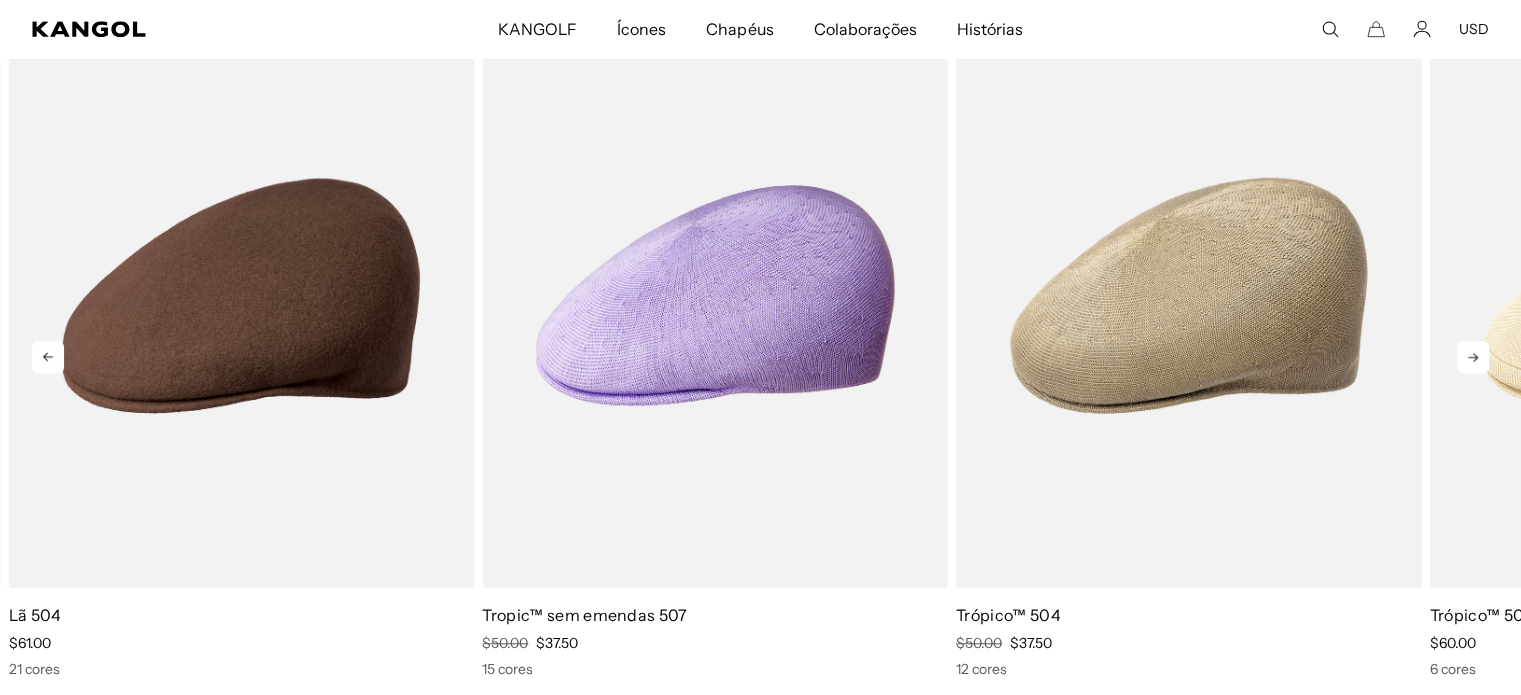 click 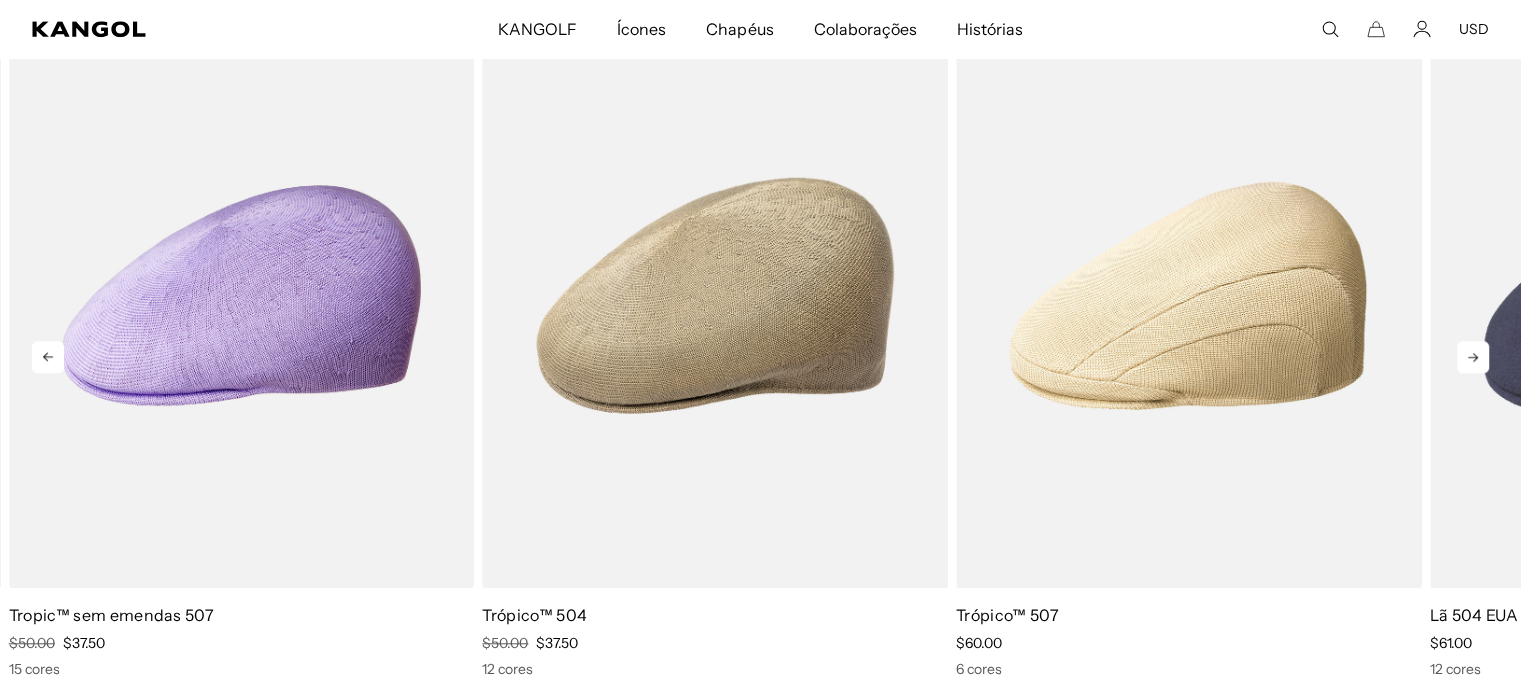 click 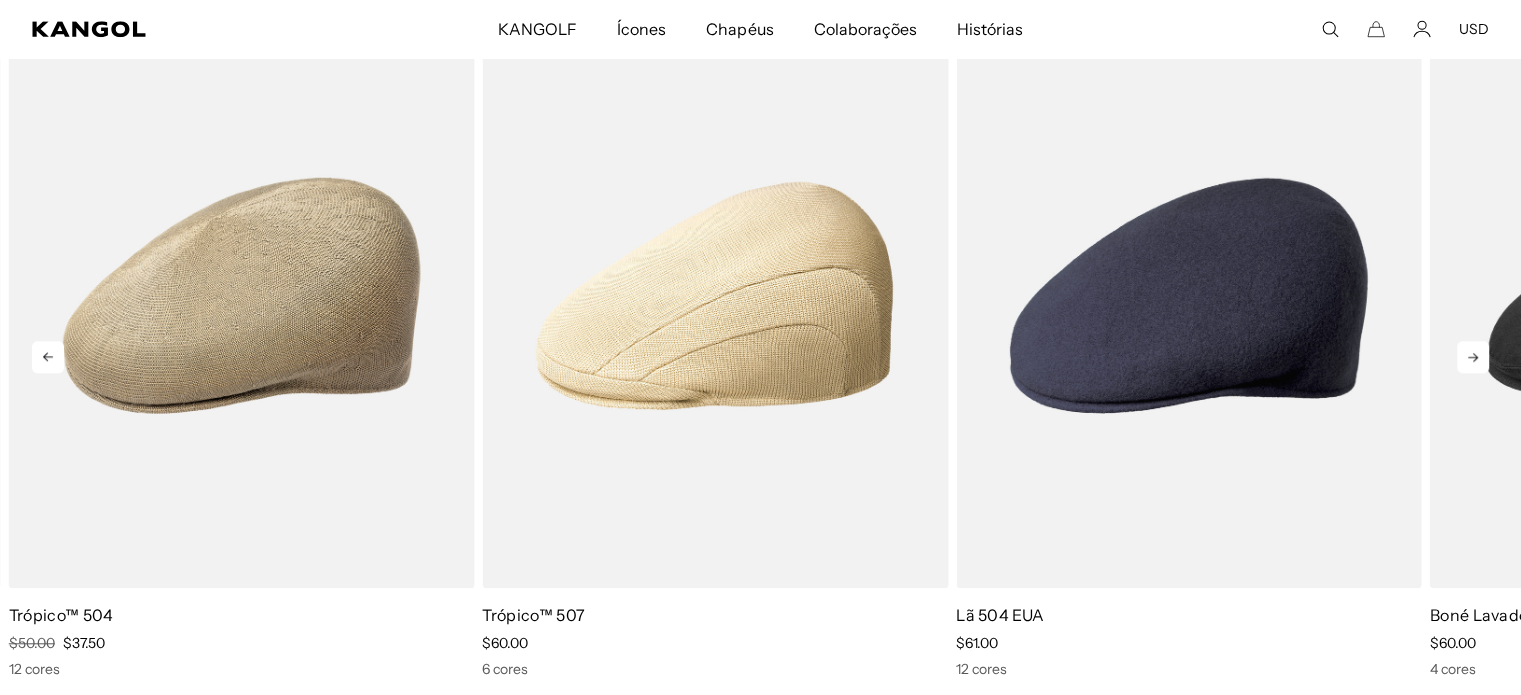 click 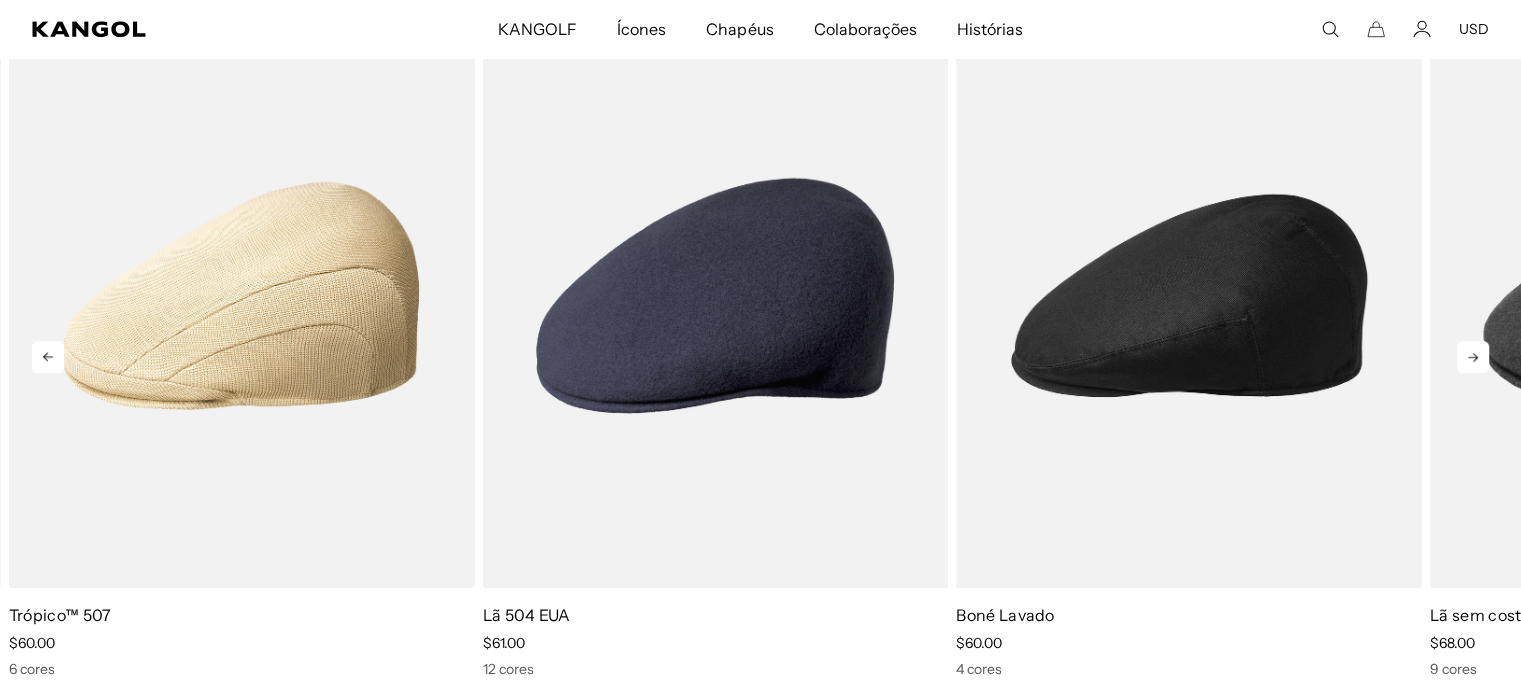 click 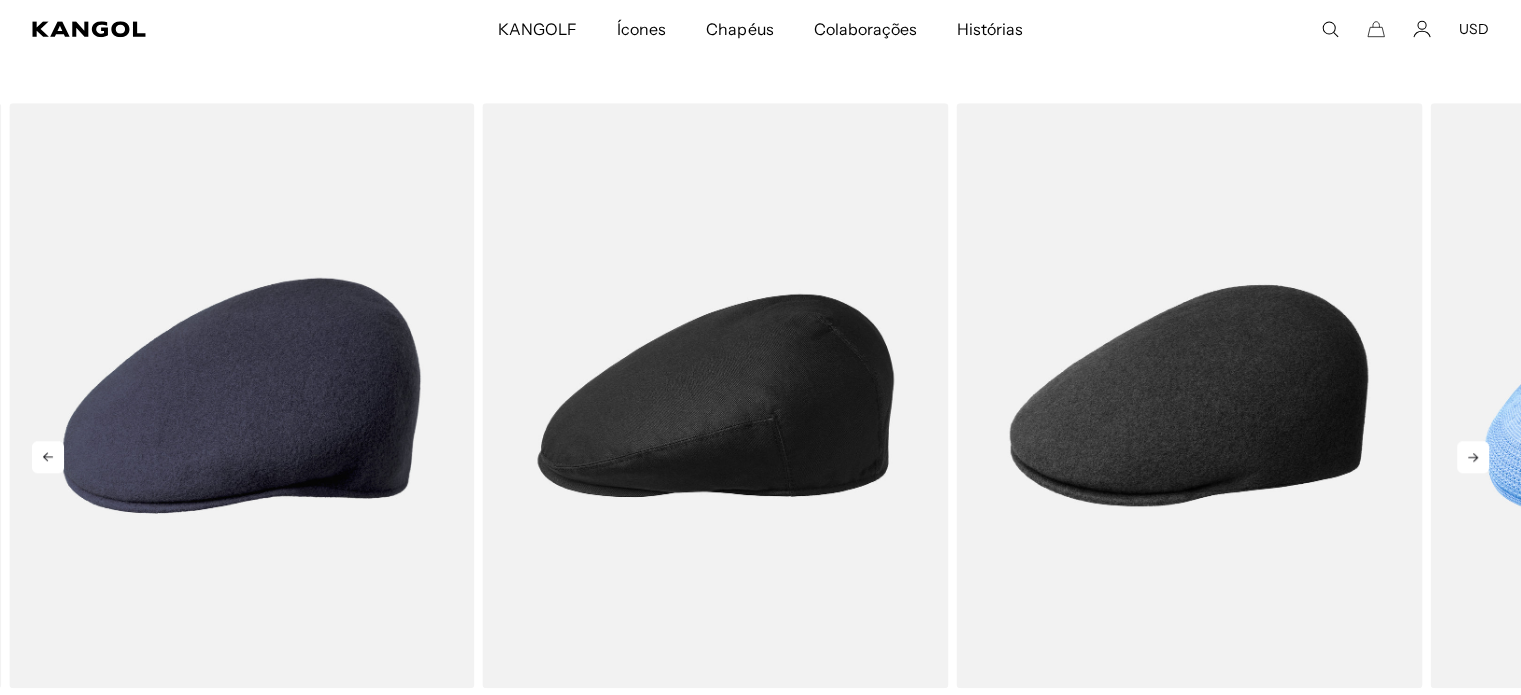 click 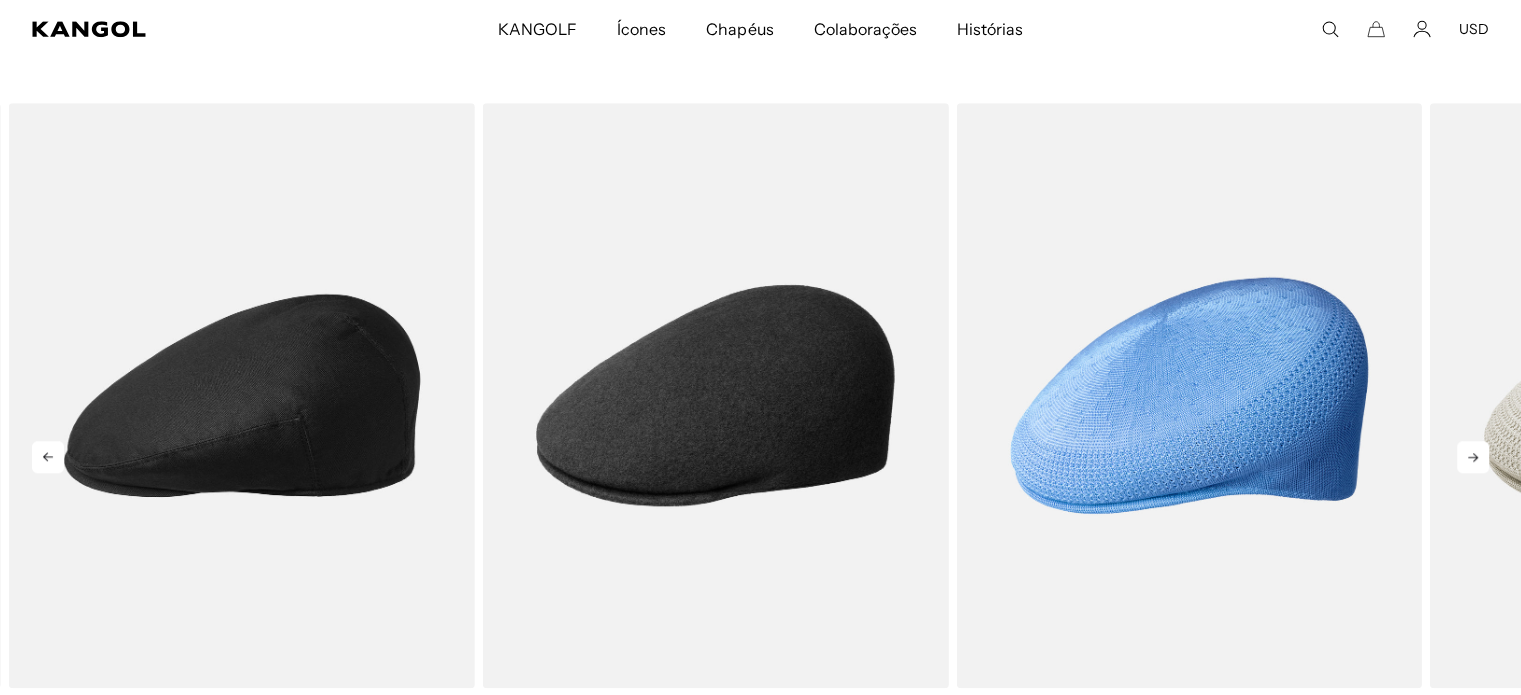 click 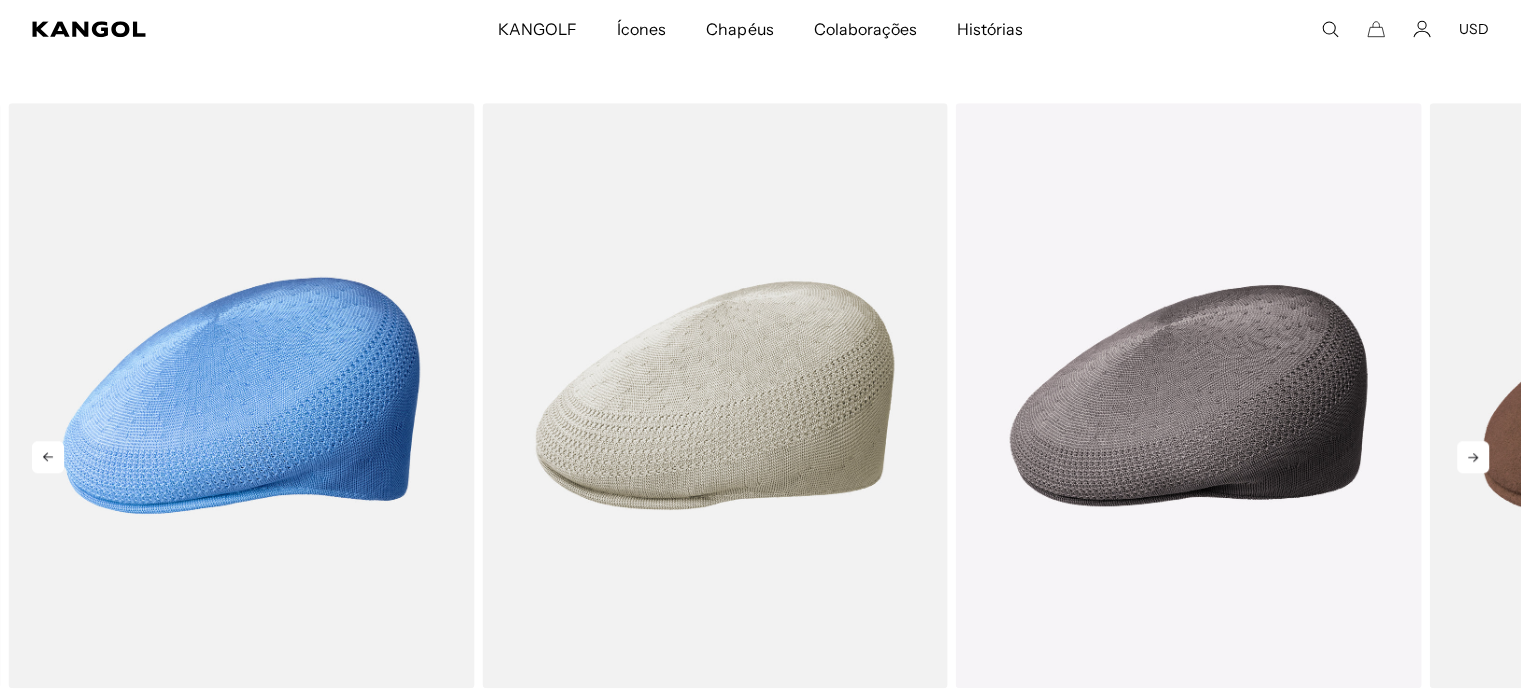 click 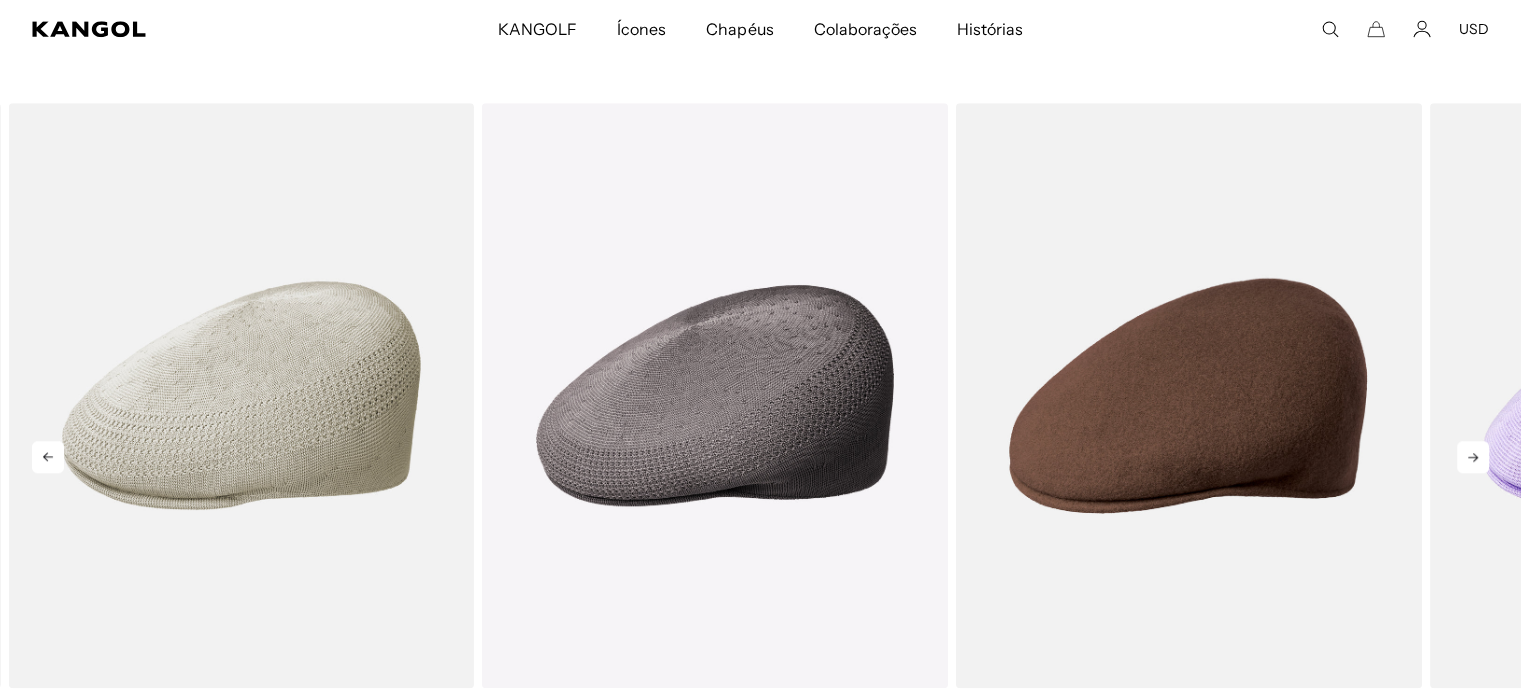click 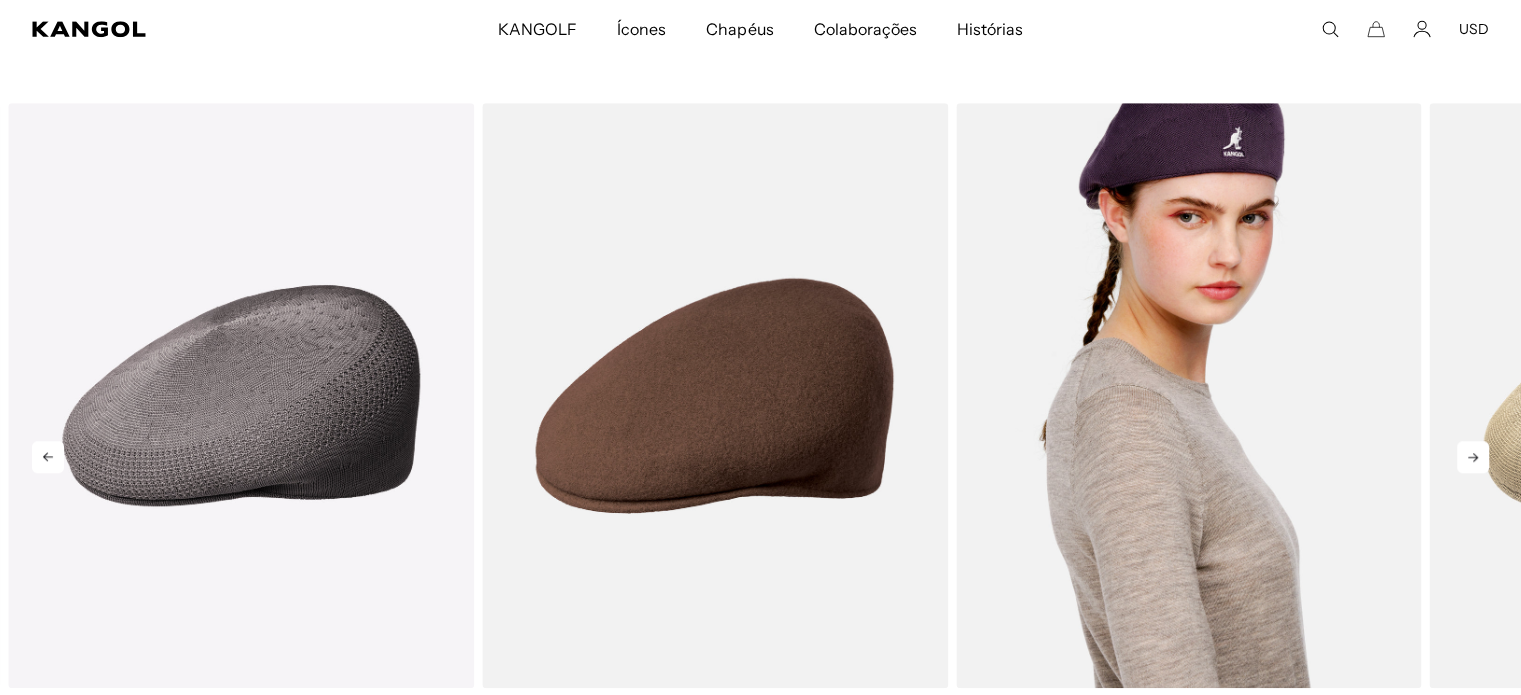scroll, scrollTop: 0, scrollLeft: 412, axis: horizontal 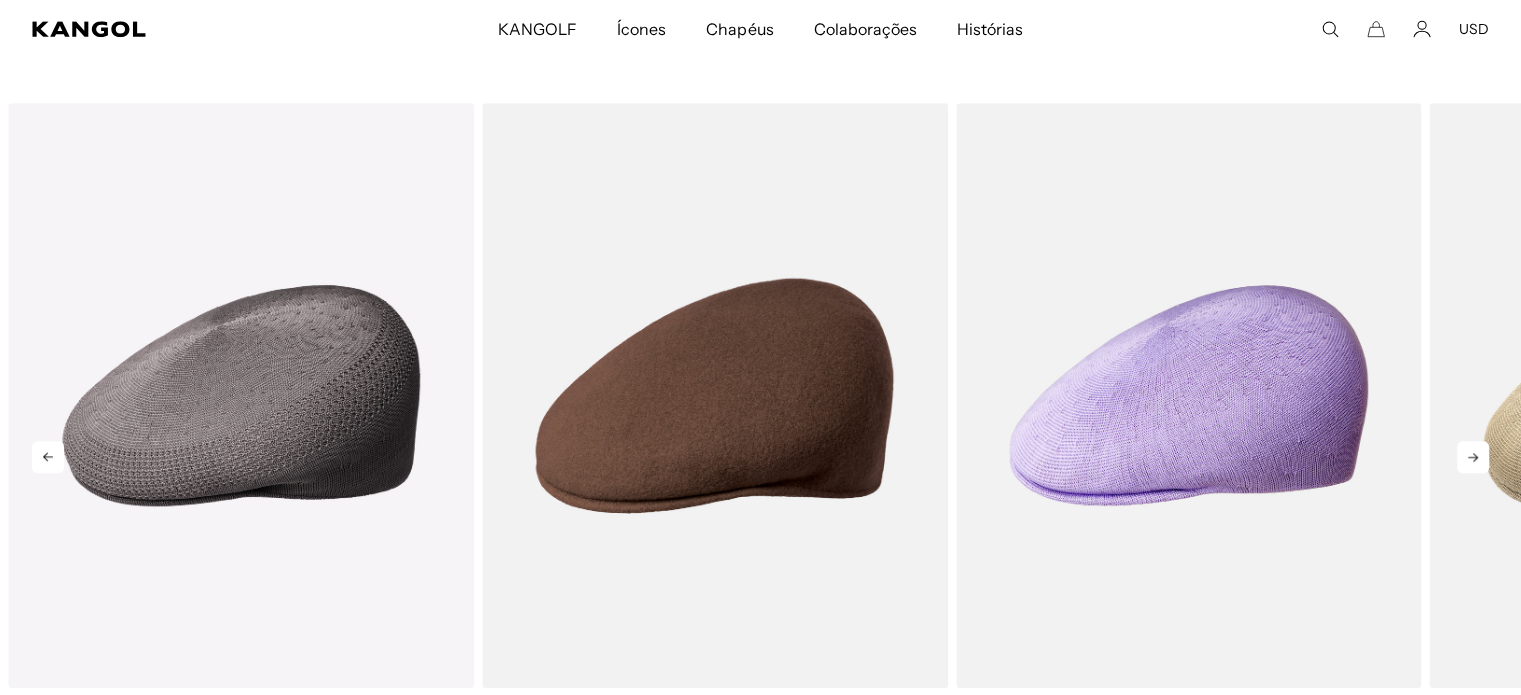 click 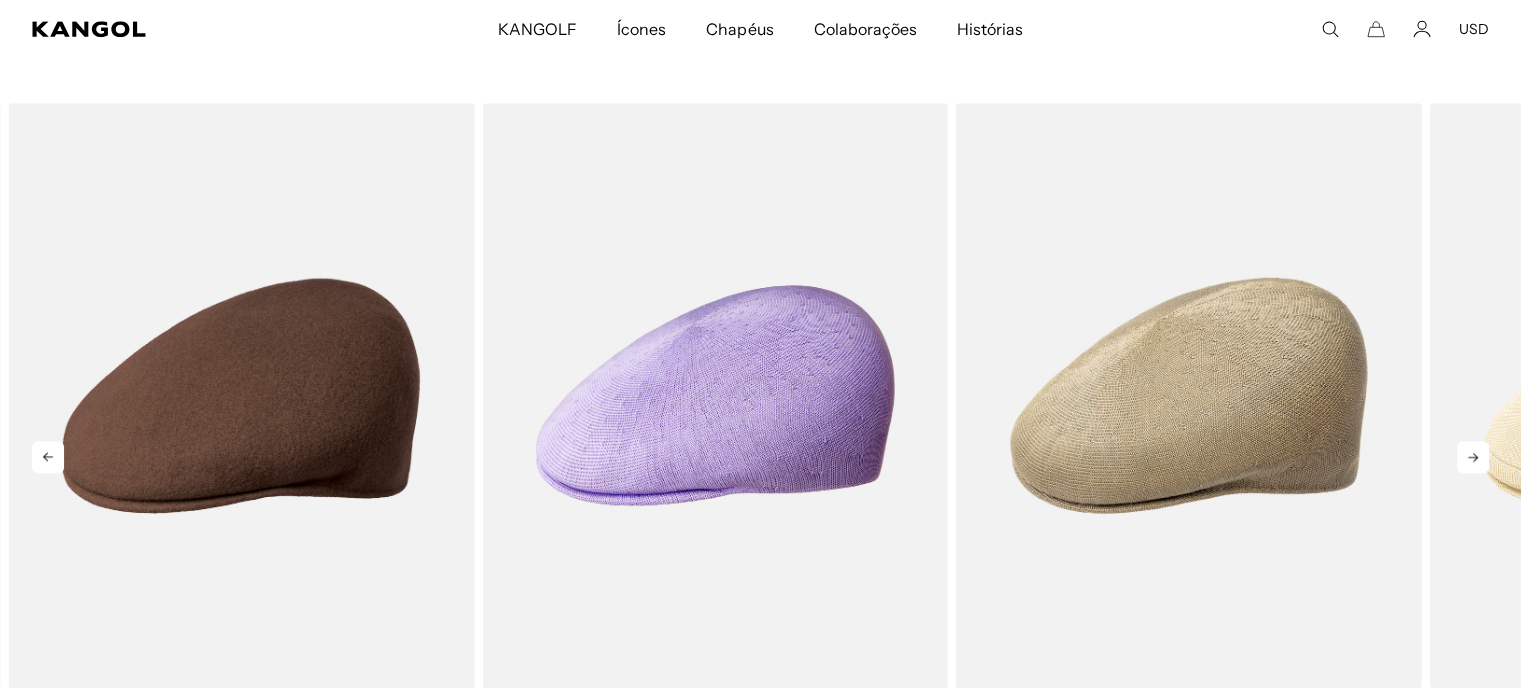 click 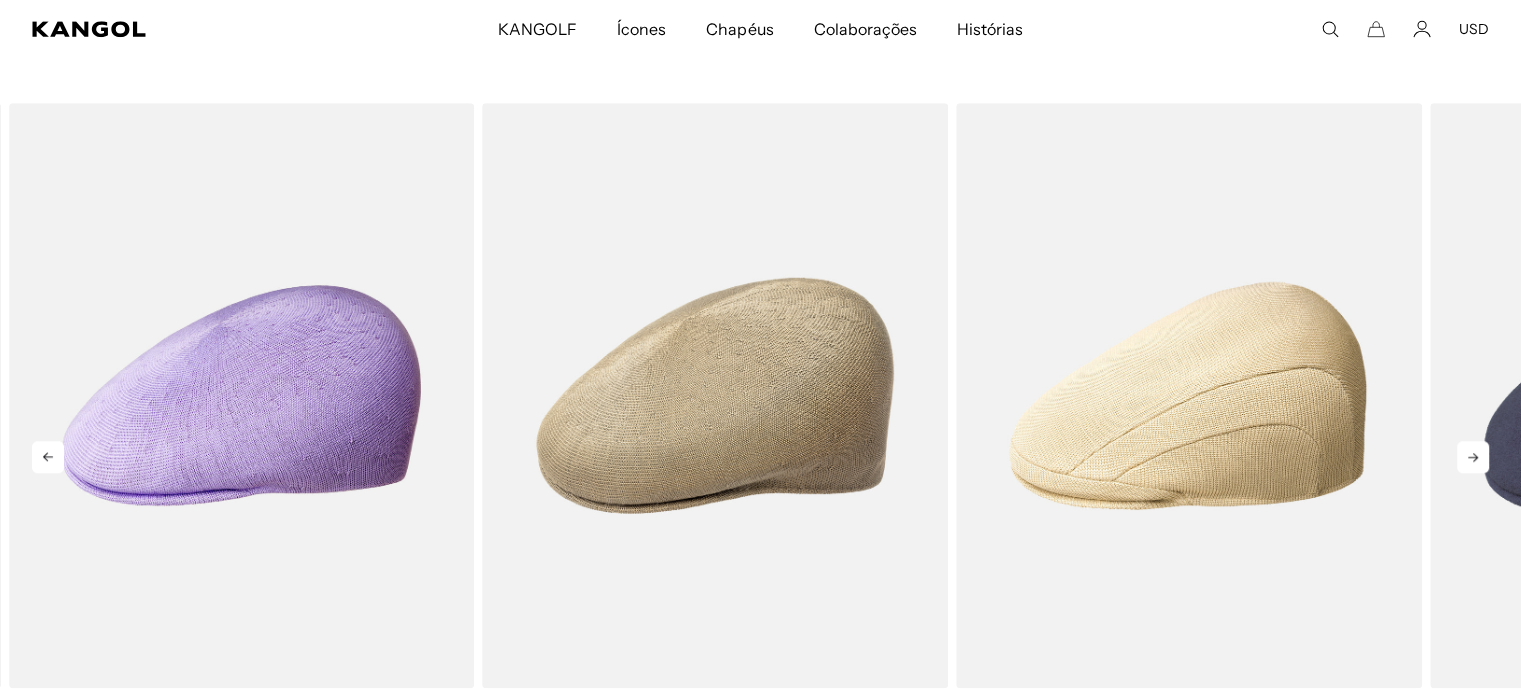 scroll, scrollTop: 0, scrollLeft: 0, axis: both 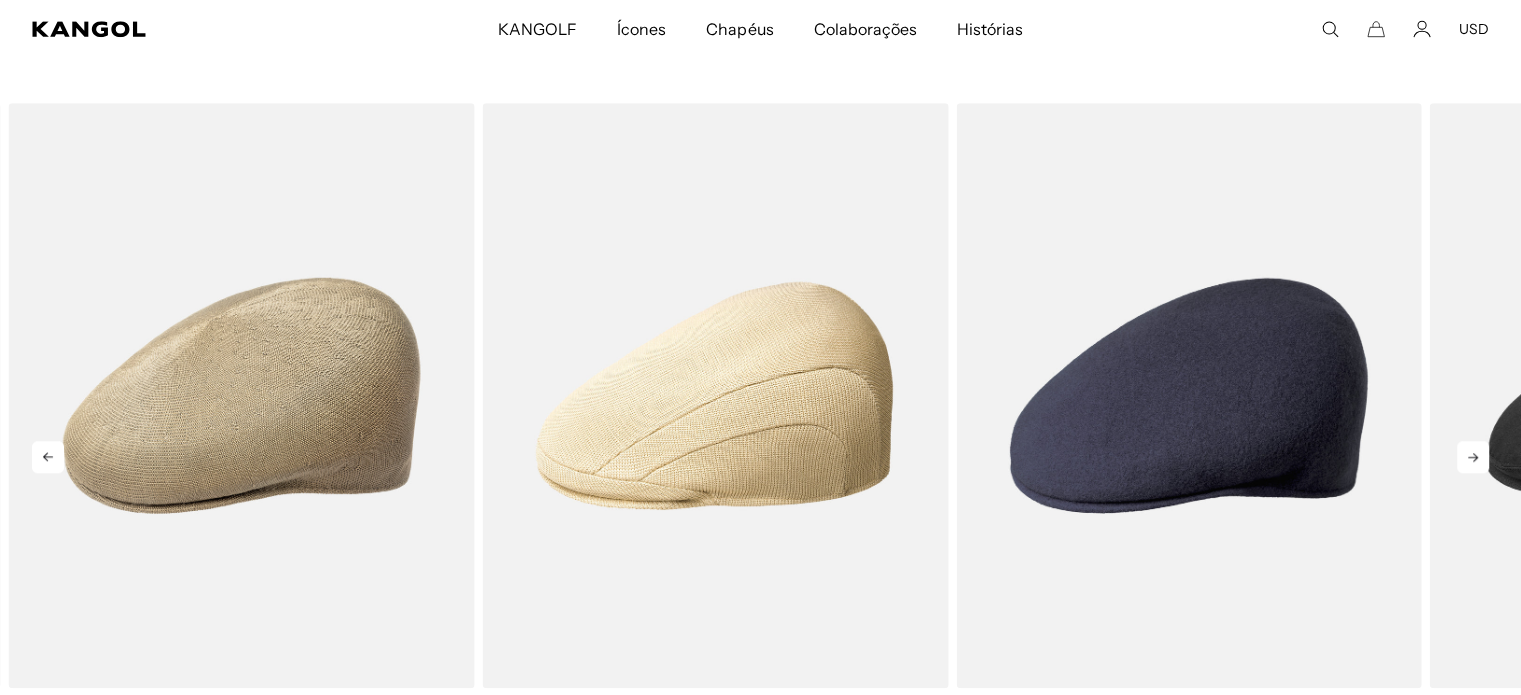 click 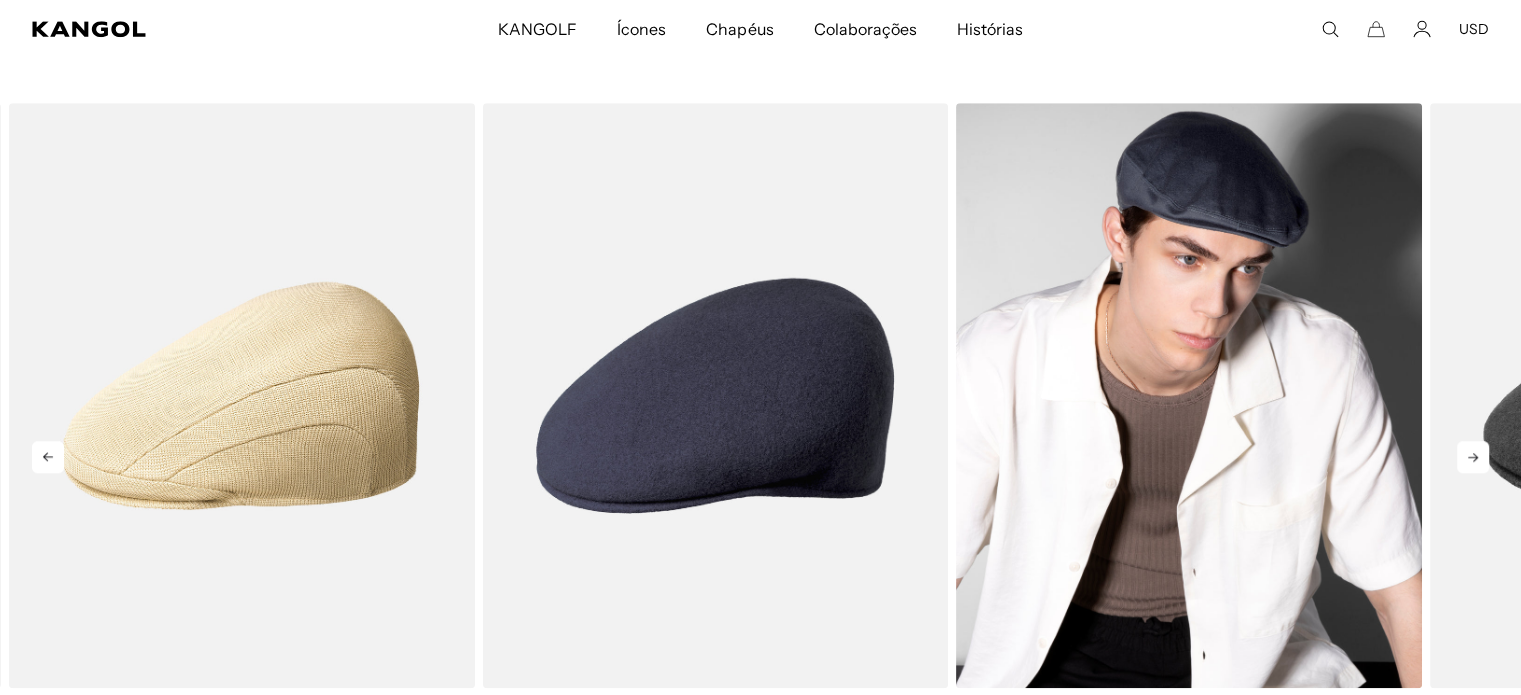 type 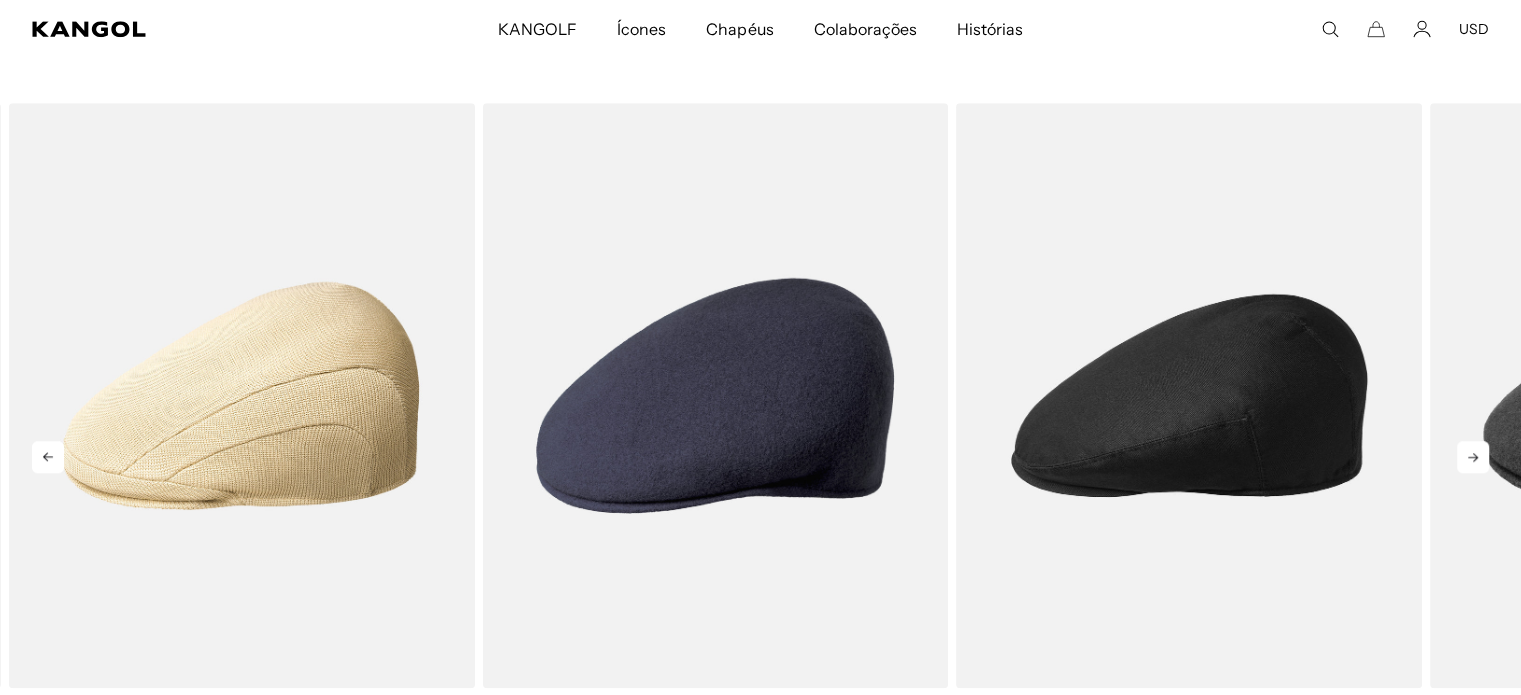 click 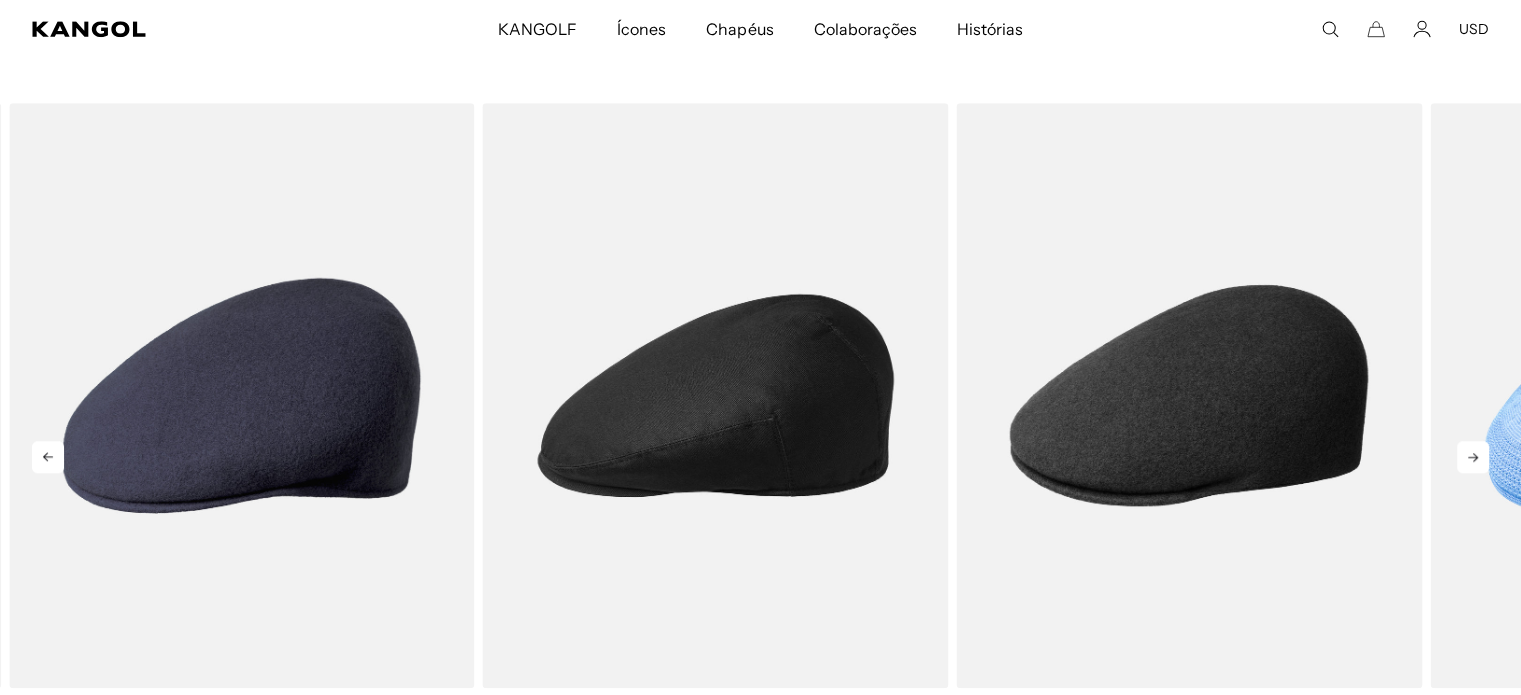 click 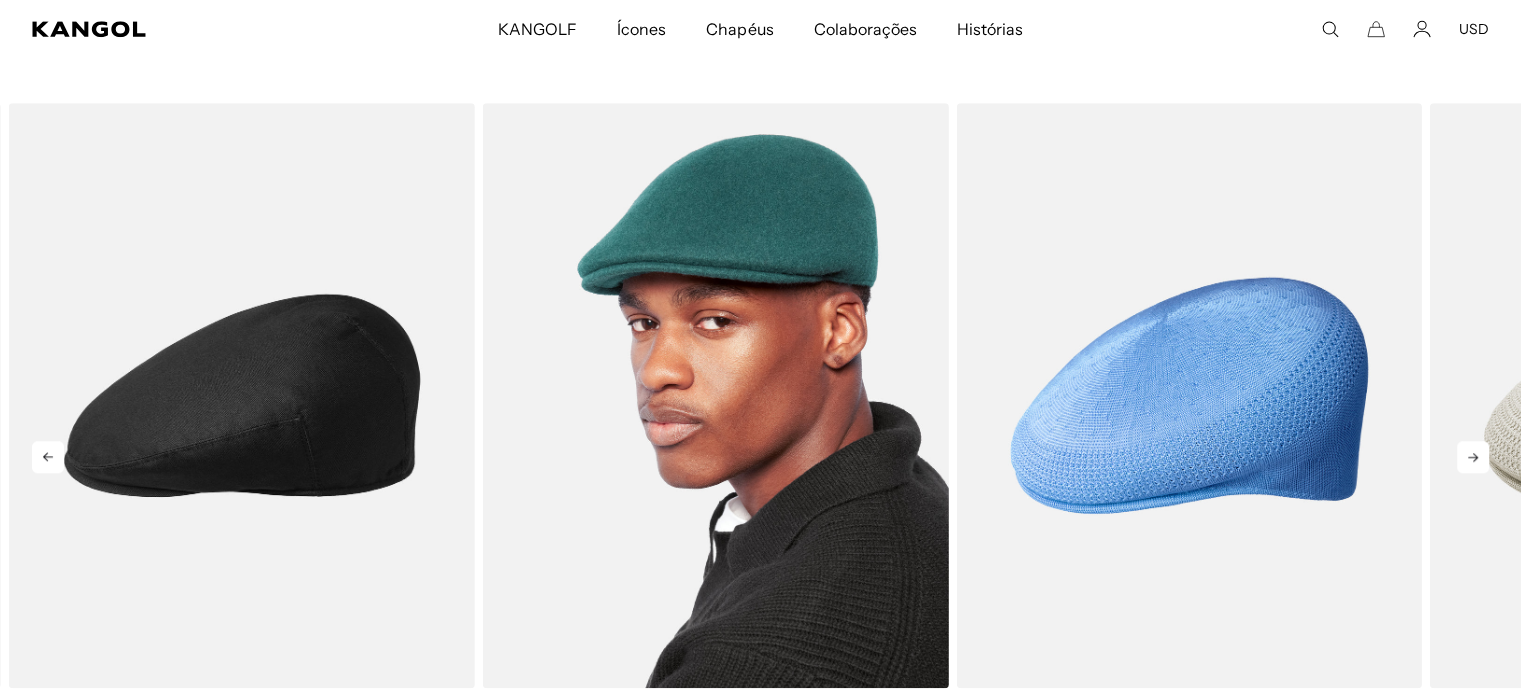 scroll, scrollTop: 0, scrollLeft: 412, axis: horizontal 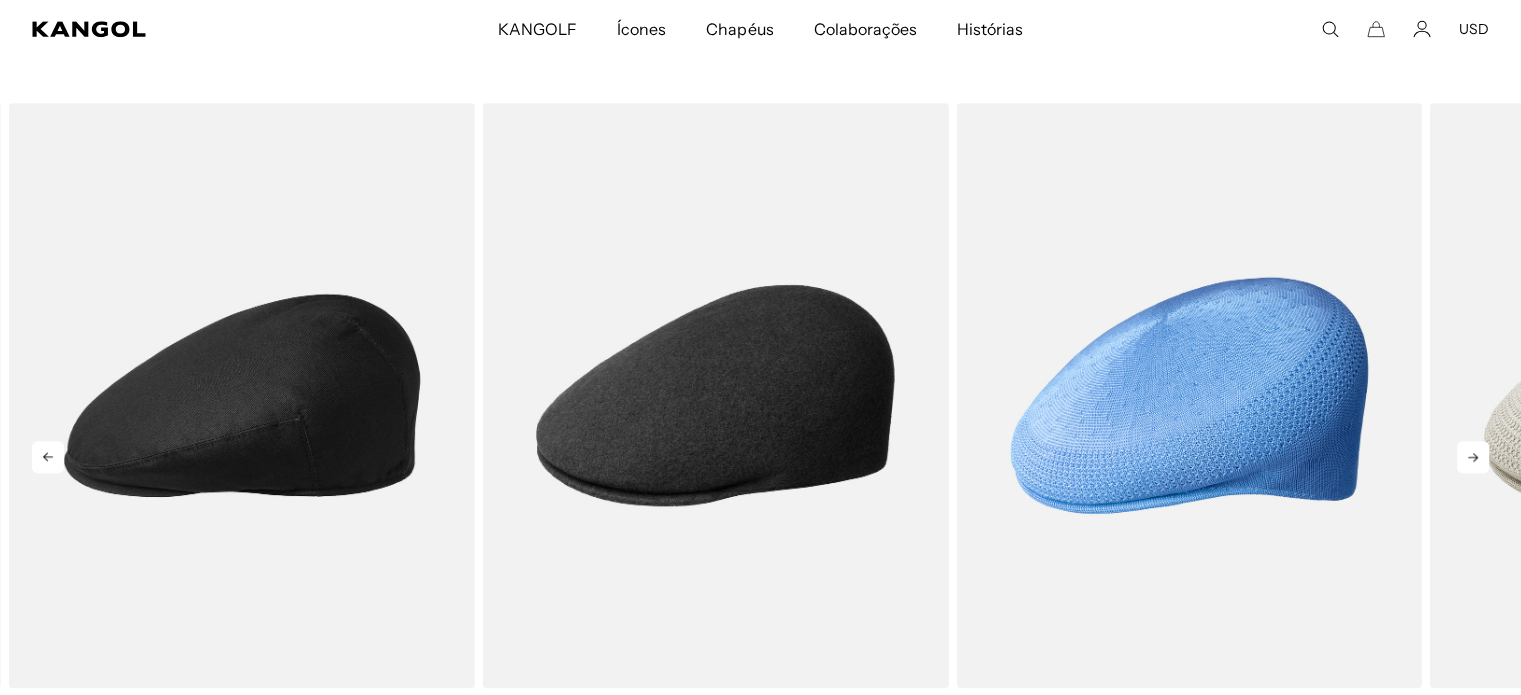 click 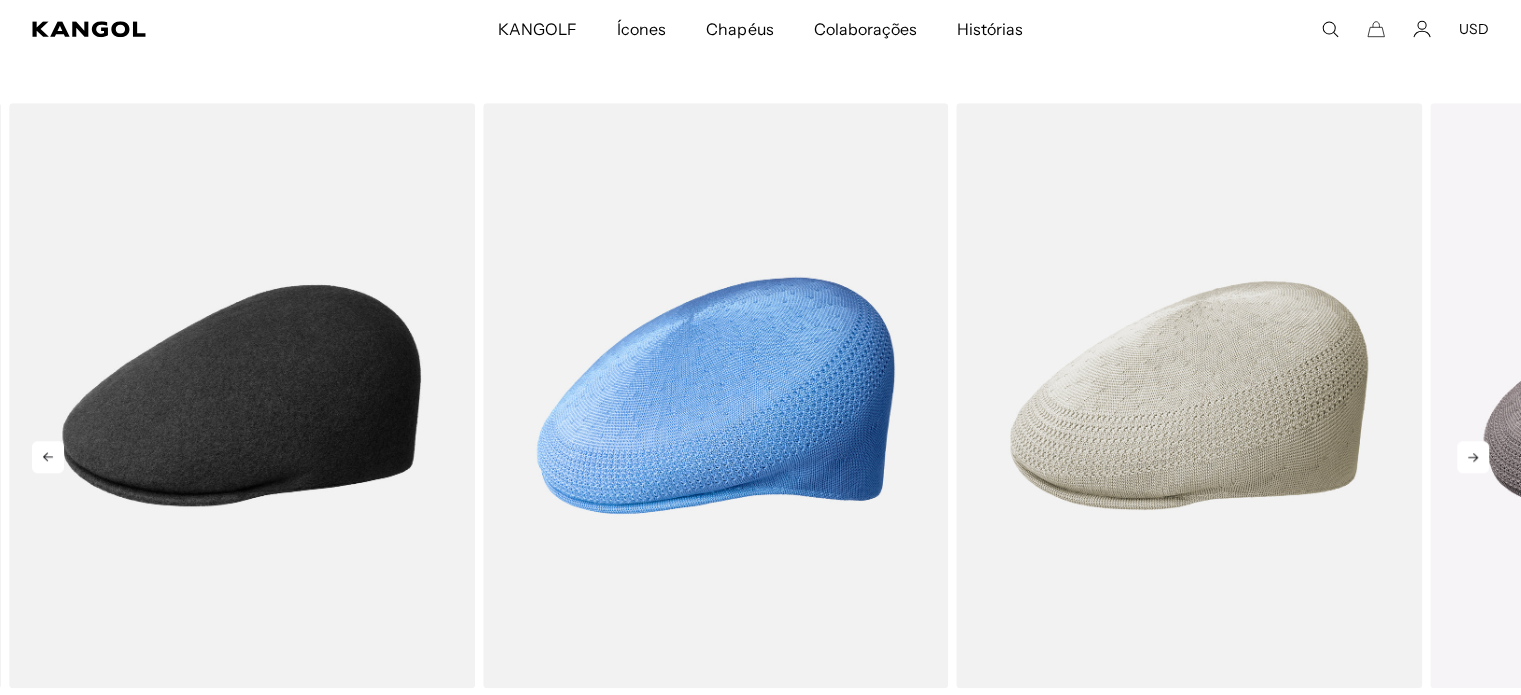 scroll, scrollTop: 0, scrollLeft: 0, axis: both 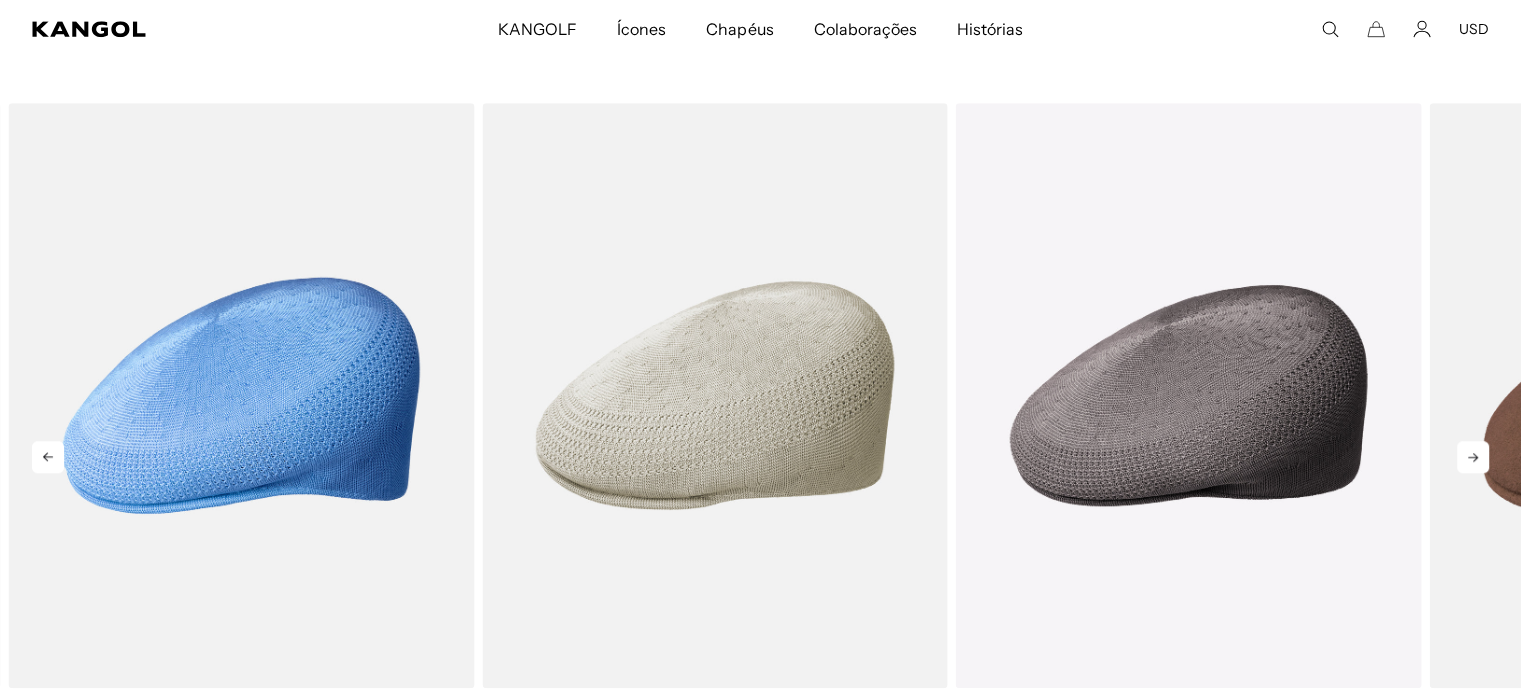 click 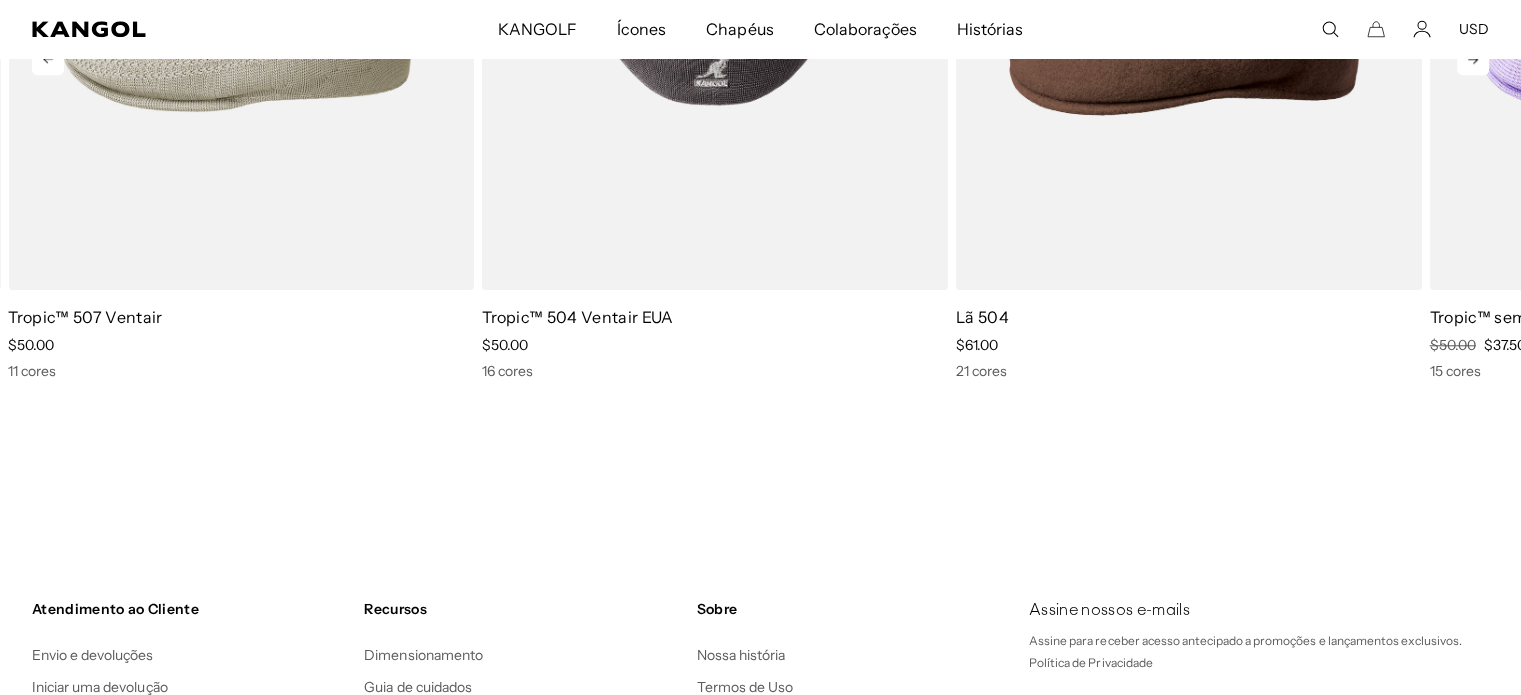 scroll, scrollTop: 9500, scrollLeft: 0, axis: vertical 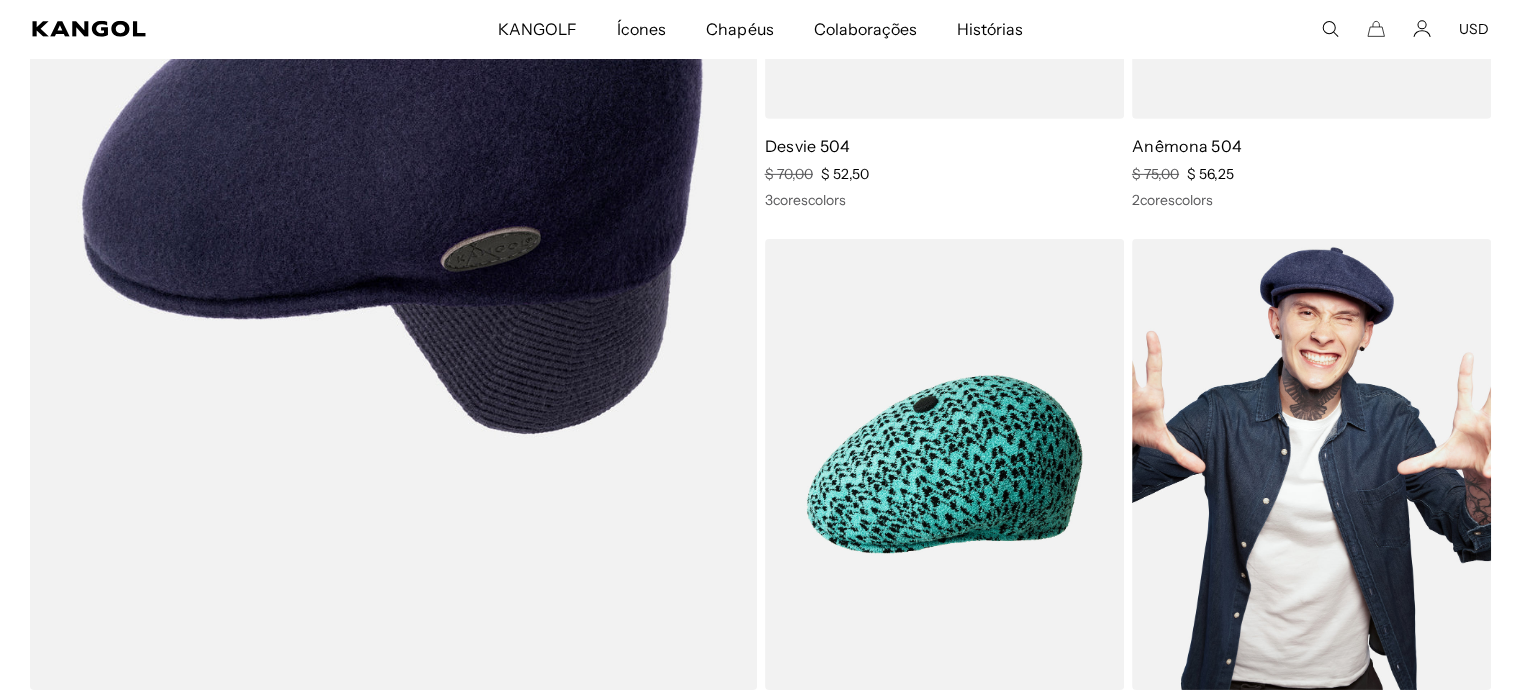 click at bounding box center [1311, 464] 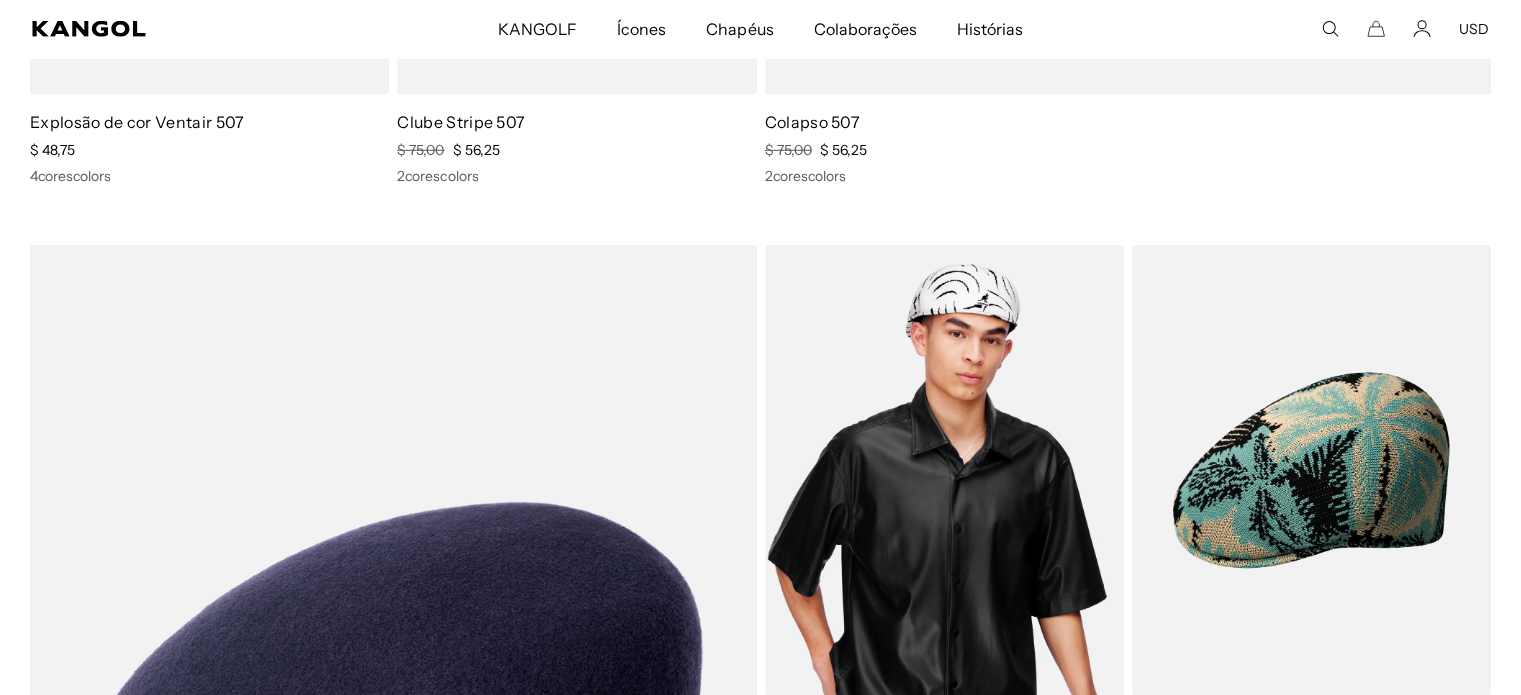 scroll, scrollTop: 5824, scrollLeft: 0, axis: vertical 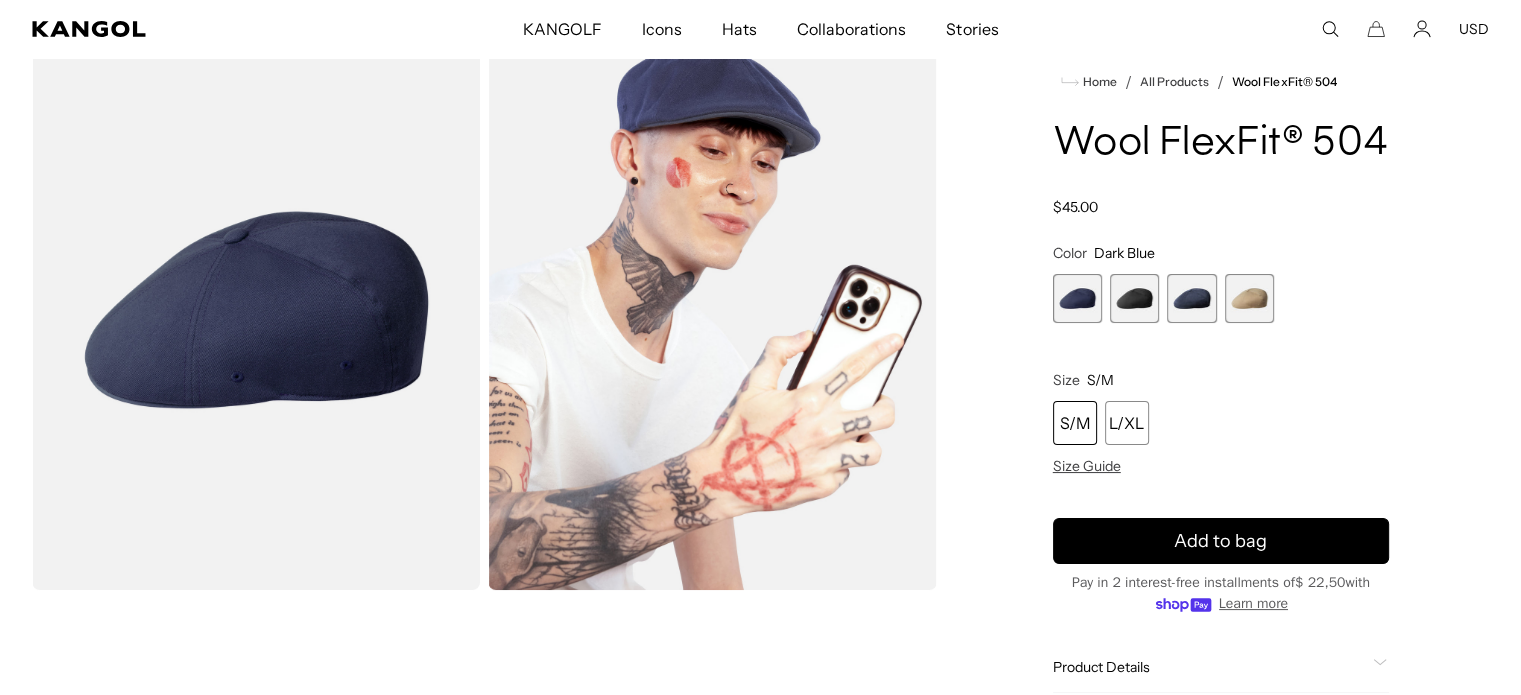 click at bounding box center (1134, 298) 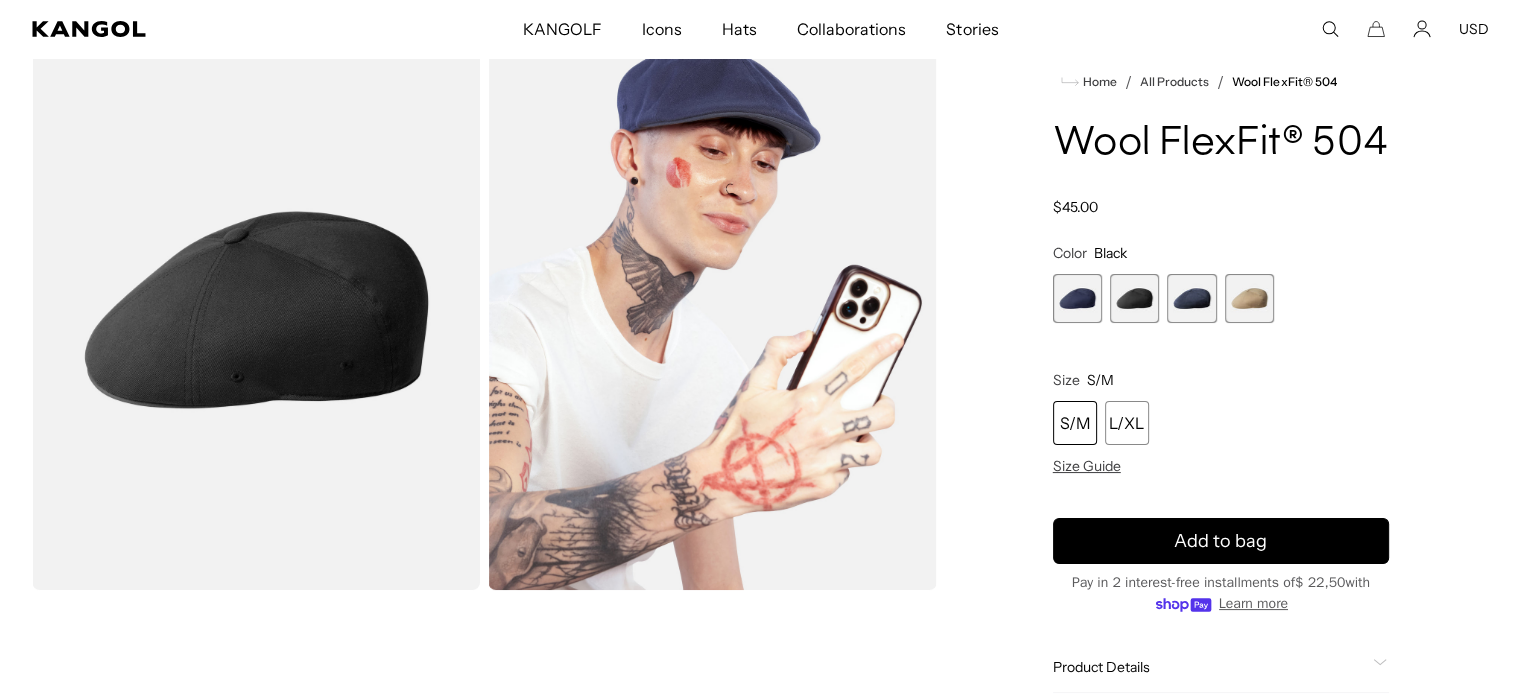scroll, scrollTop: 0, scrollLeft: 0, axis: both 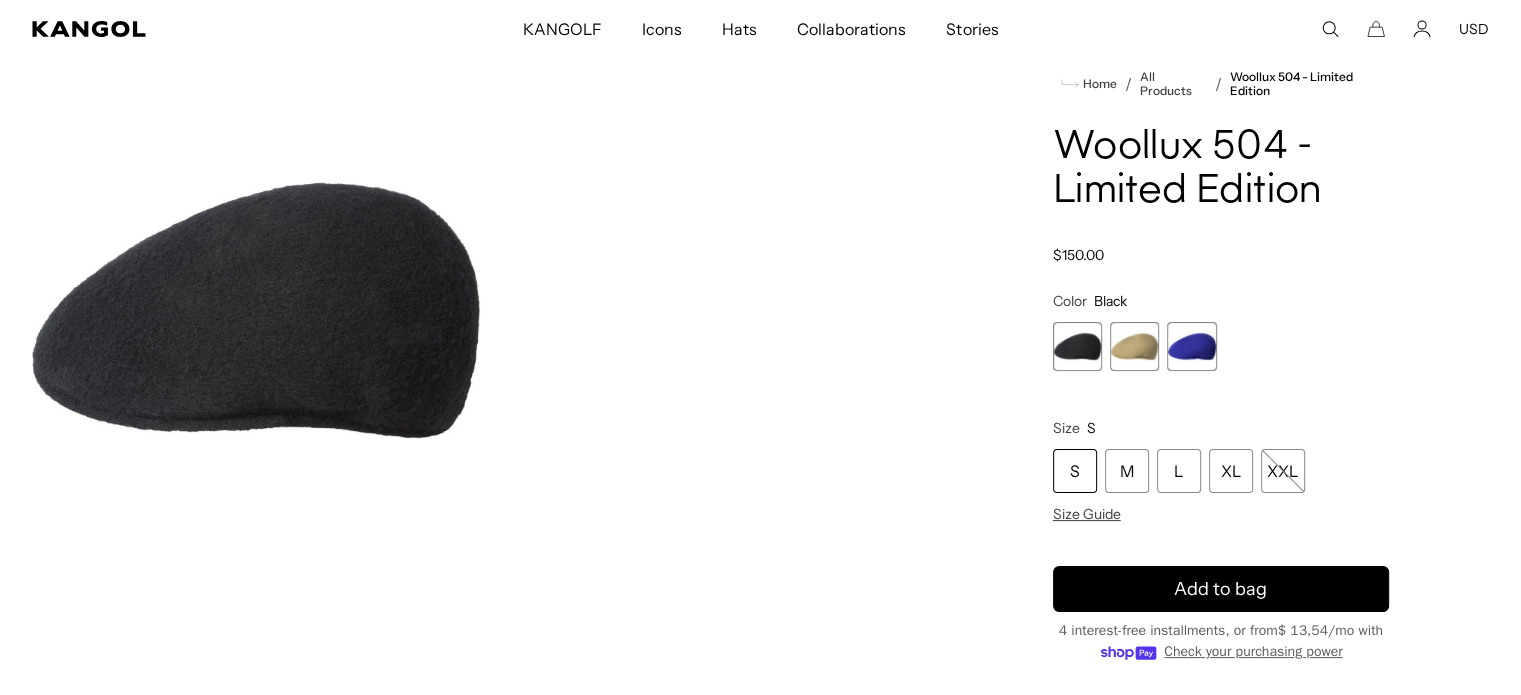 drag, startPoint x: 1136, startPoint y: 355, endPoint x: 1167, endPoint y: 341, distance: 34.0147 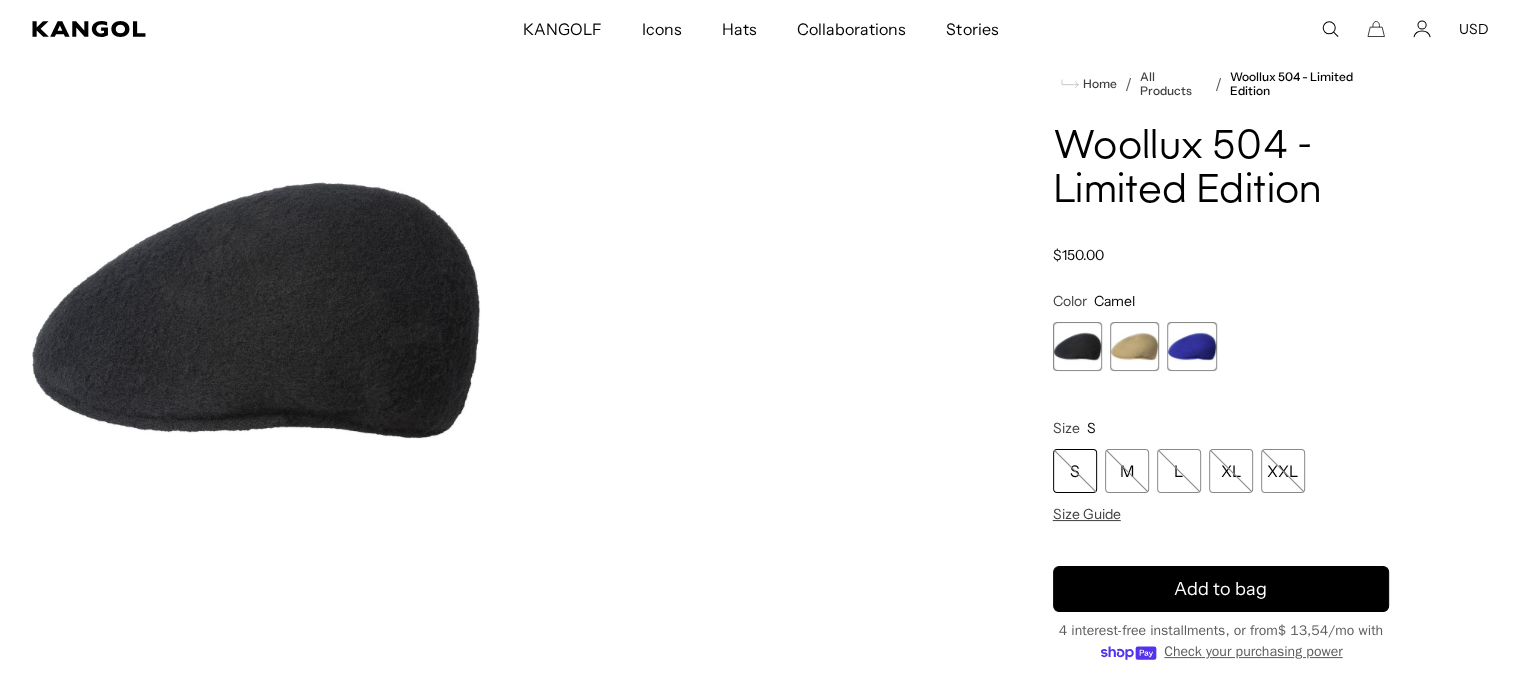 scroll, scrollTop: 0, scrollLeft: 412, axis: horizontal 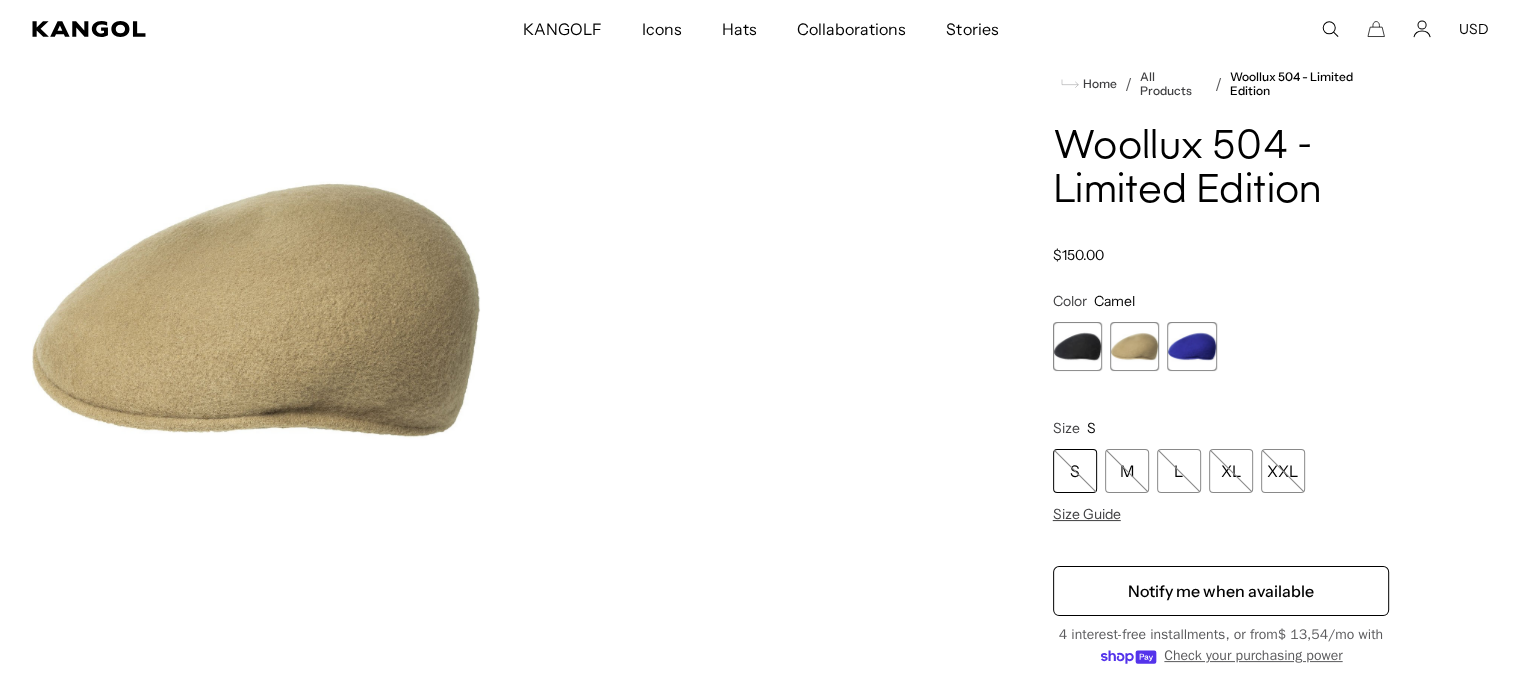 click at bounding box center [1191, 346] 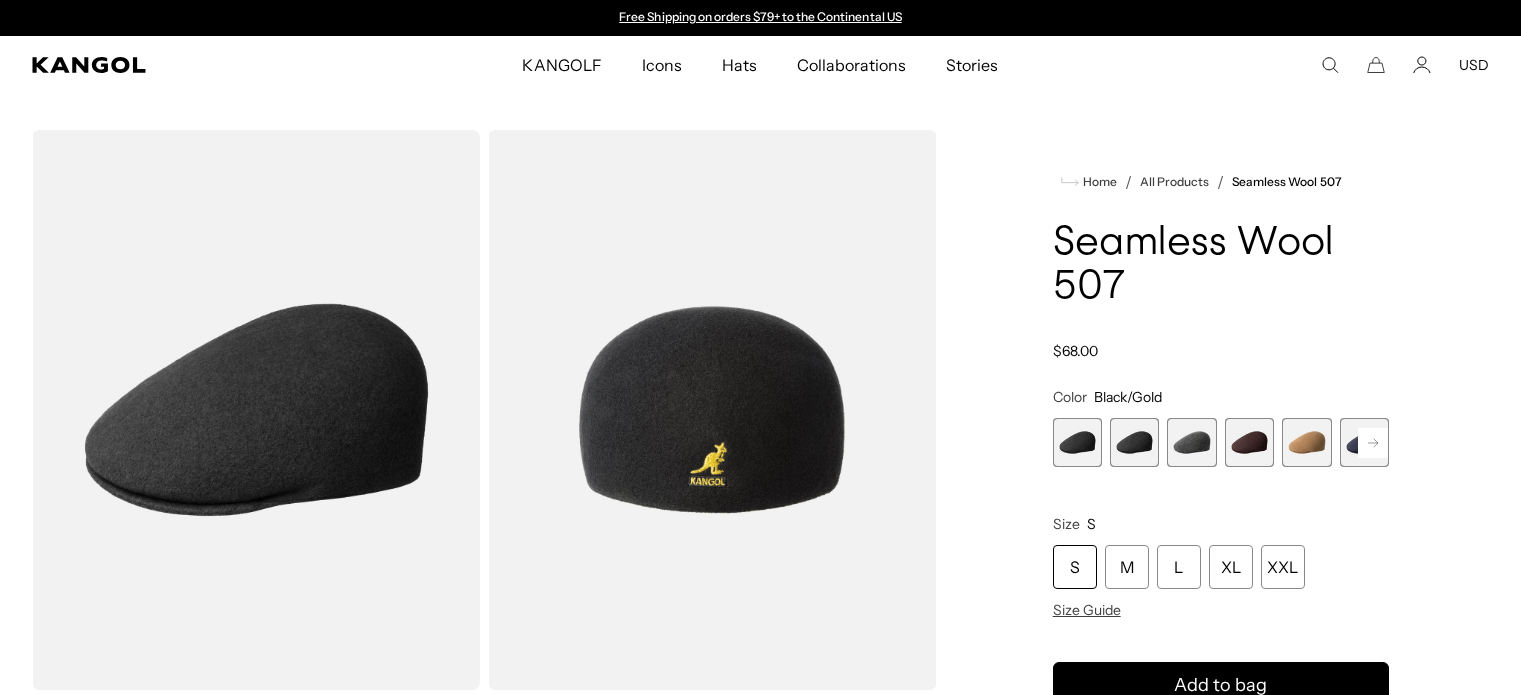scroll, scrollTop: 0, scrollLeft: 0, axis: both 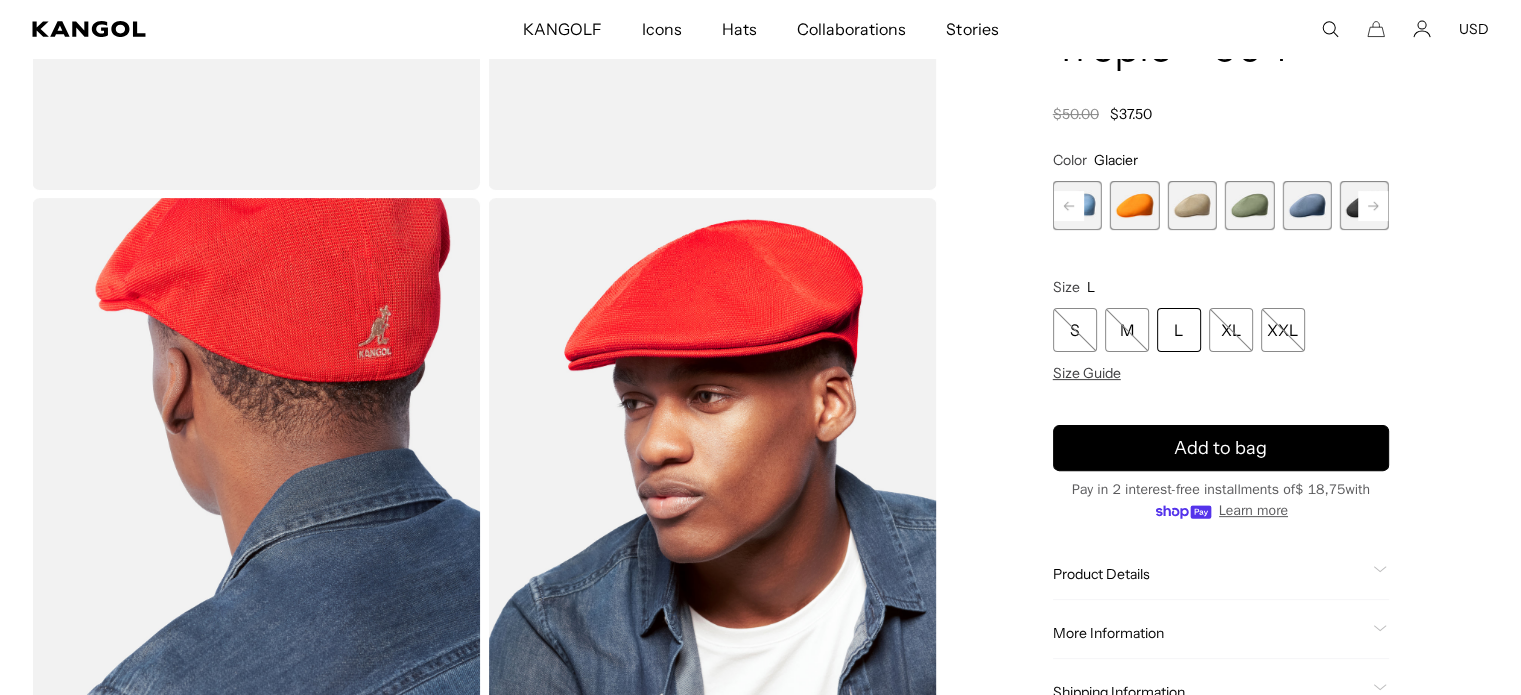 click 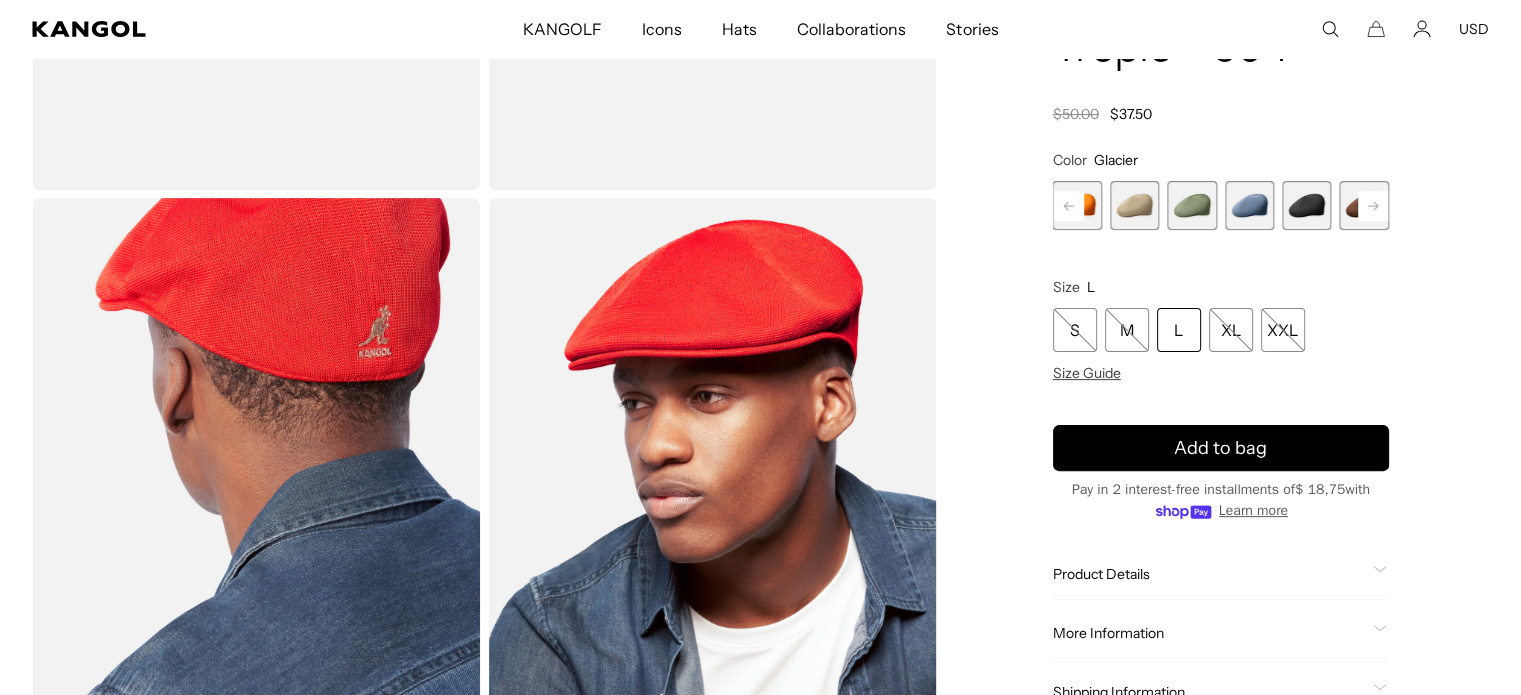 click at bounding box center [1306, 205] 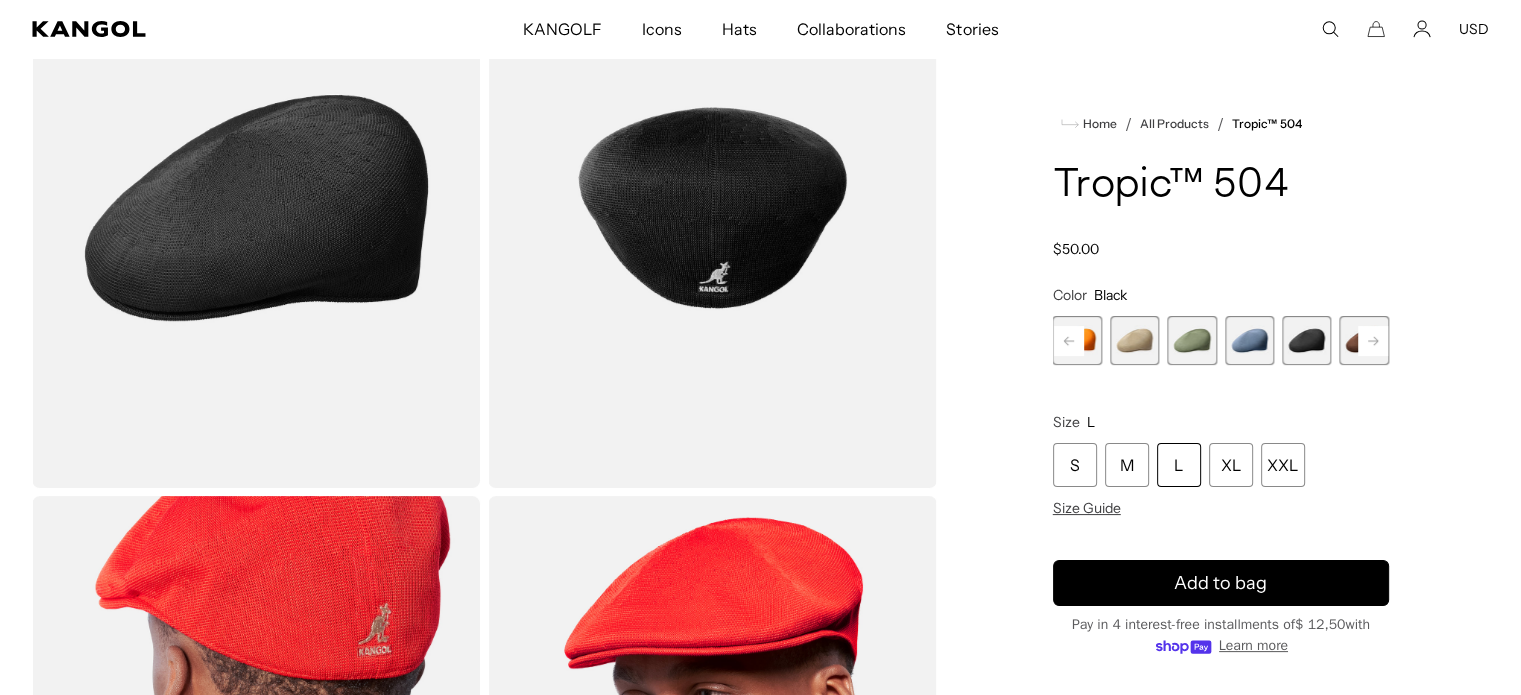scroll, scrollTop: 200, scrollLeft: 0, axis: vertical 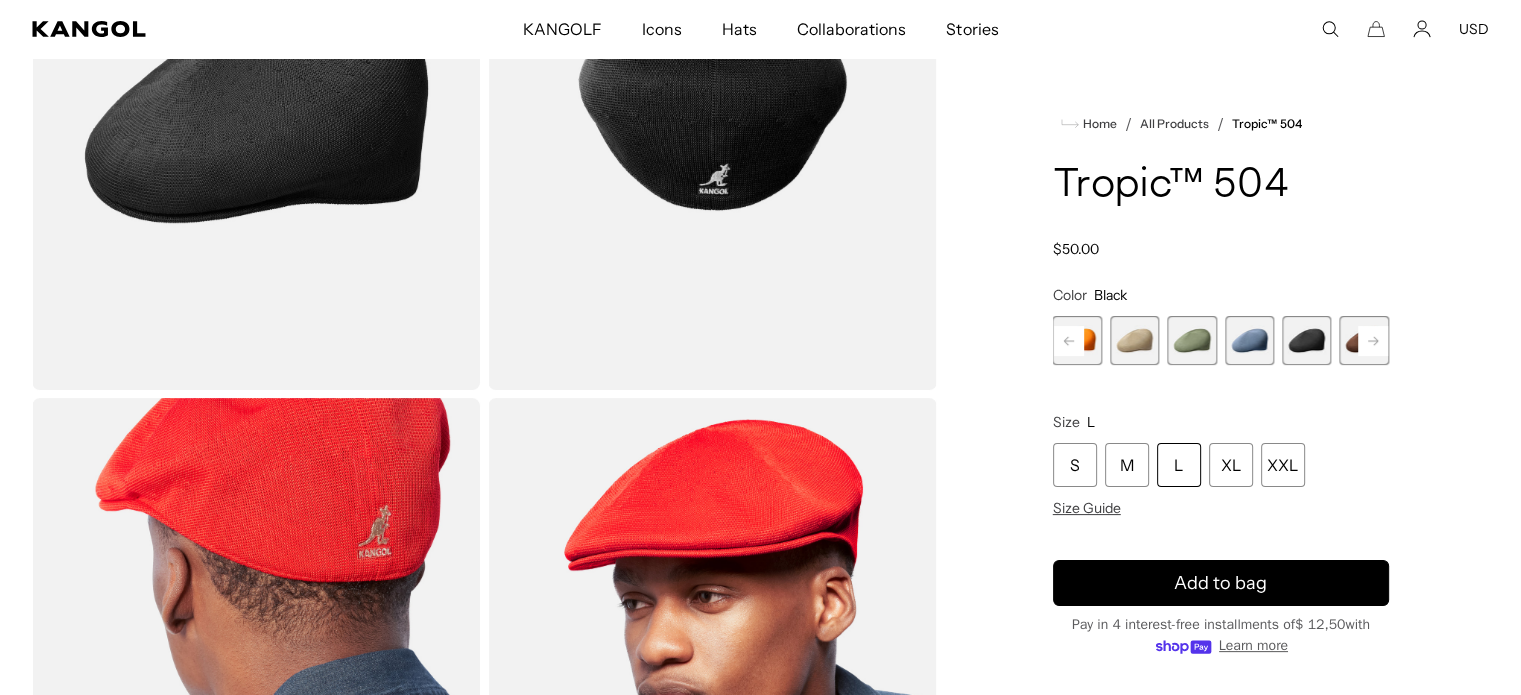 click at bounding box center (1306, 340) 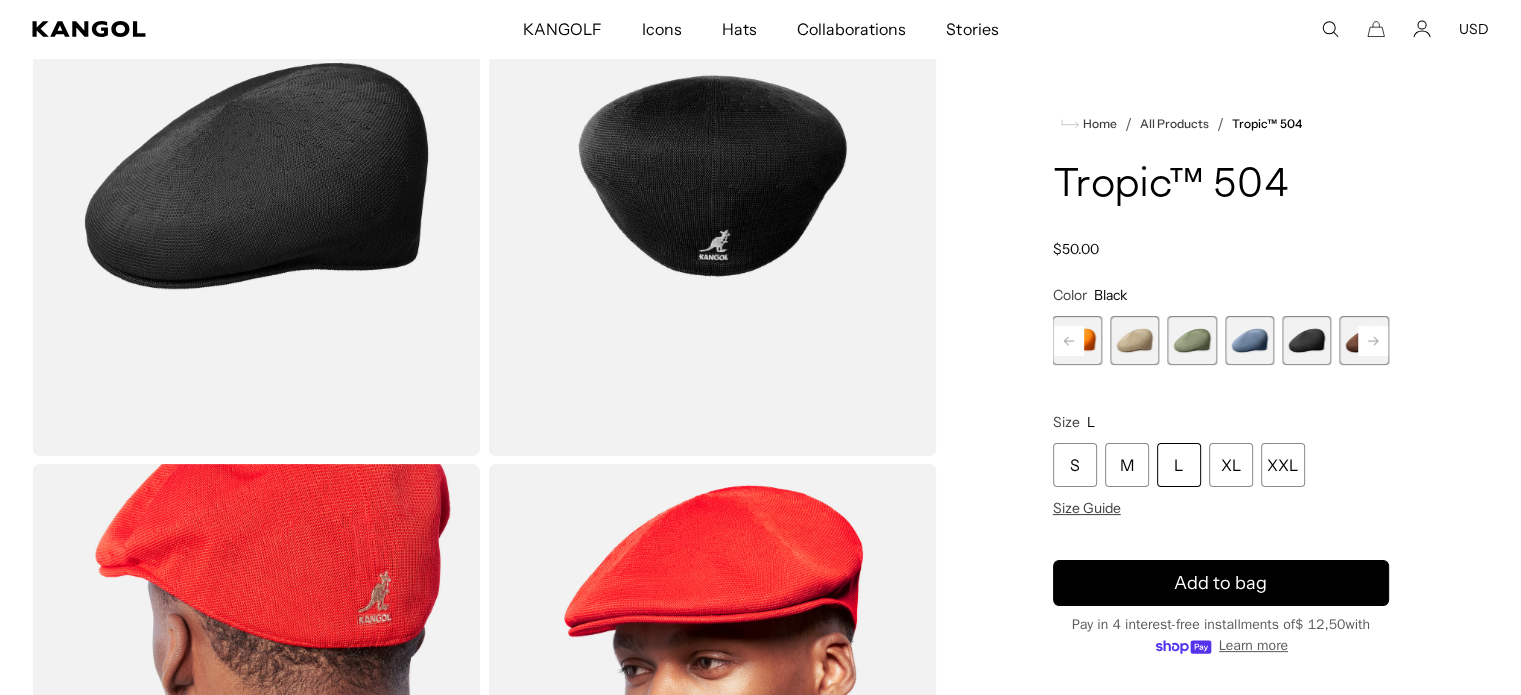 scroll, scrollTop: 200, scrollLeft: 0, axis: vertical 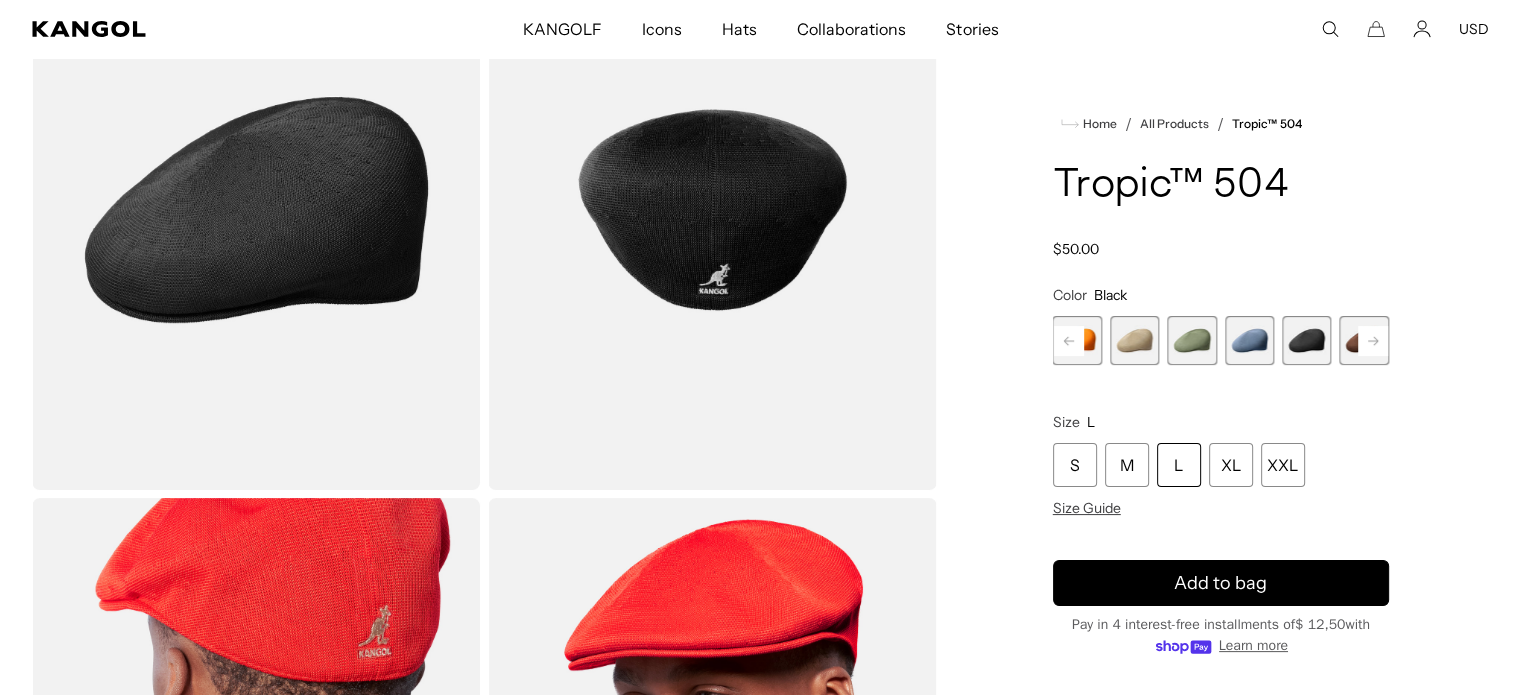 click 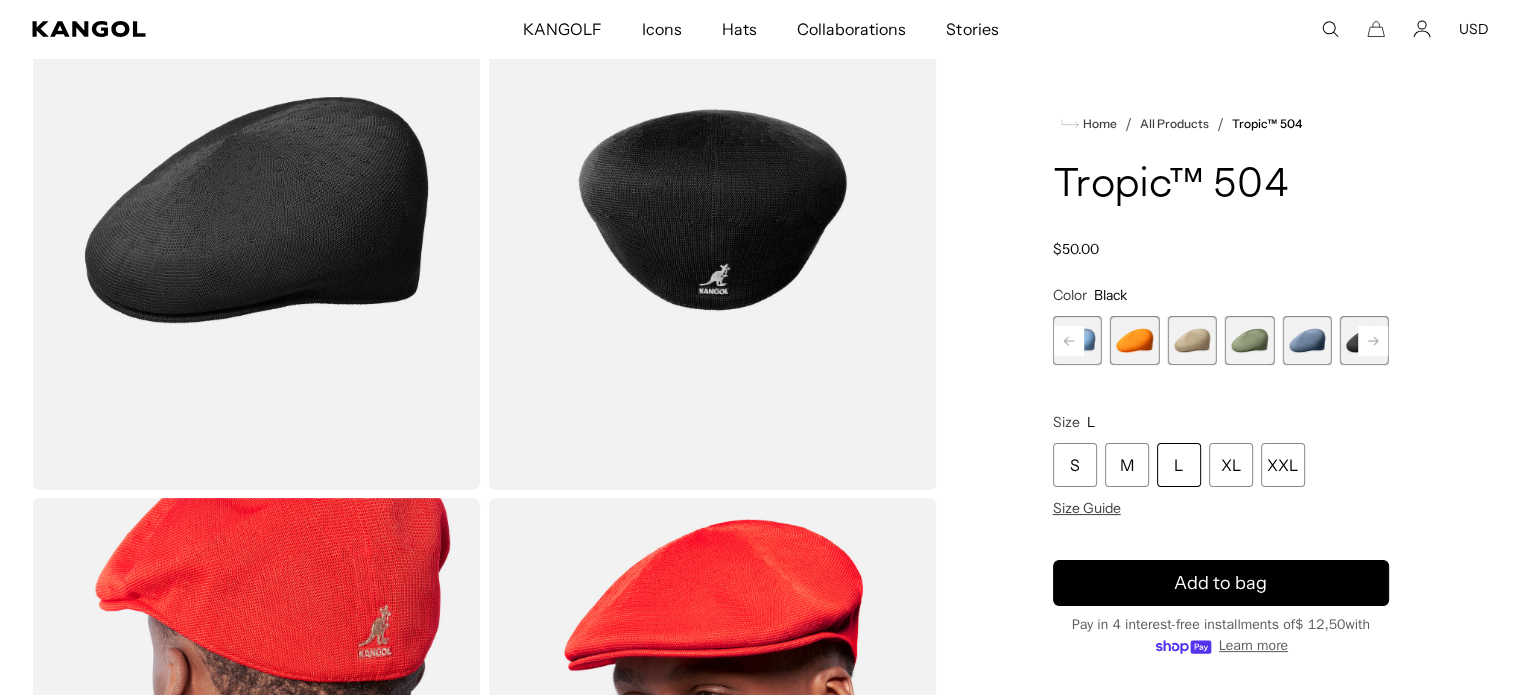click 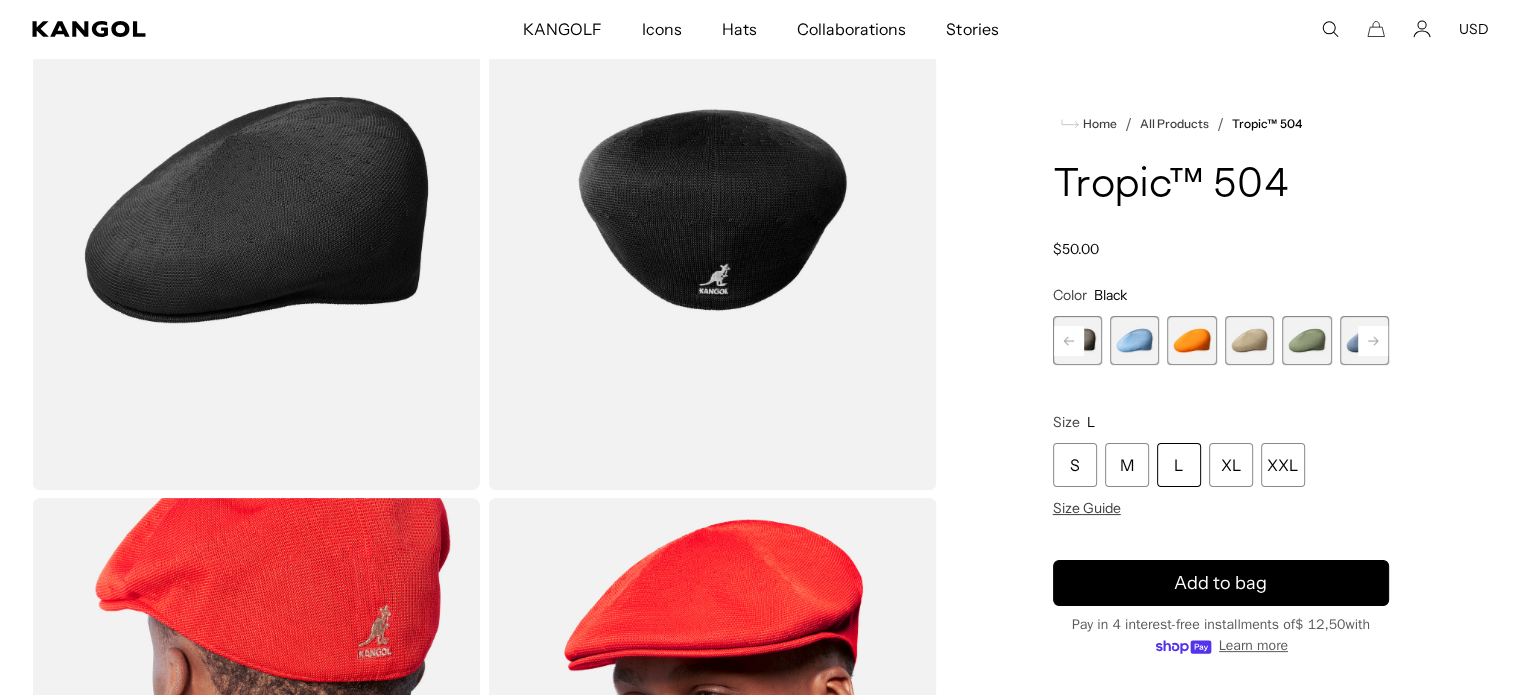 click 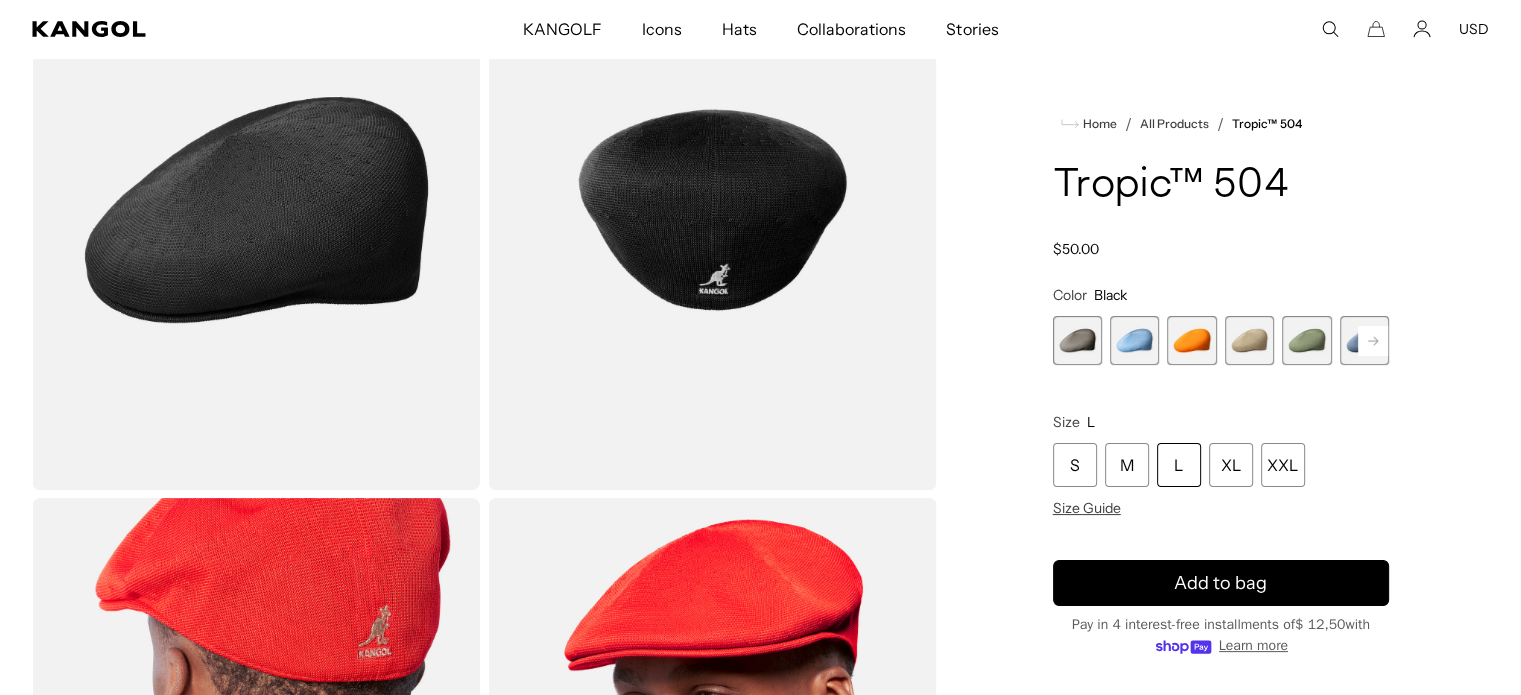 click at bounding box center [1077, 340] 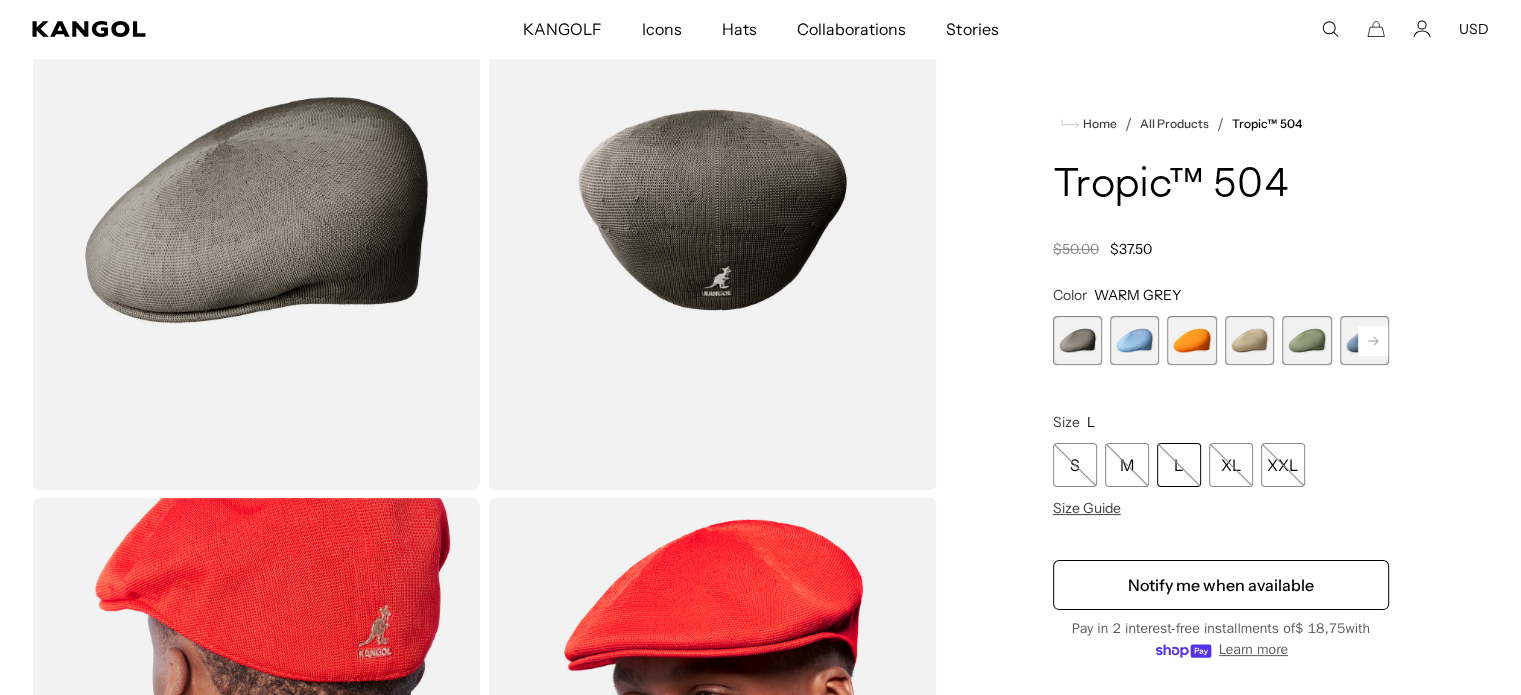 scroll, scrollTop: 0, scrollLeft: 412, axis: horizontal 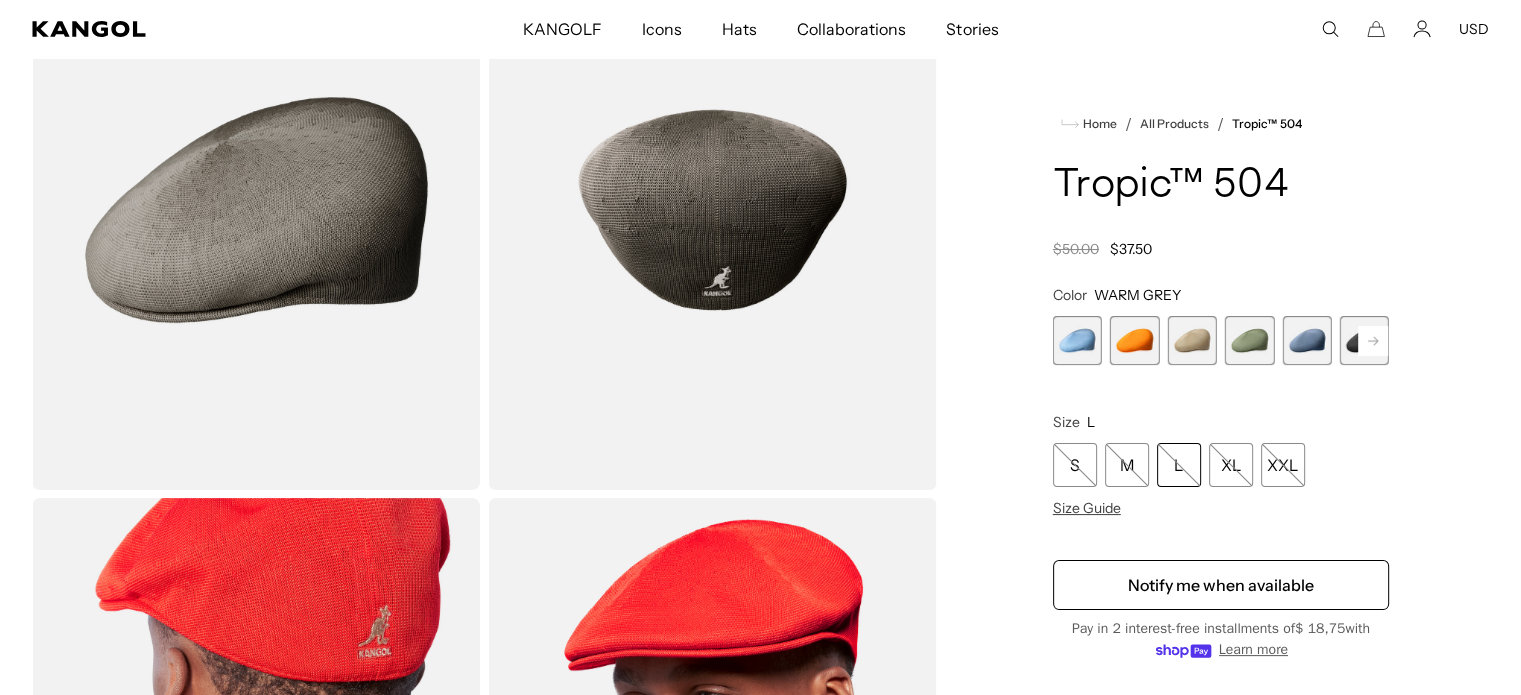 click 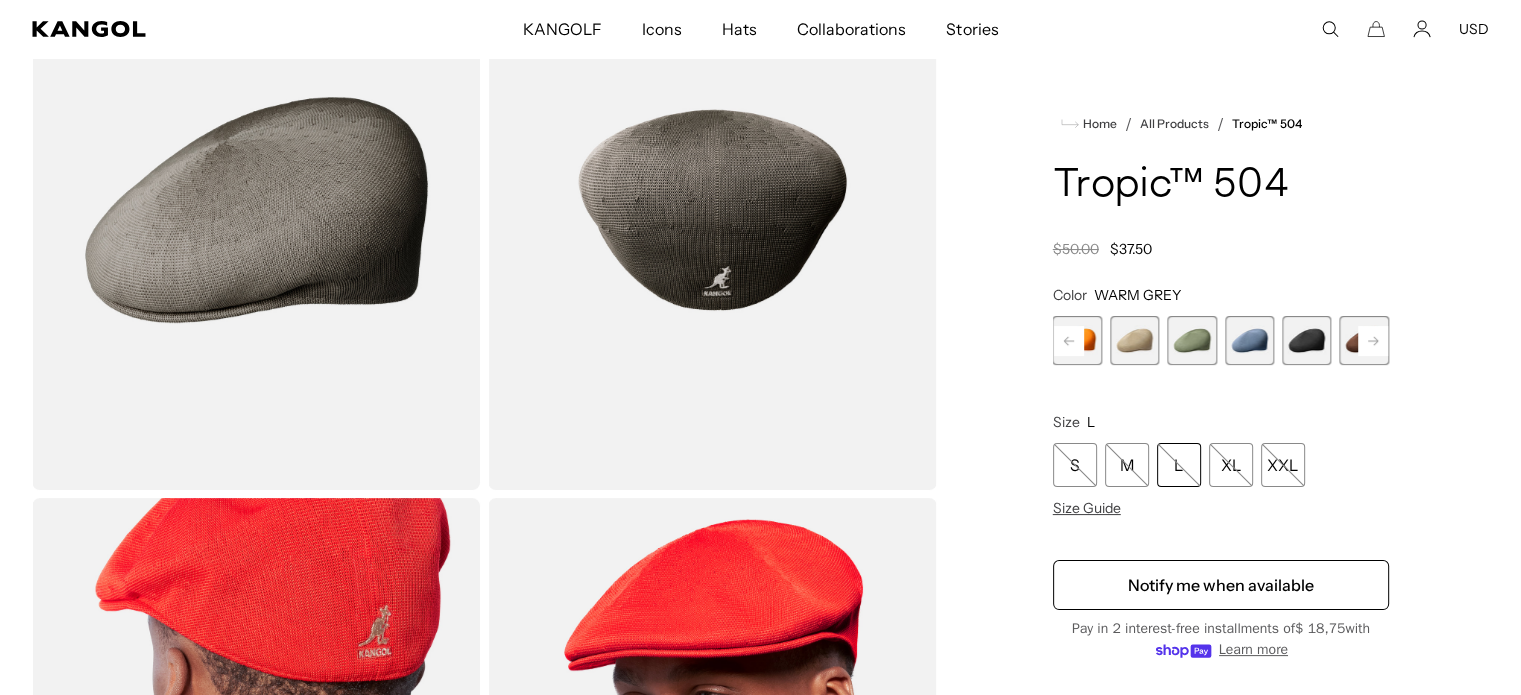 click 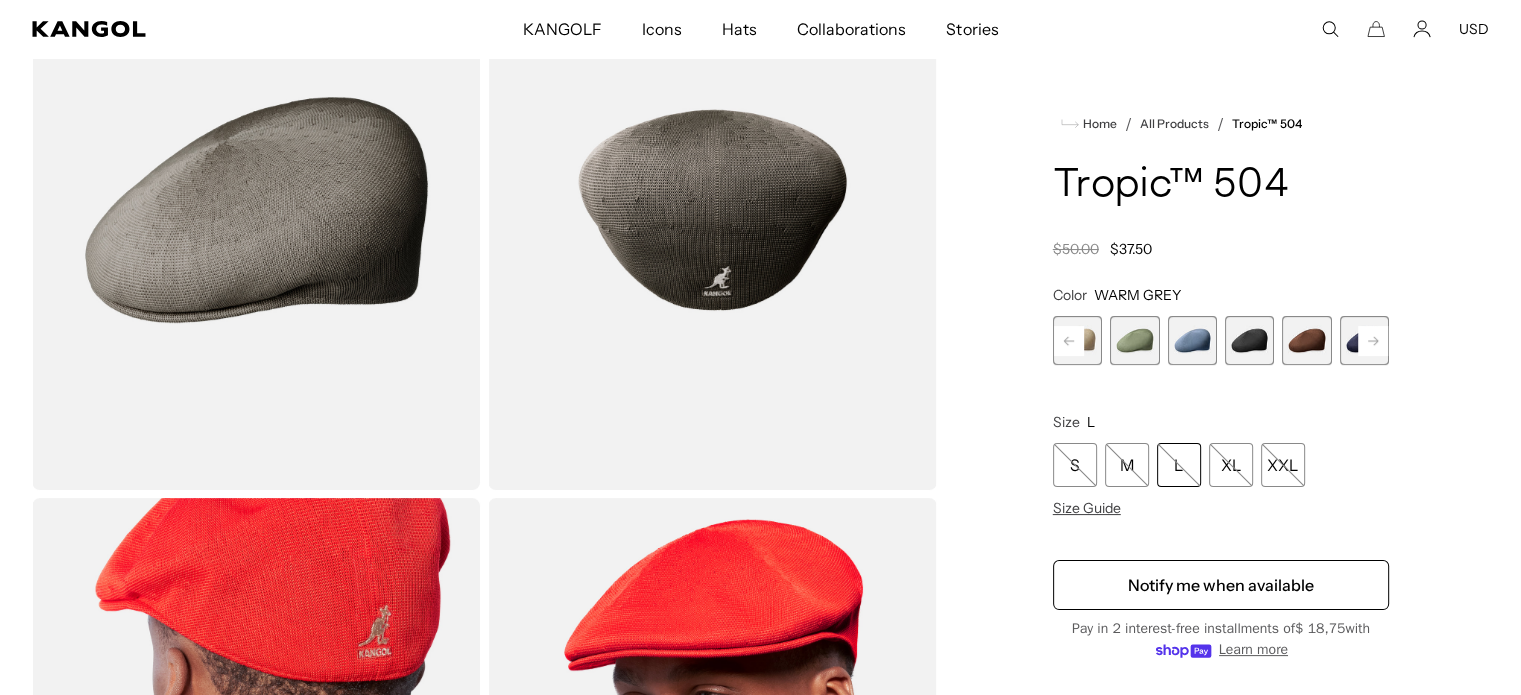 click 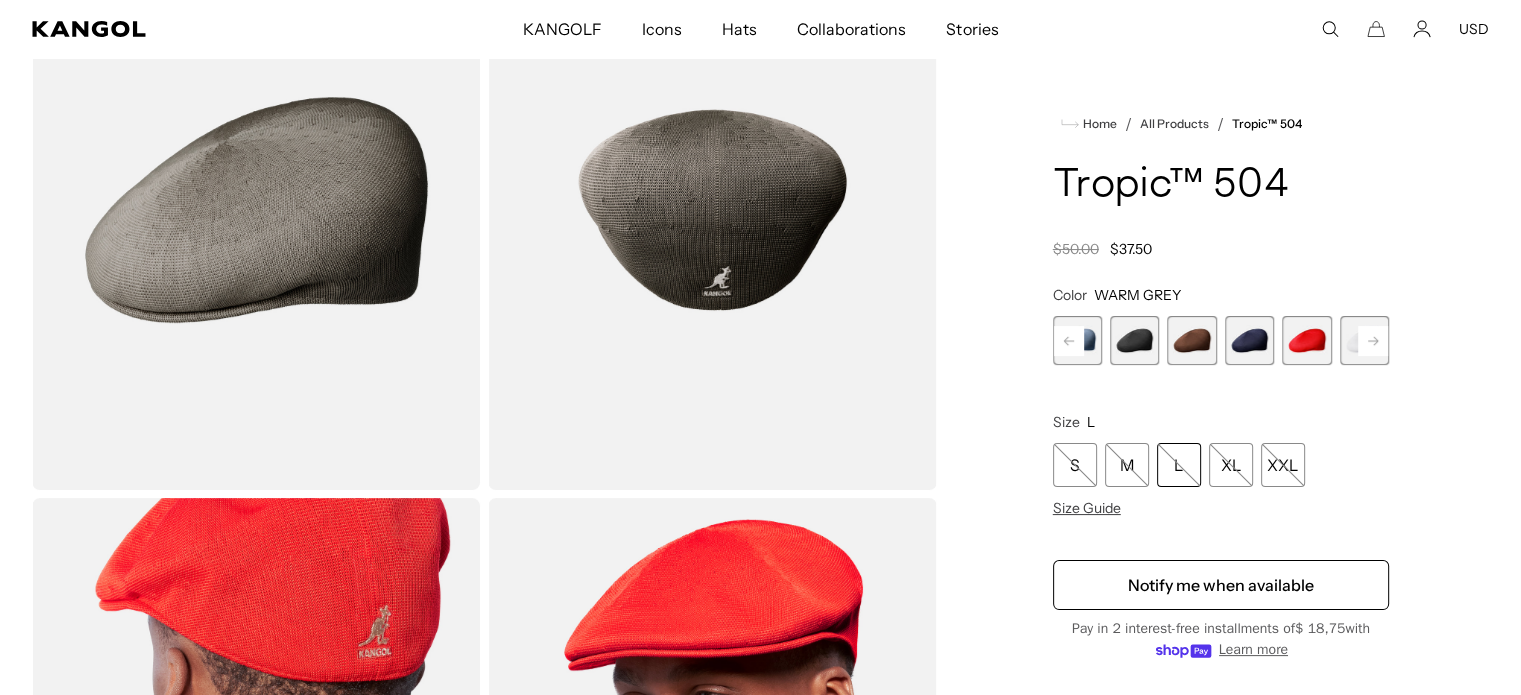 click 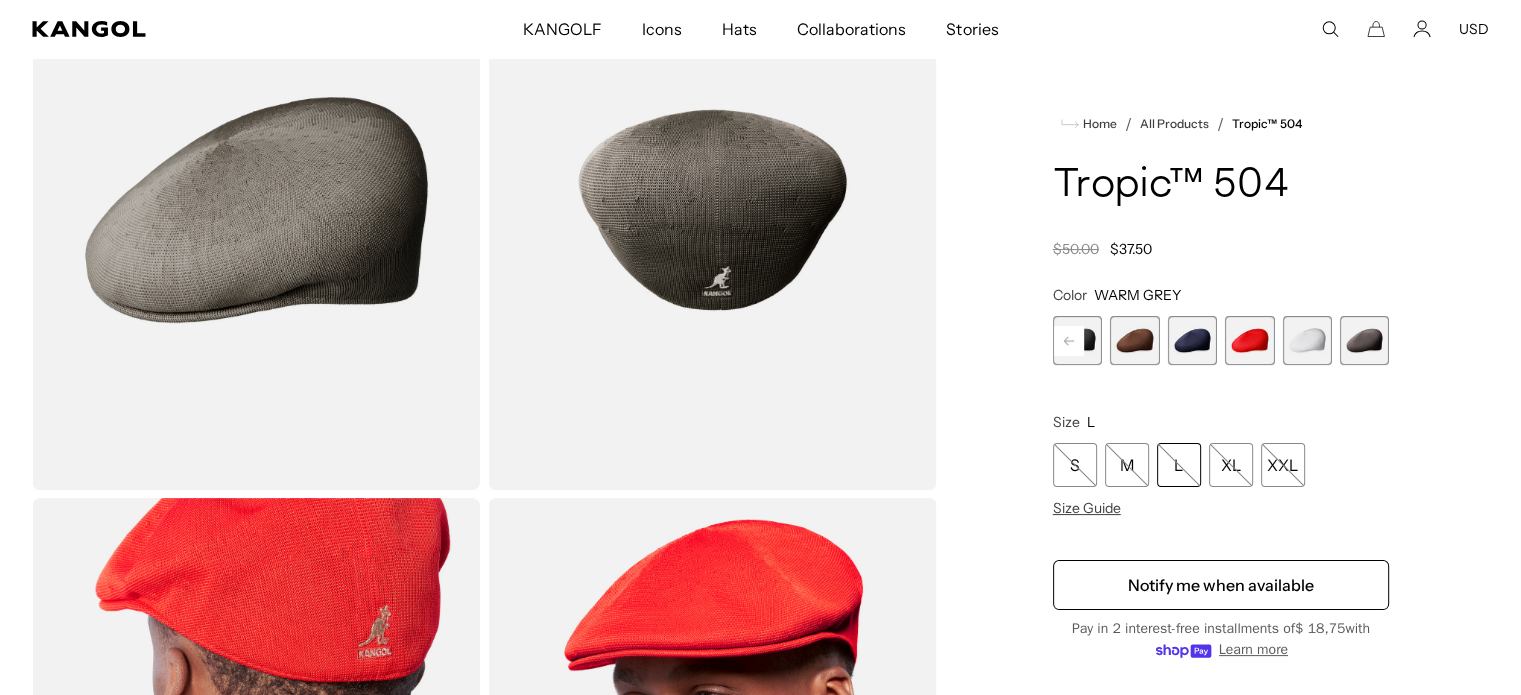click on "Previous
Next
WARM GREY
Variant sold out or unavailable
Glacier
Variant sold out or unavailable
ELECTRIC KUMQUAT
Variant sold out or unavailable
Beige
Variant sold out or unavailable
Oil Green
Variant sold out or unavailable
DENIM BLUE
Variant sold out or unavailable
Black" at bounding box center (1221, 340) 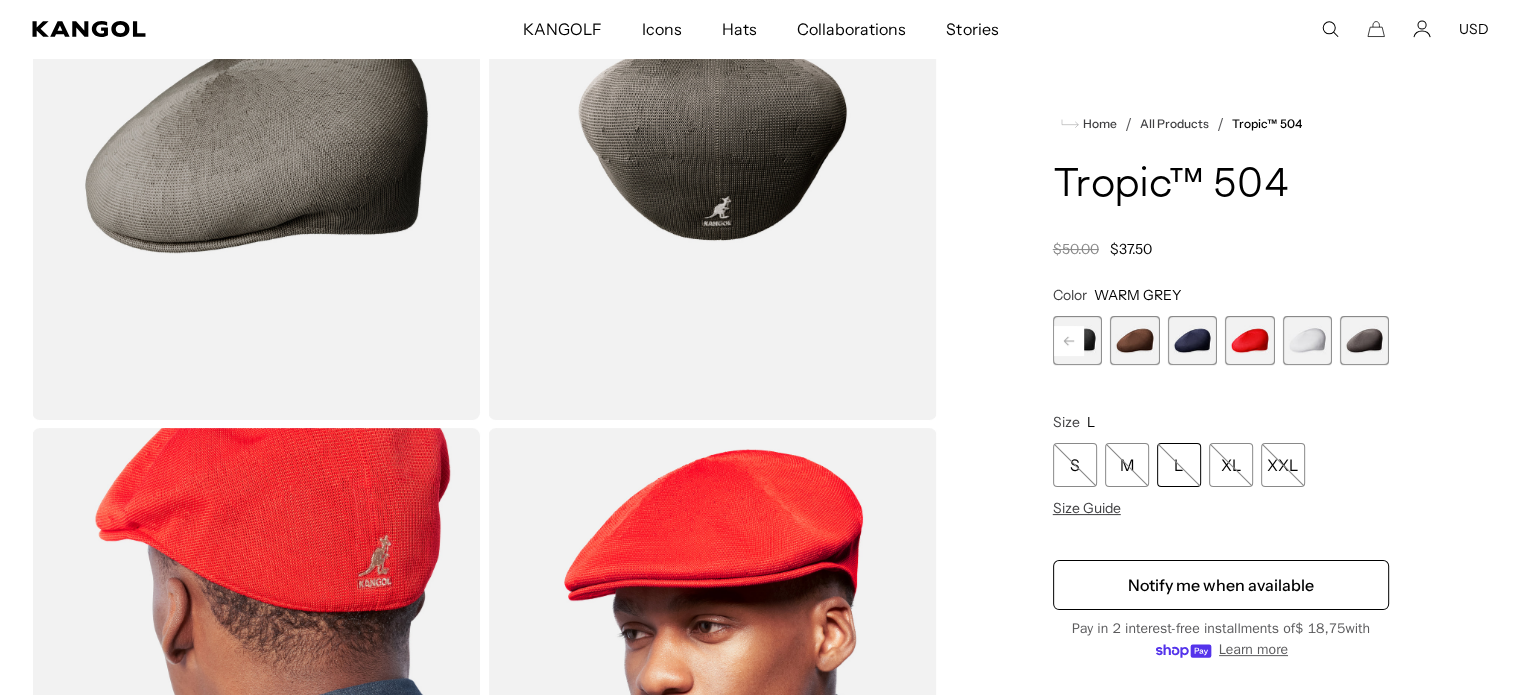 scroll, scrollTop: 374, scrollLeft: 0, axis: vertical 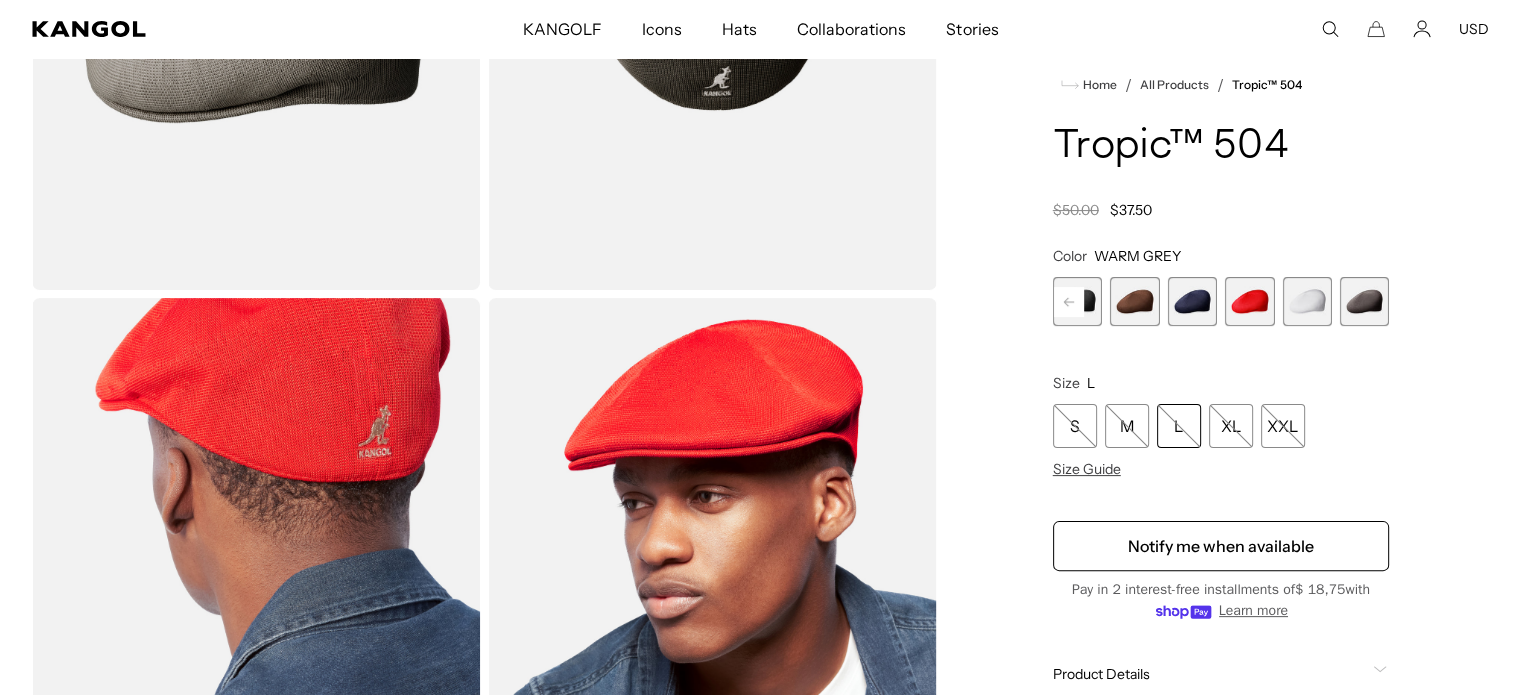 click at bounding box center [1192, 301] 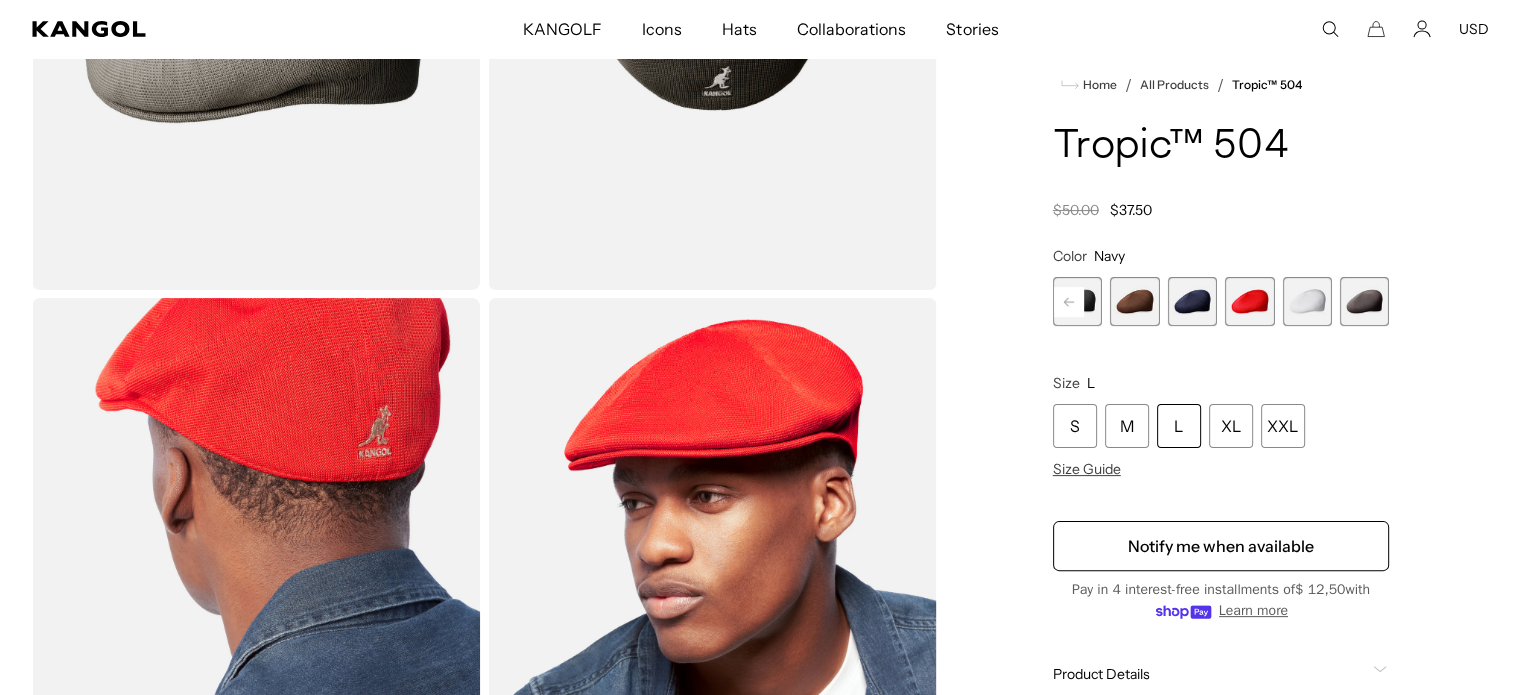 click at bounding box center (1134, 301) 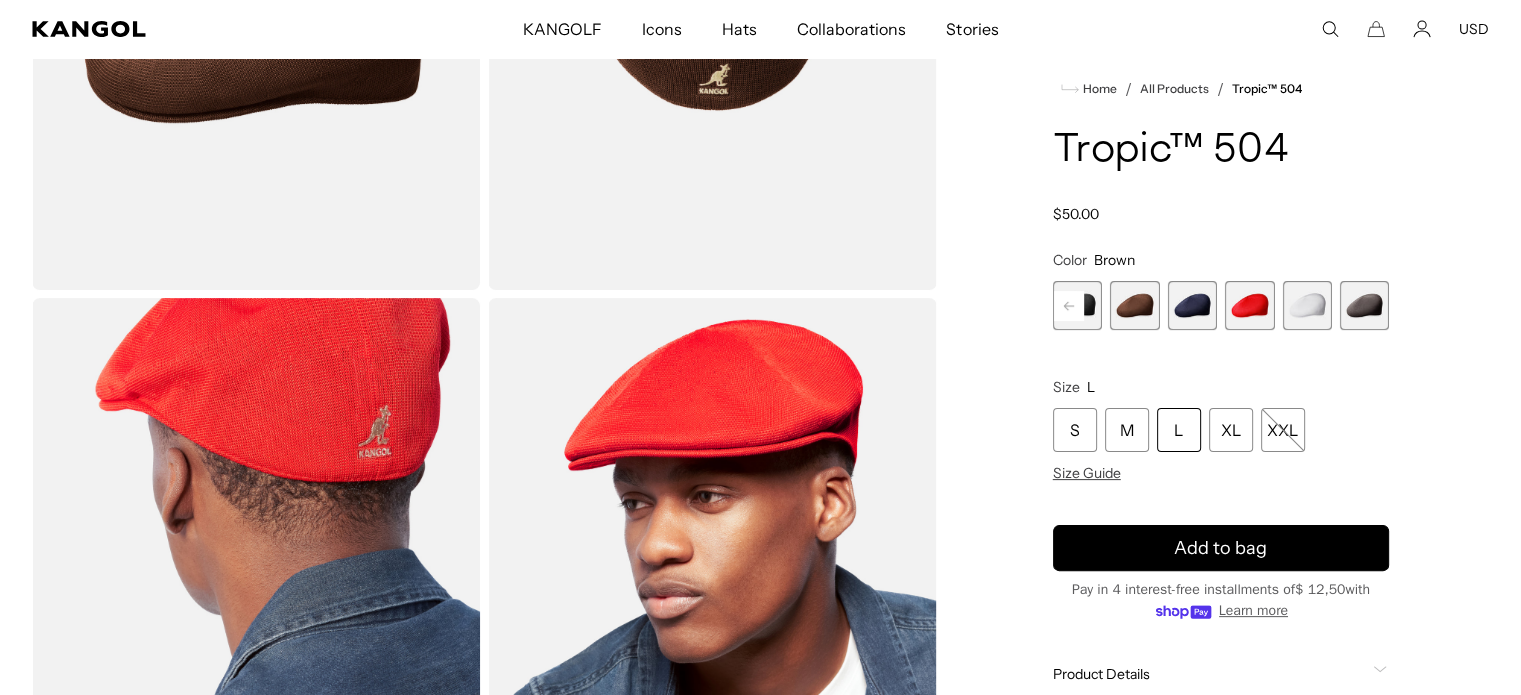scroll, scrollTop: 0, scrollLeft: 412, axis: horizontal 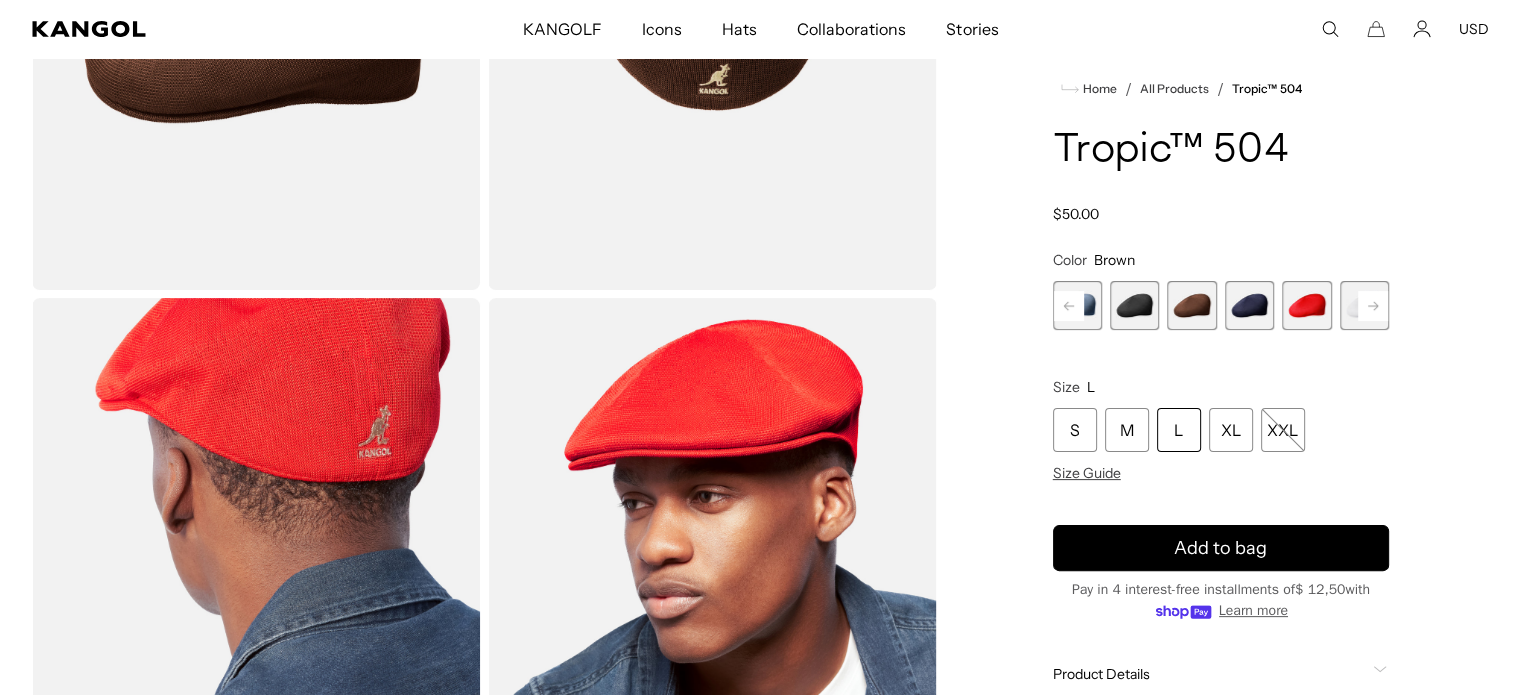 click at bounding box center (1134, 305) 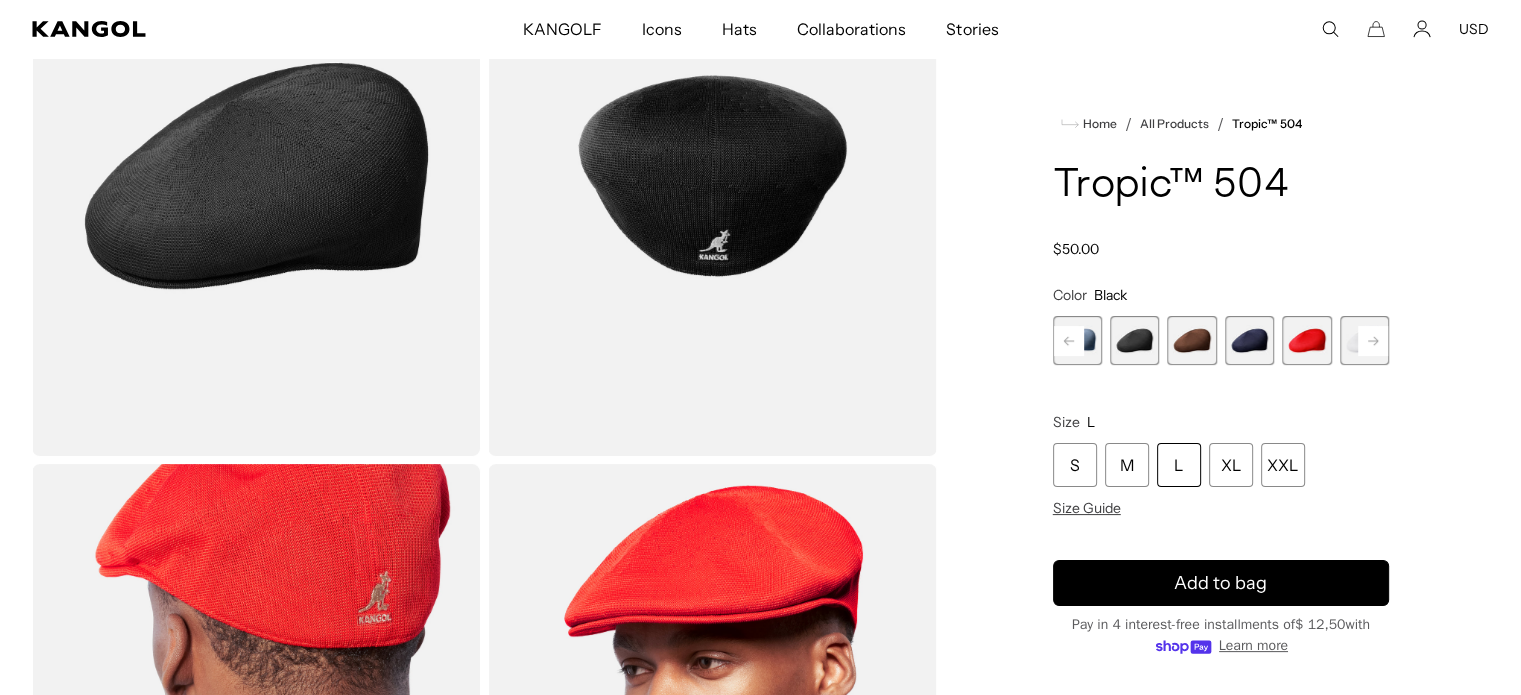 scroll, scrollTop: 200, scrollLeft: 0, axis: vertical 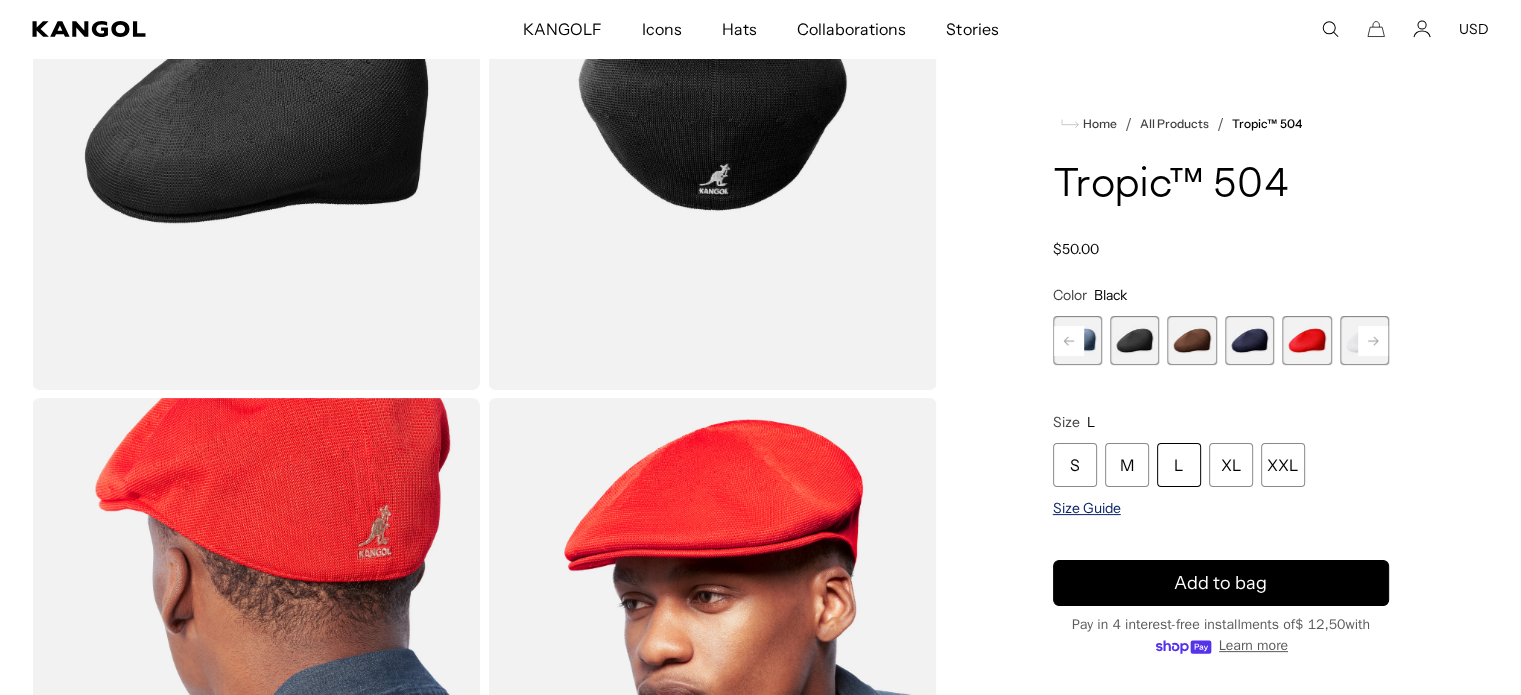 click on "Size Guide" at bounding box center (1087, 508) 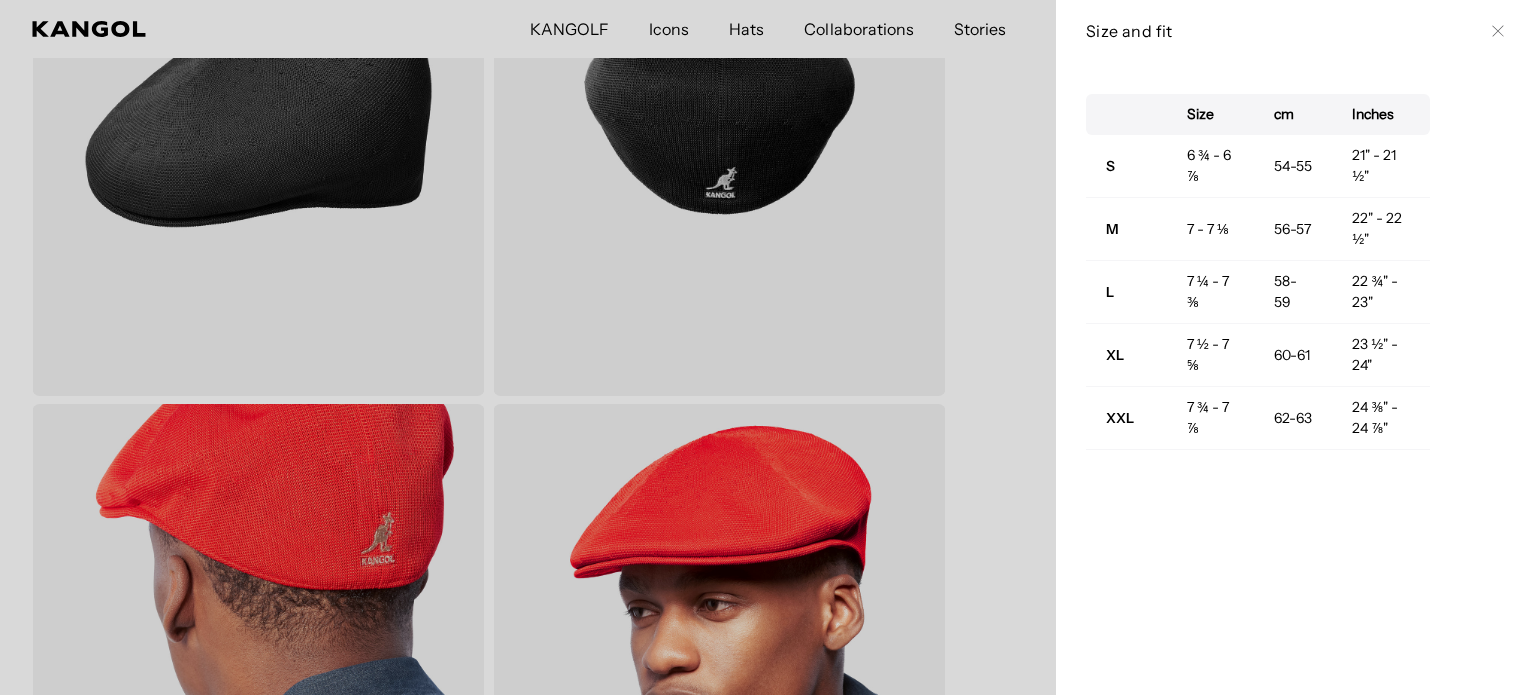 scroll, scrollTop: 0, scrollLeft: 0, axis: both 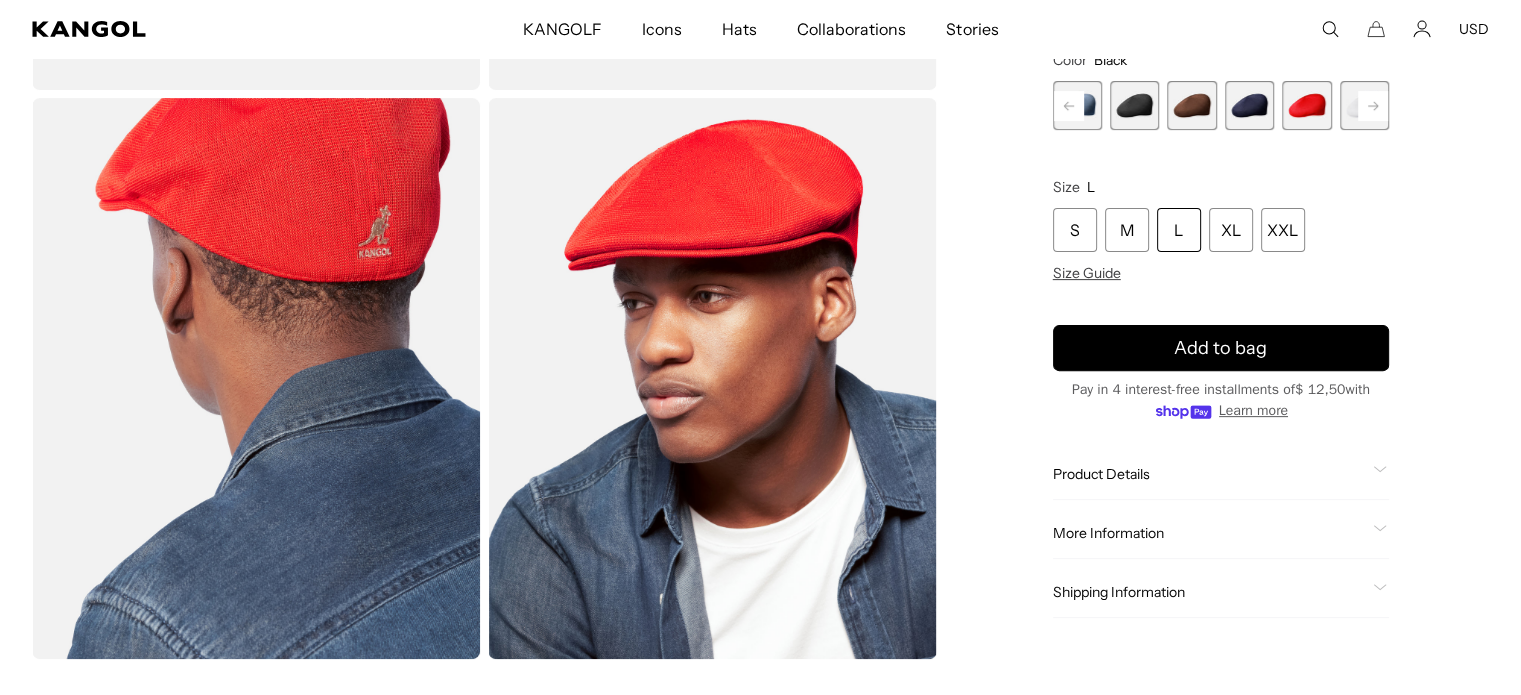 click on "Product Details" 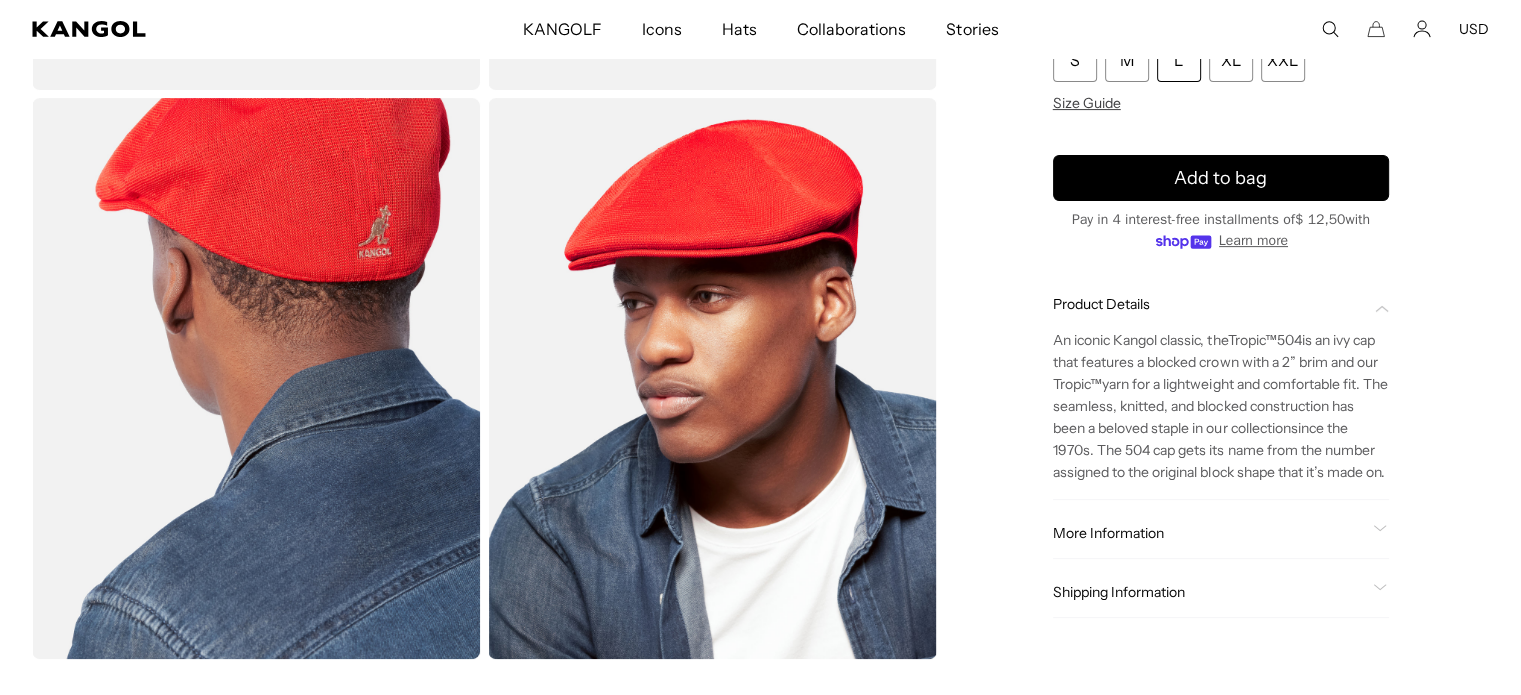 scroll, scrollTop: 0, scrollLeft: 0, axis: both 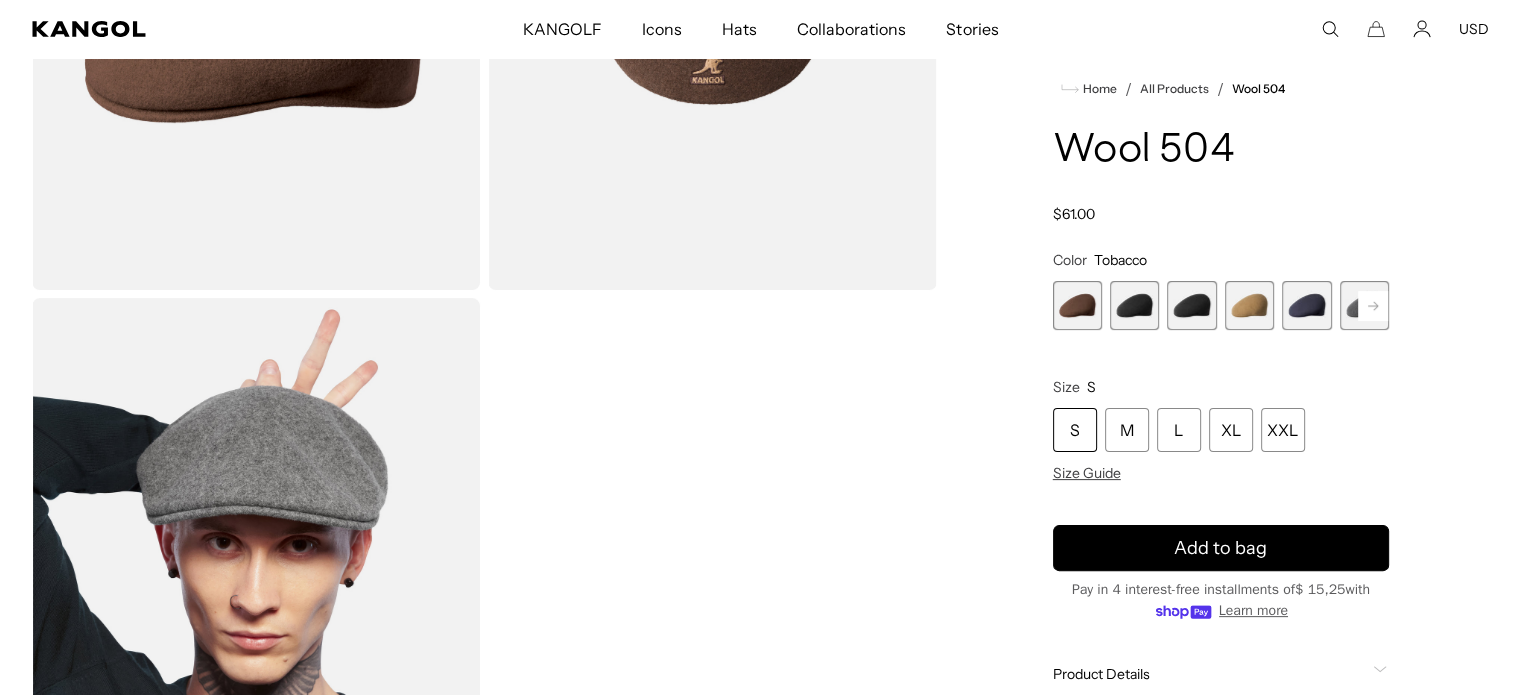 click at bounding box center [1134, 305] 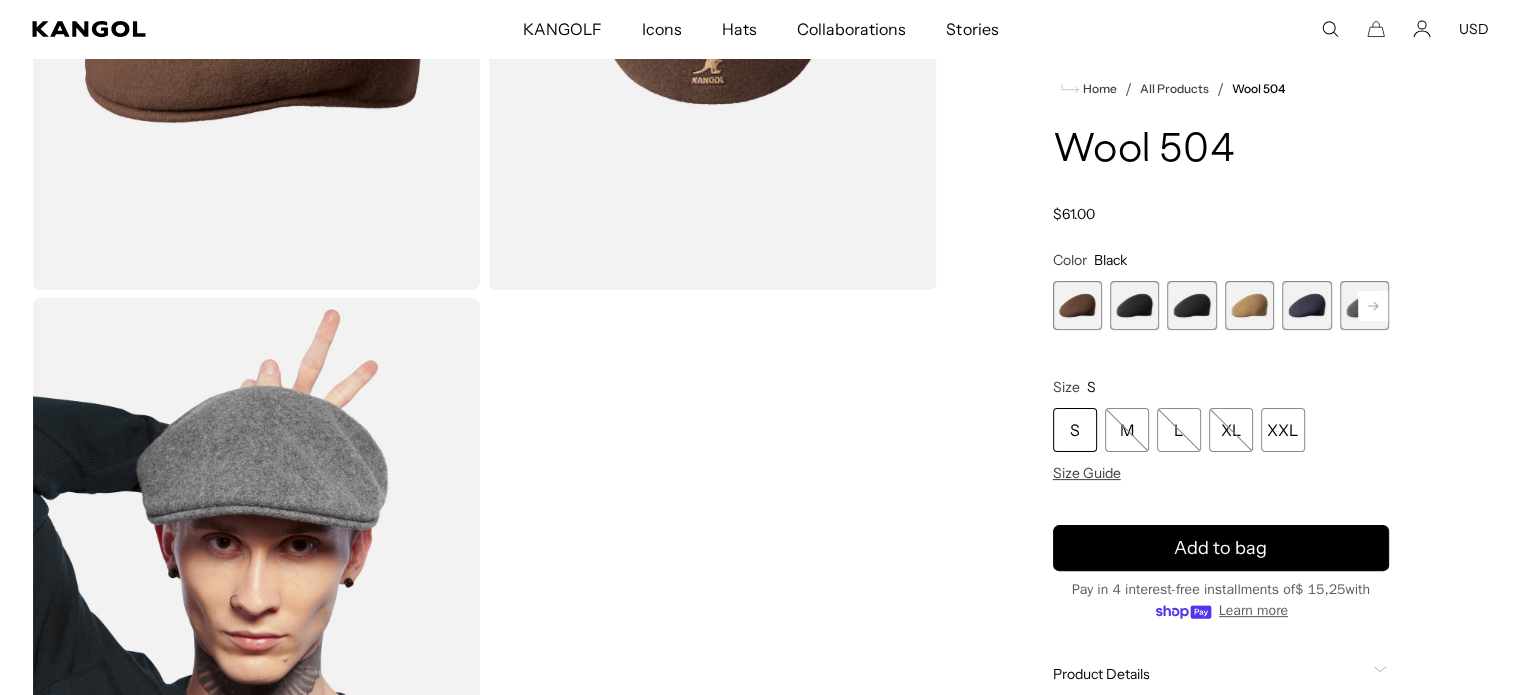scroll, scrollTop: 0, scrollLeft: 412, axis: horizontal 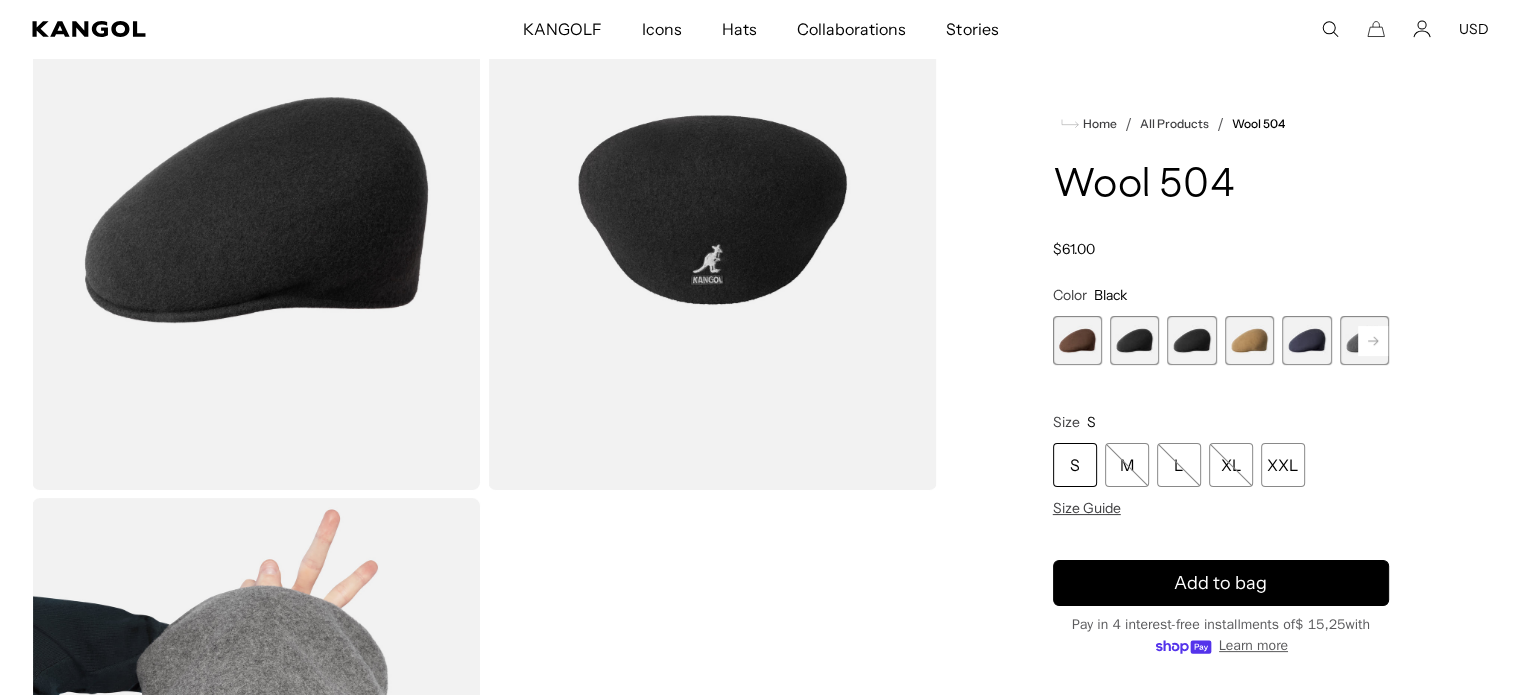 click at bounding box center (1191, 340) 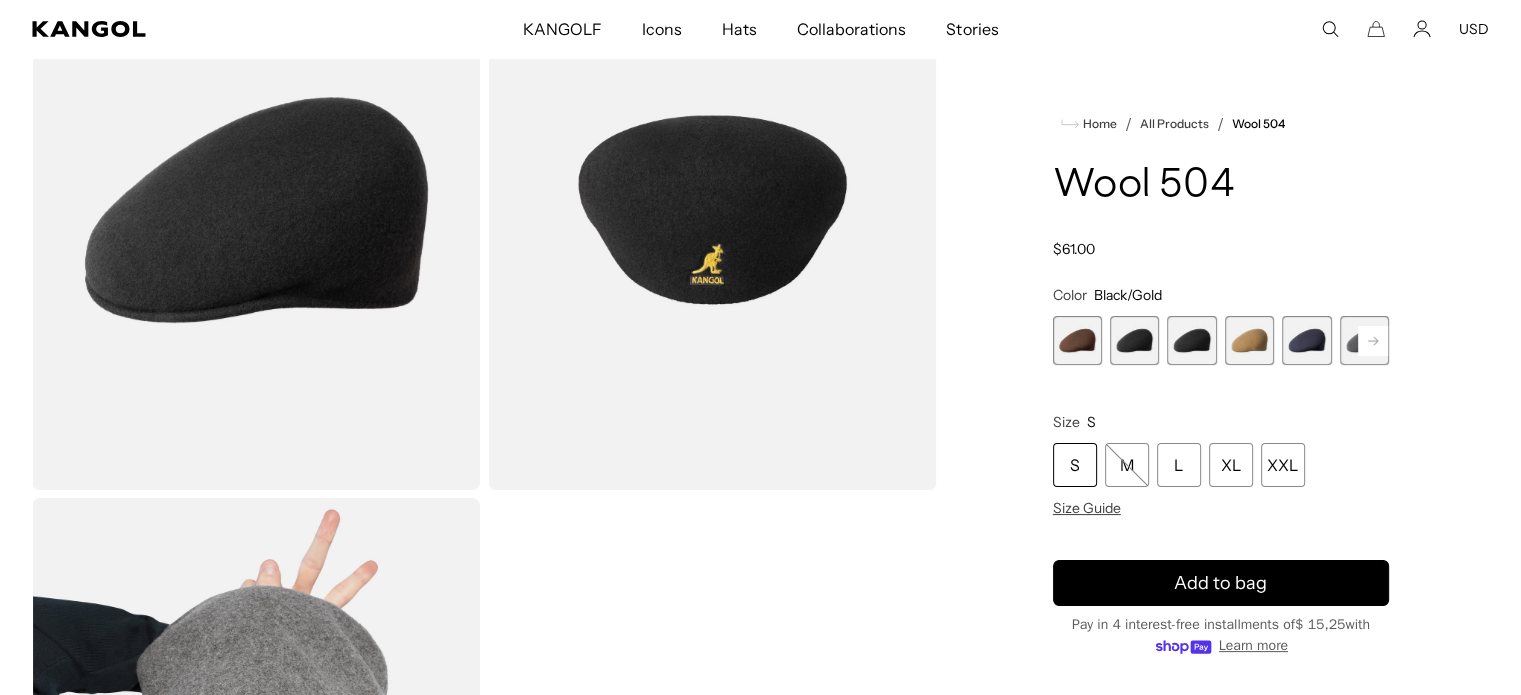 click 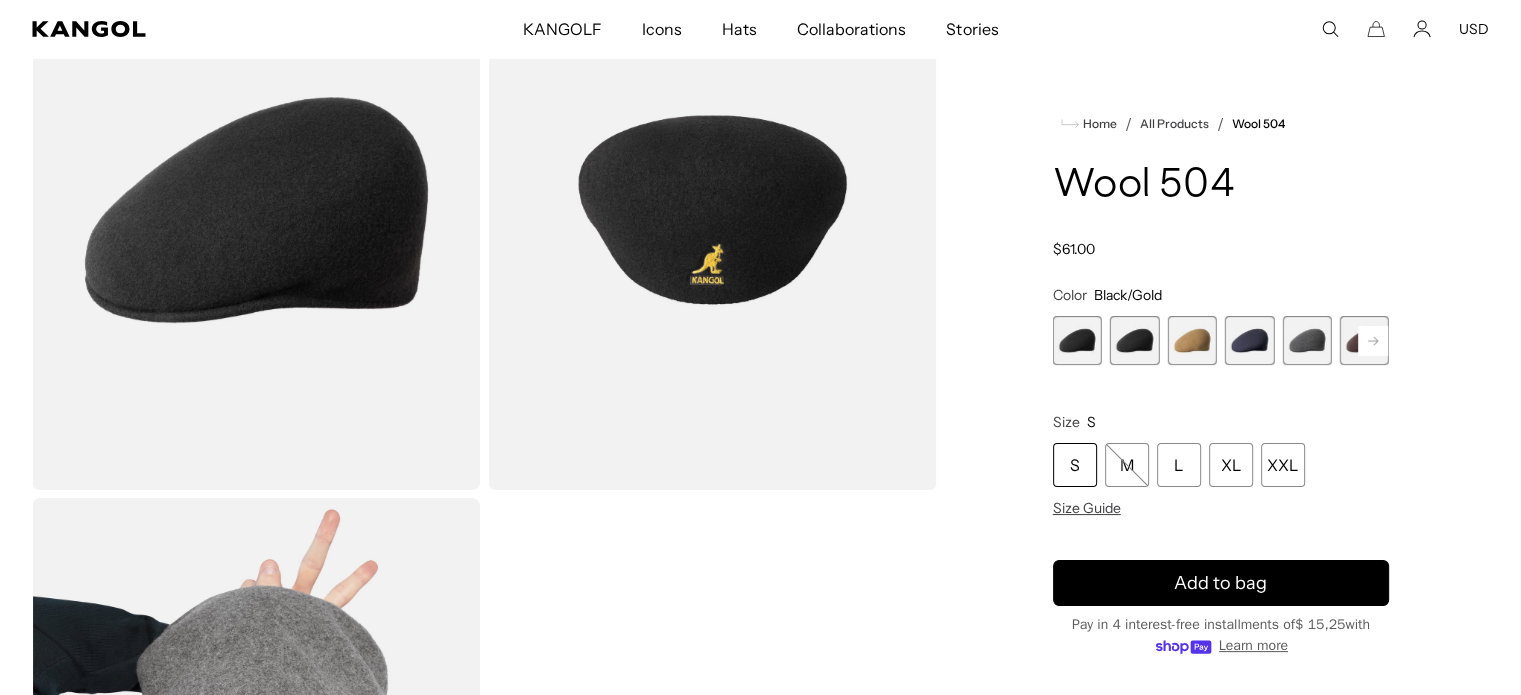 scroll, scrollTop: 0, scrollLeft: 412, axis: horizontal 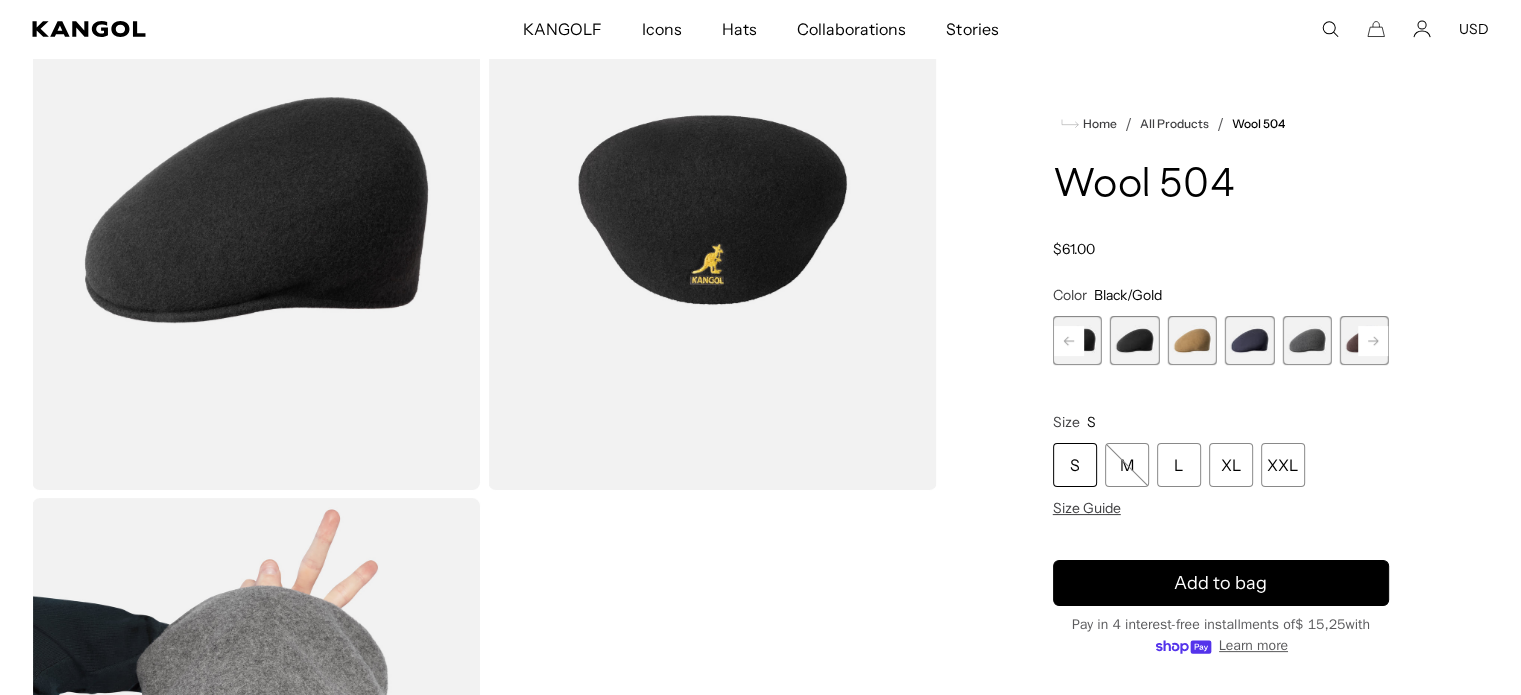click at bounding box center [1306, 340] 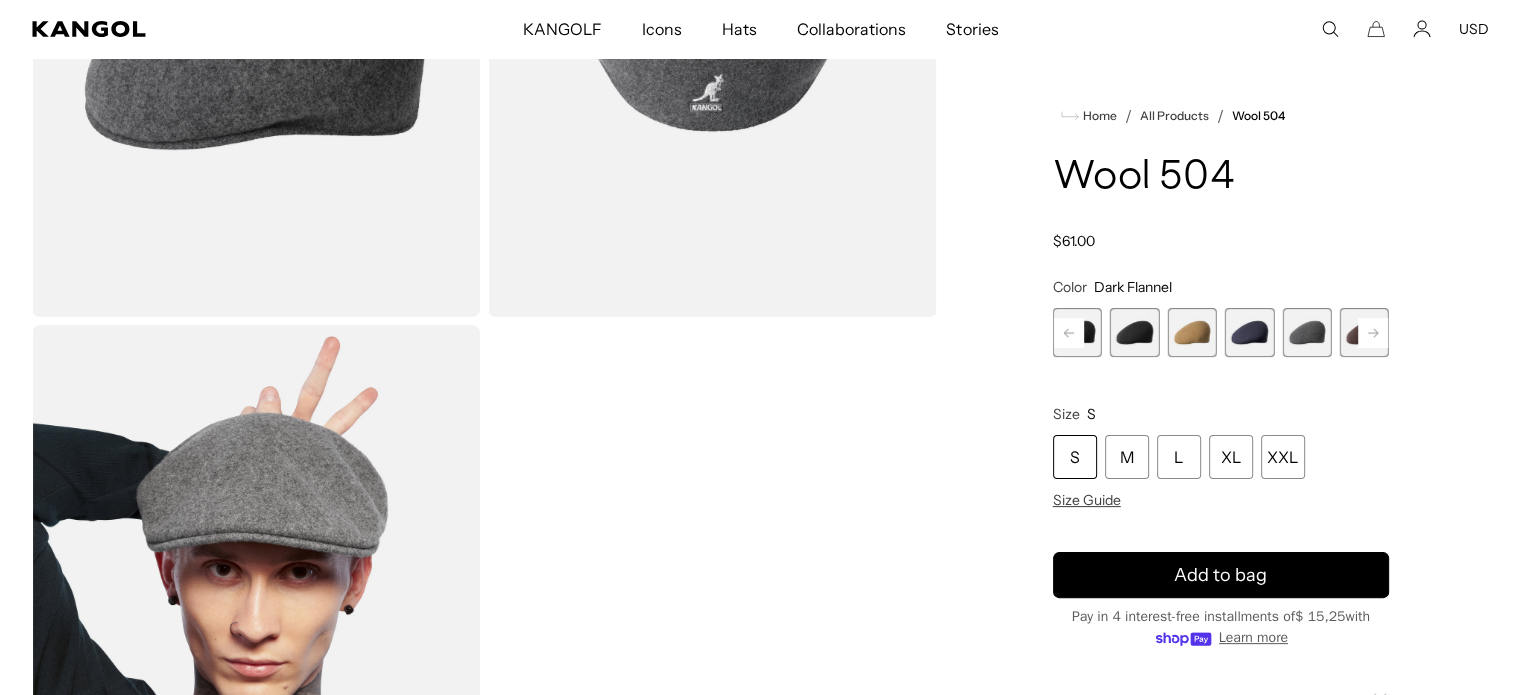 scroll, scrollTop: 500, scrollLeft: 0, axis: vertical 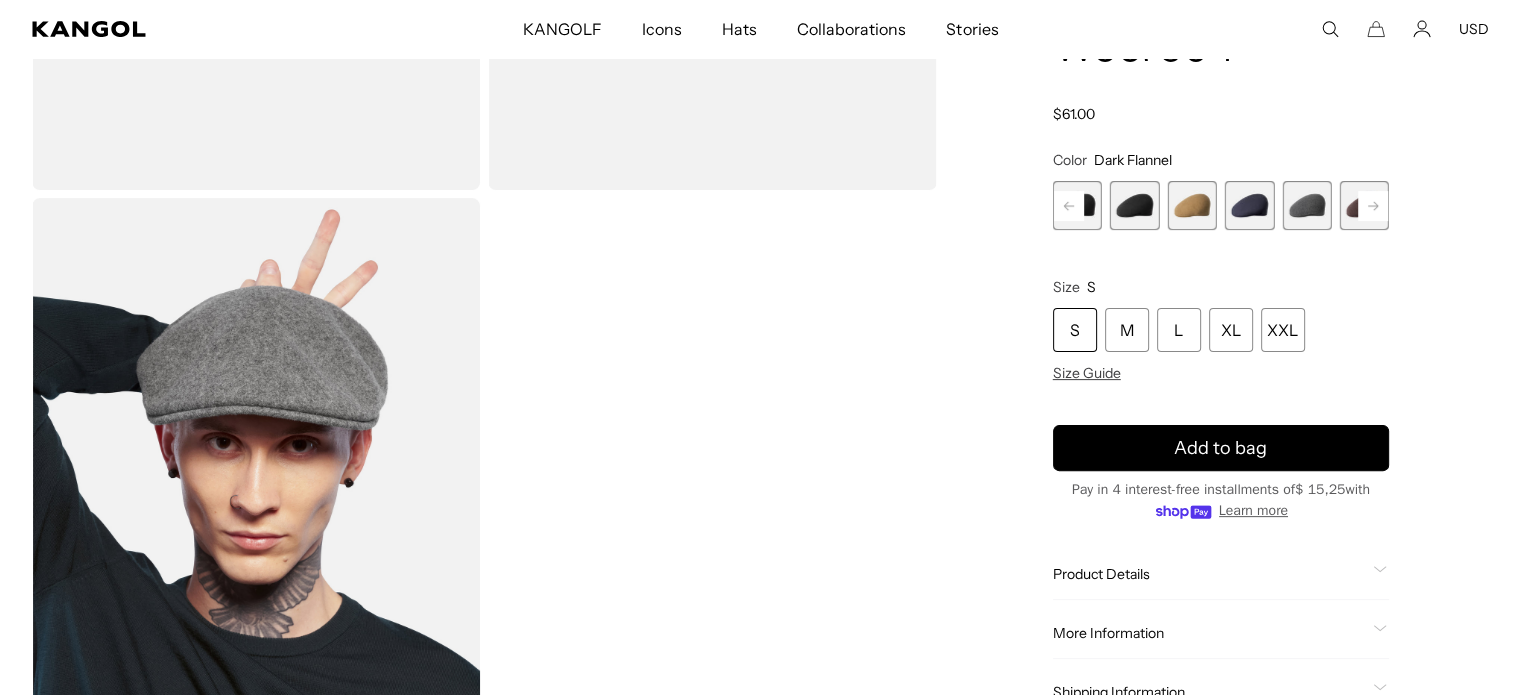 click 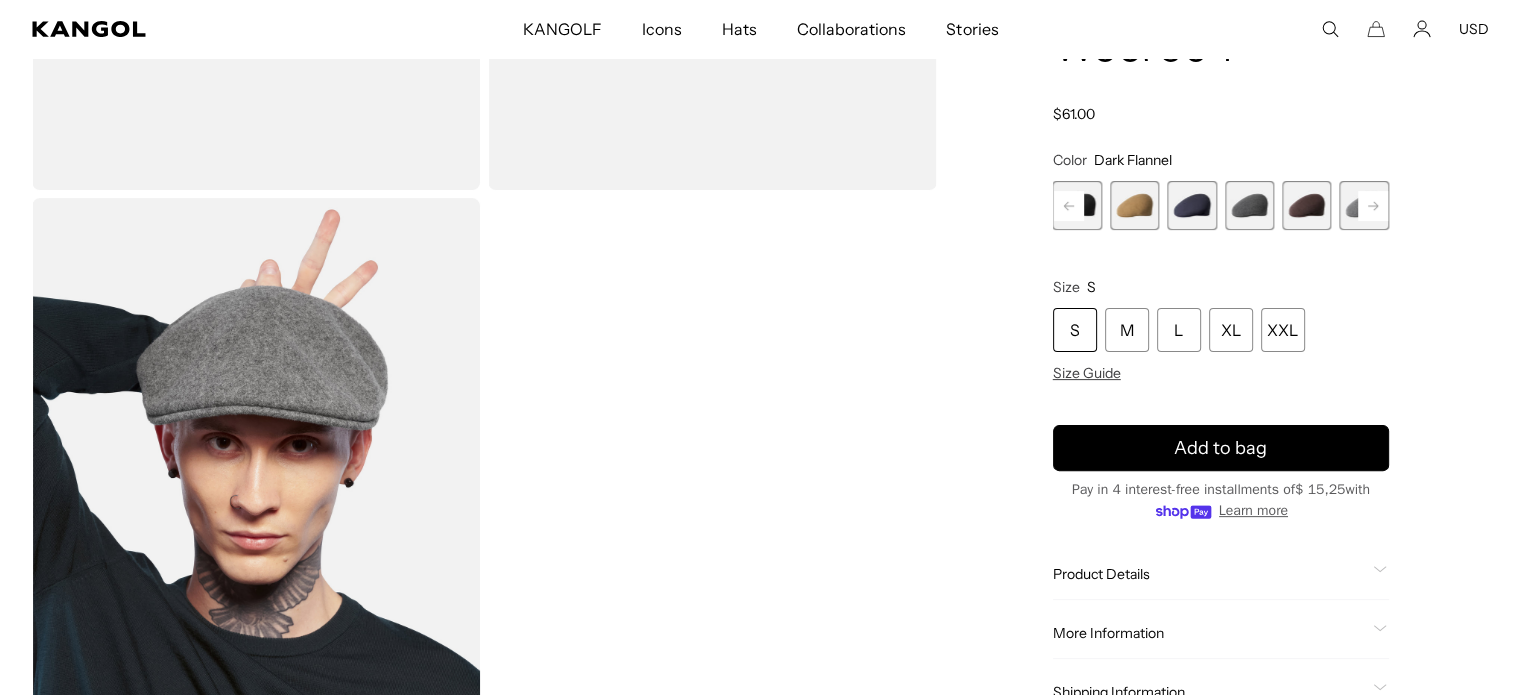 click on "Home
/
All Products
/
Wool 504
Wool 504
Regular price
$61.00
Regular price
Sale price
$61.00
Color
Dark Flannel
Previous
Next
Tobacco
Variant sold out or unavailable
Black
Variant sold out or unavailable" at bounding box center (1221, 194) 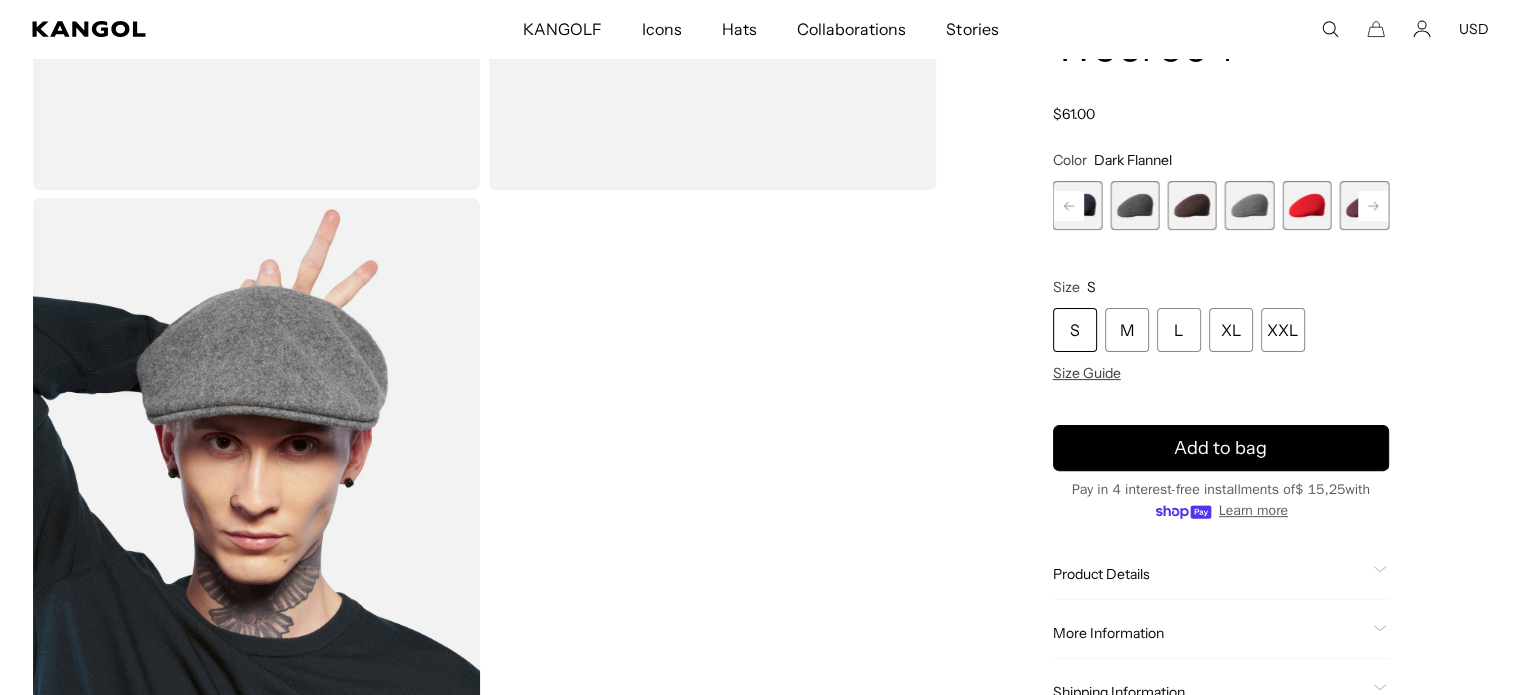scroll, scrollTop: 0, scrollLeft: 0, axis: both 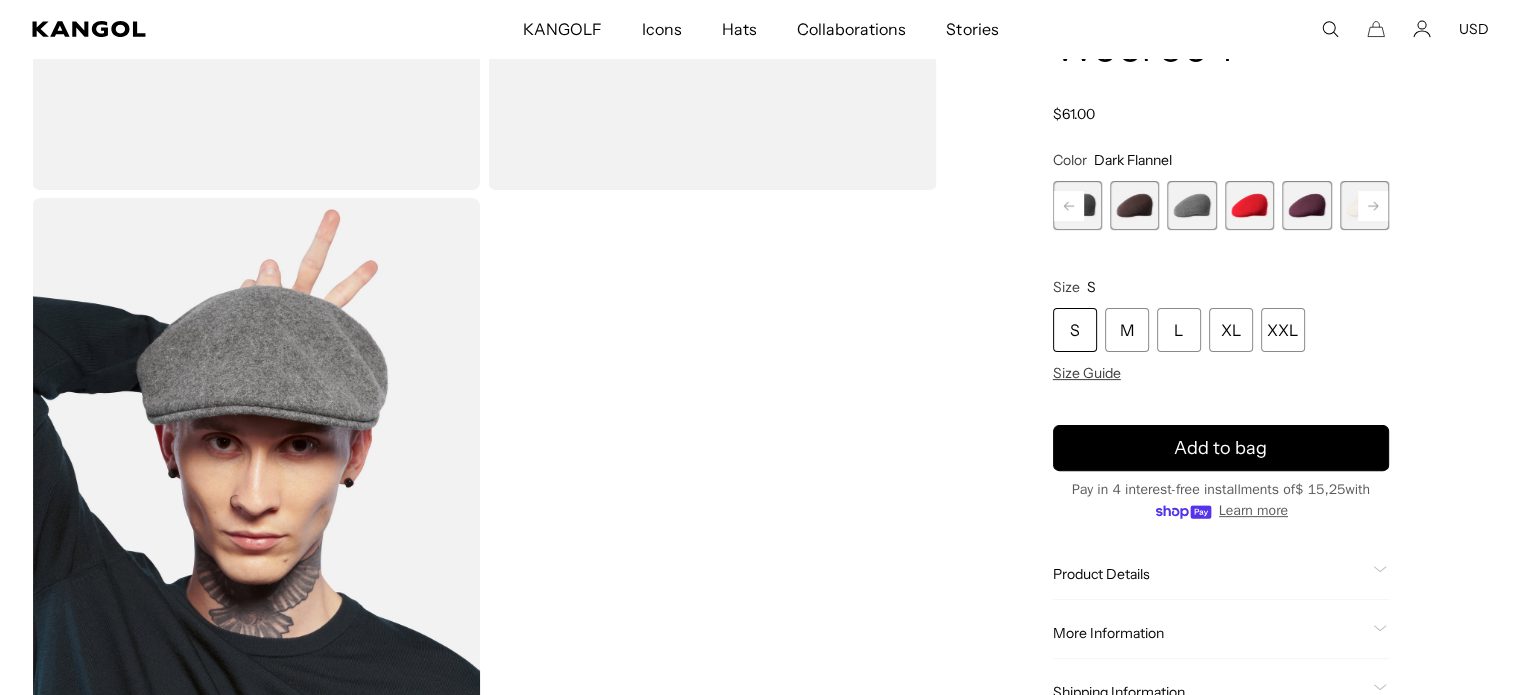 click 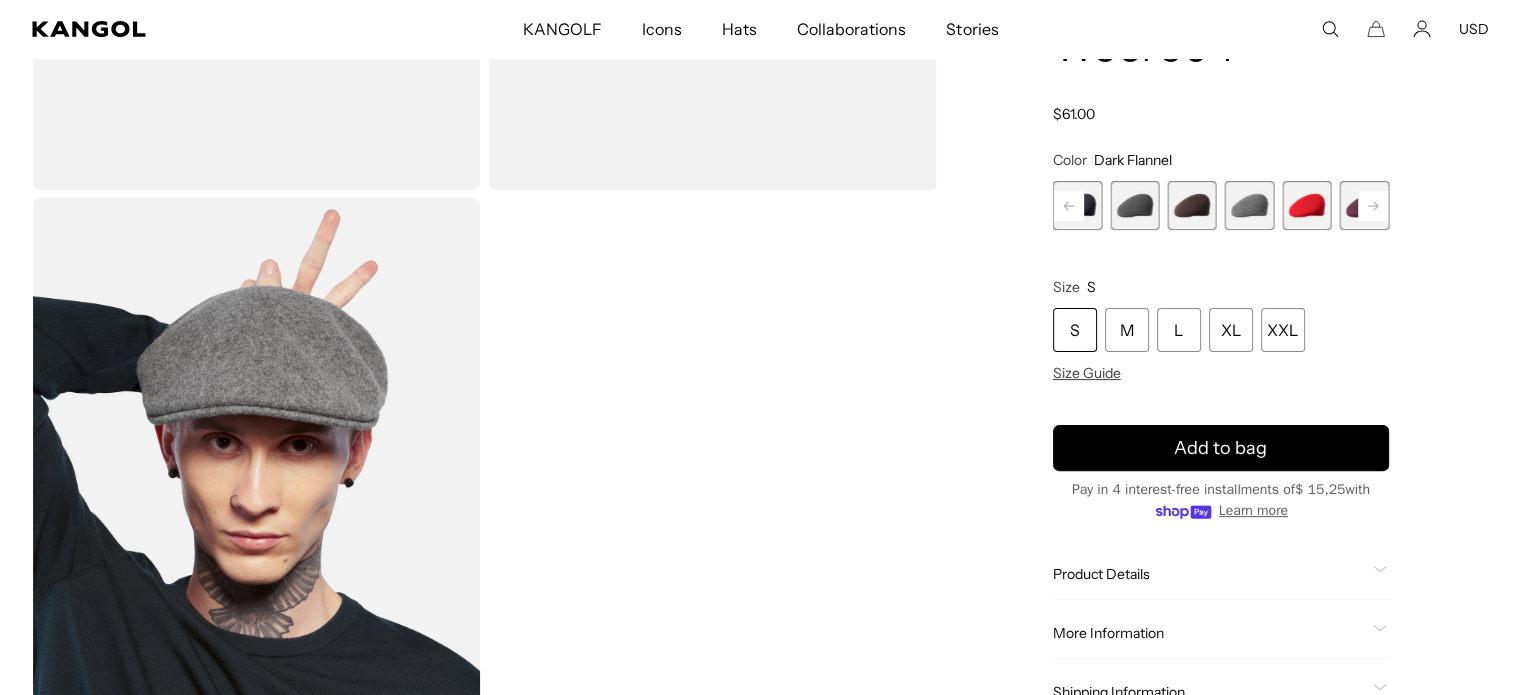 click 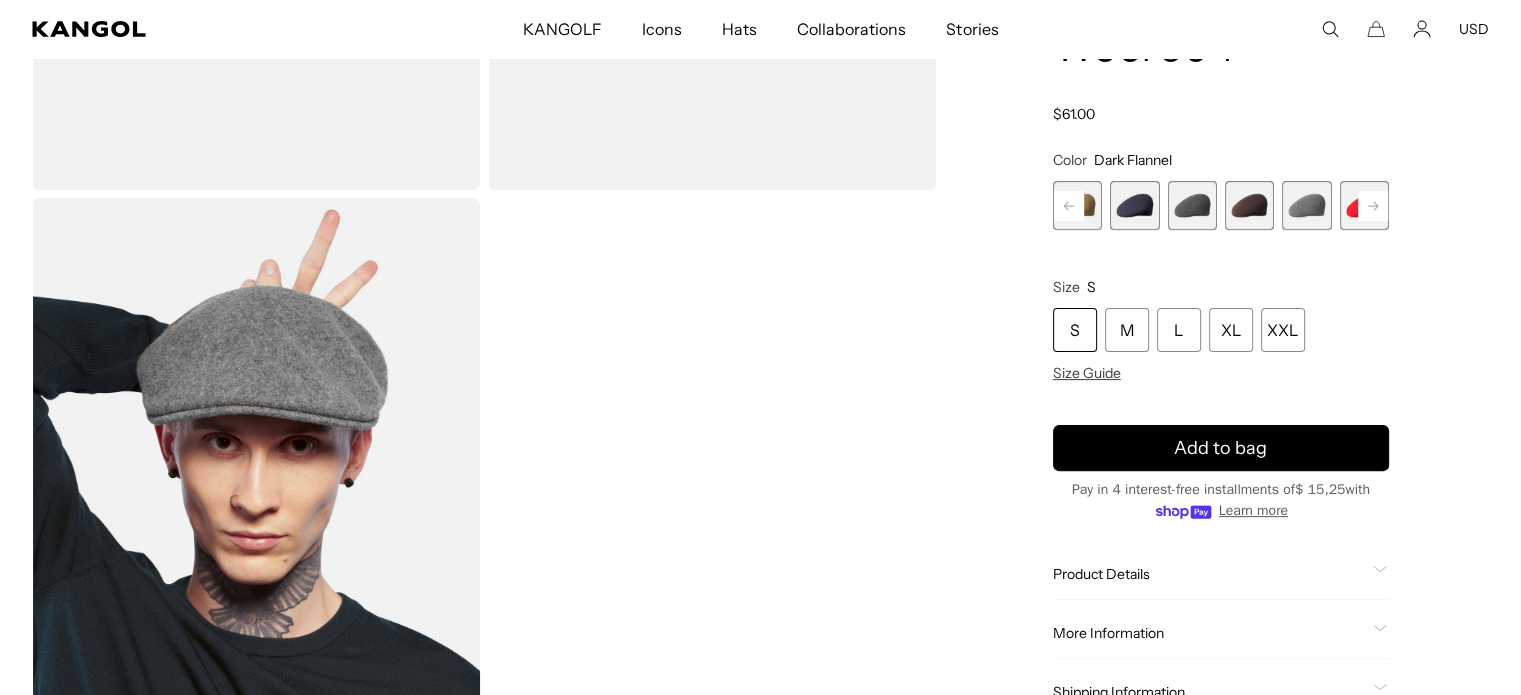 click 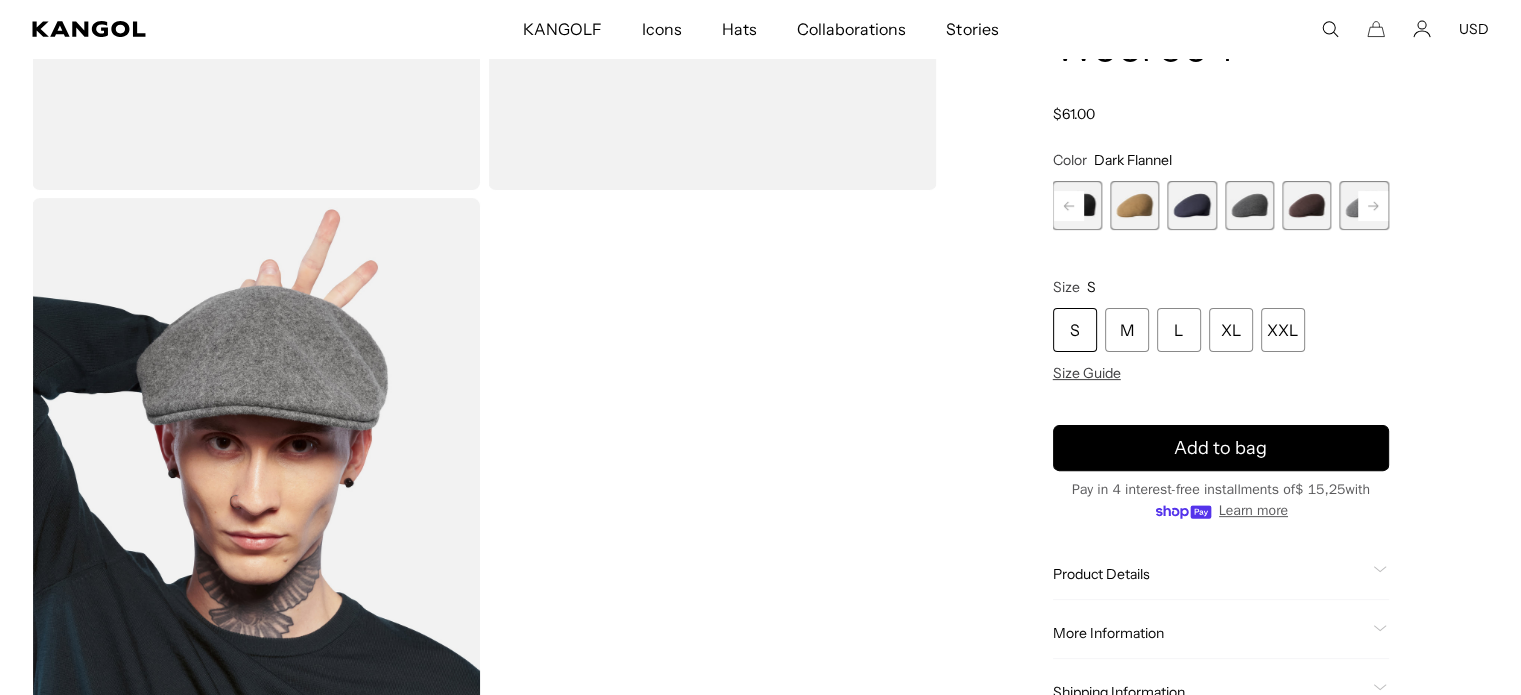 click 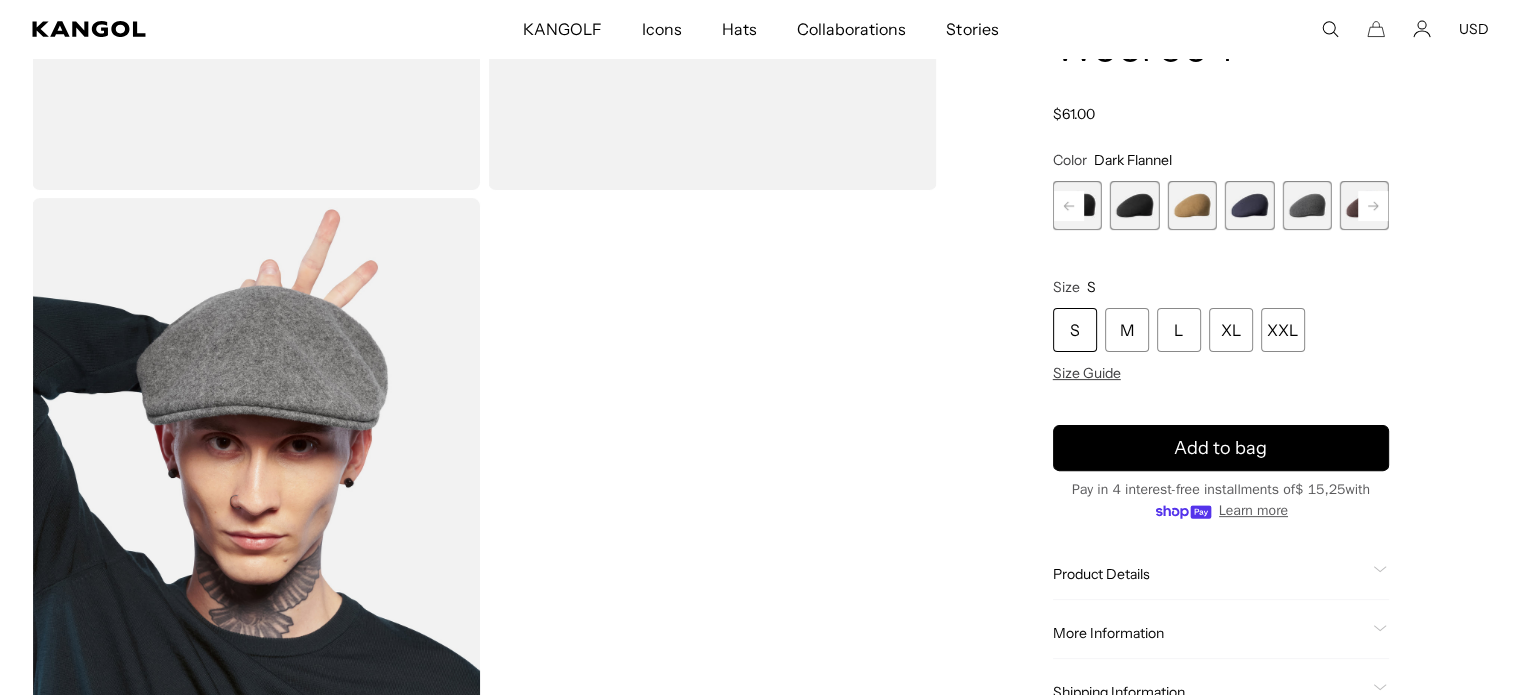 click 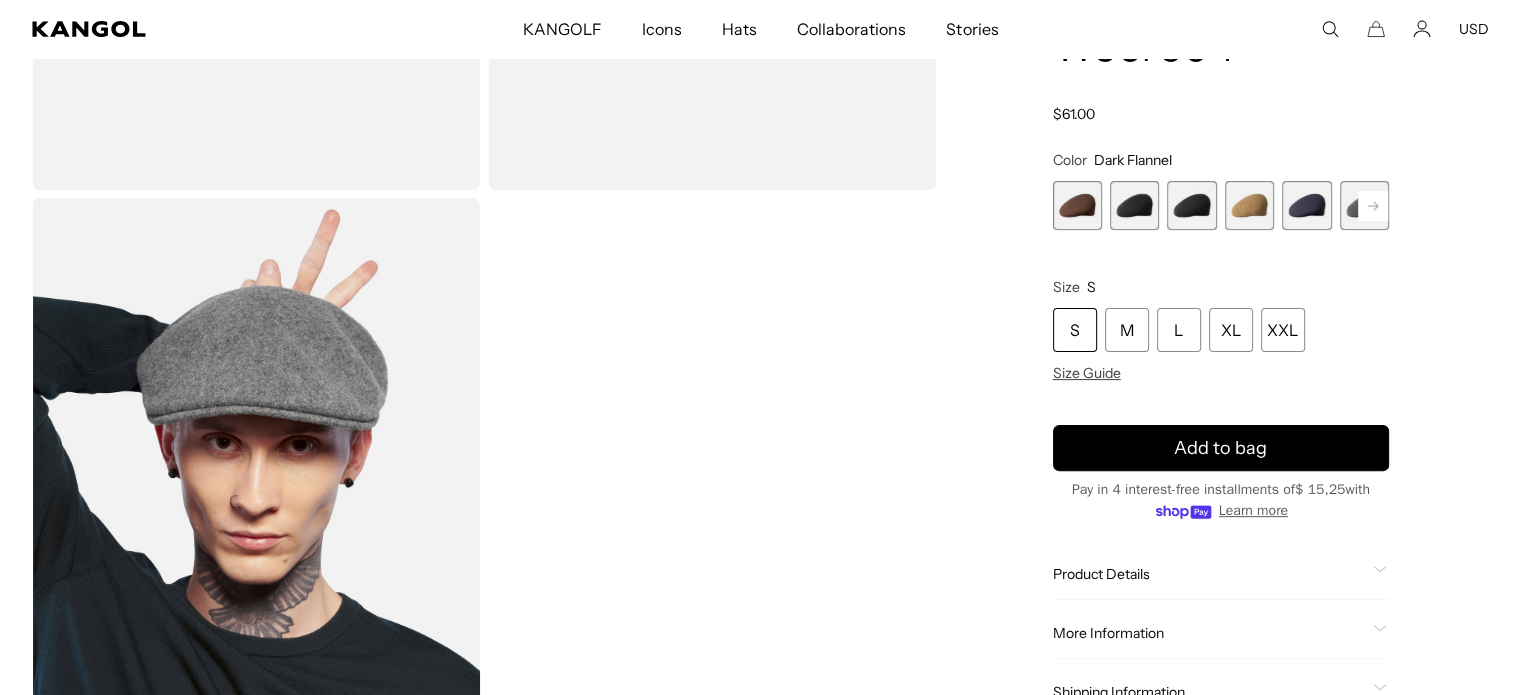 scroll, scrollTop: 0, scrollLeft: 412, axis: horizontal 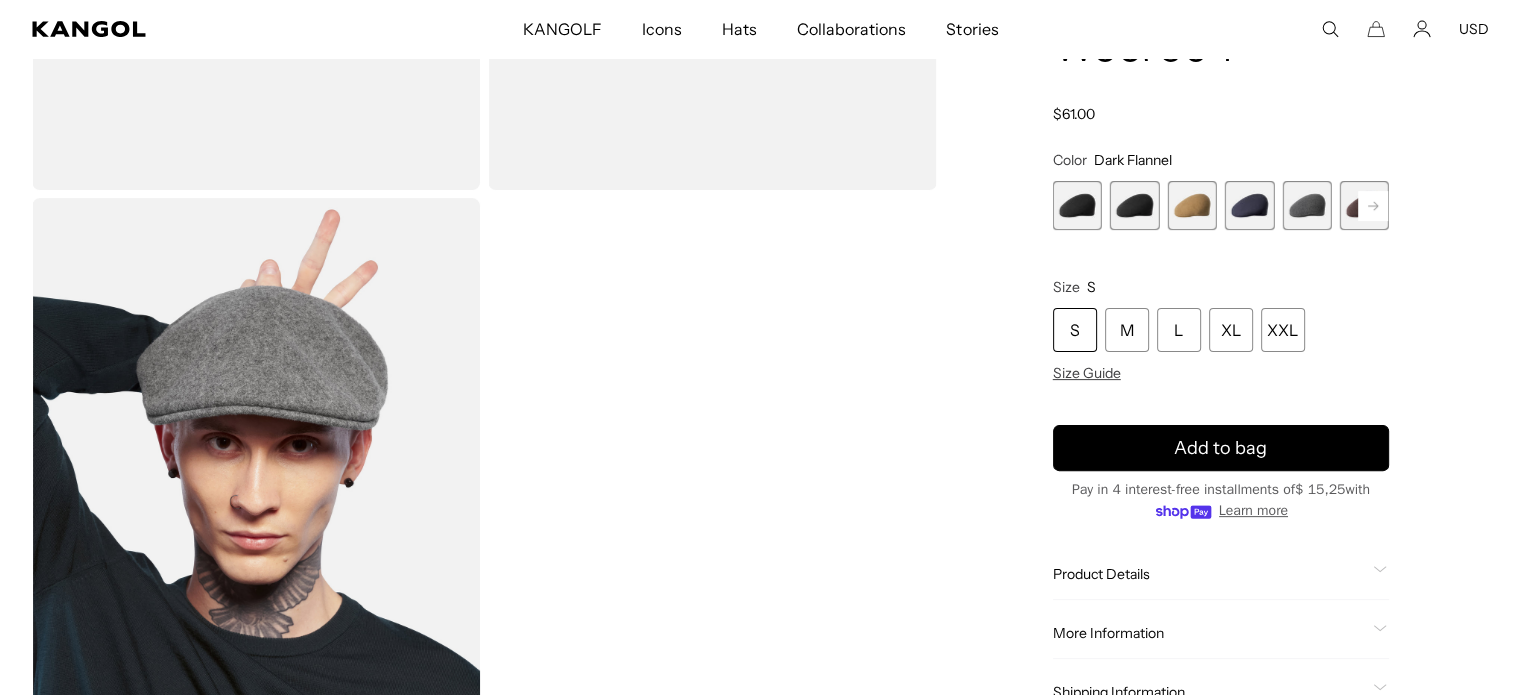 click 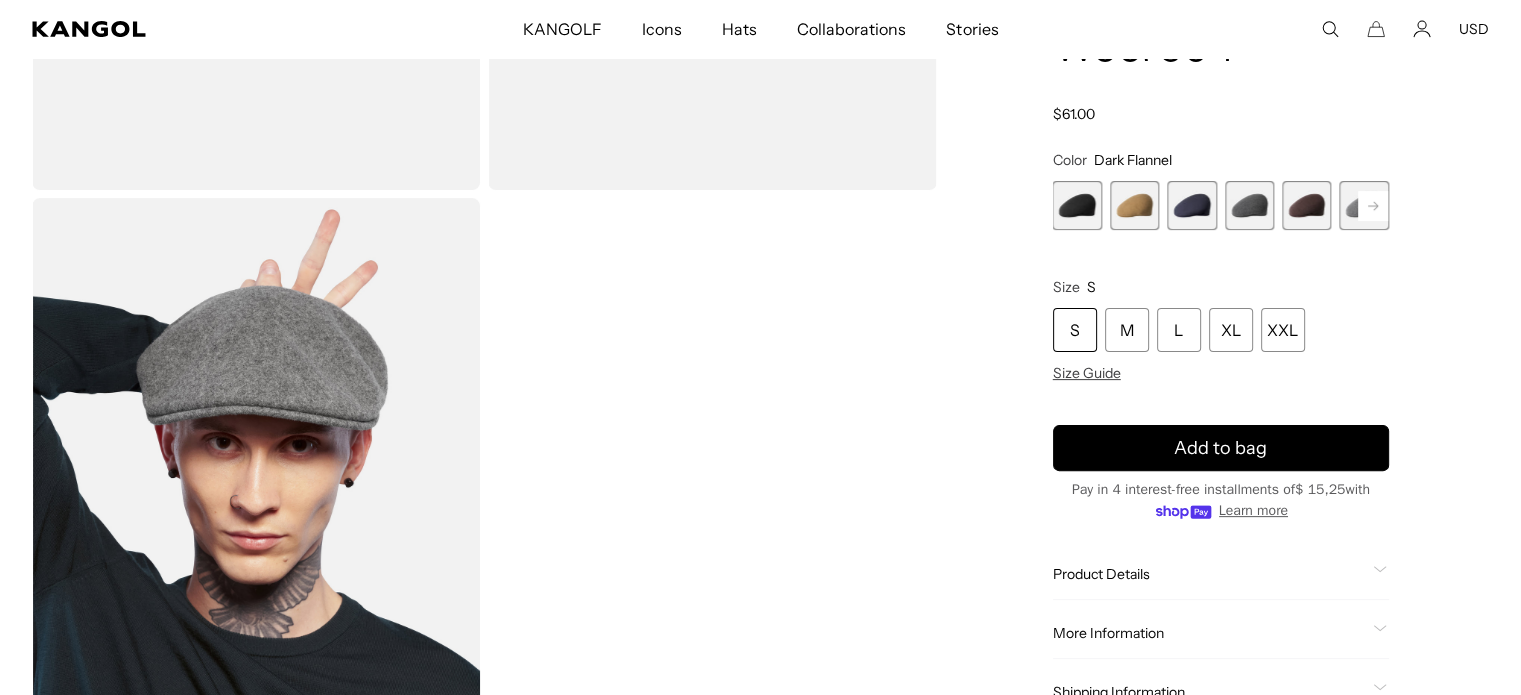 click 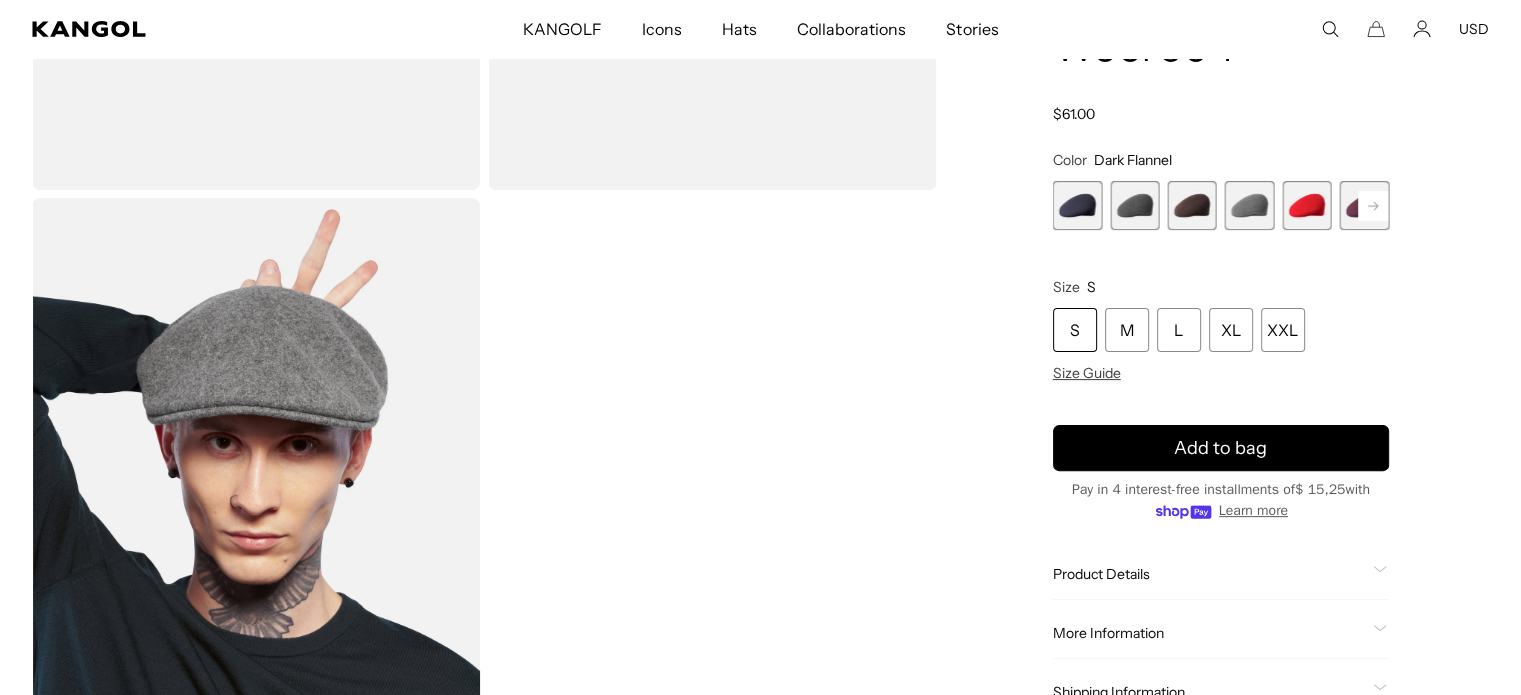 click 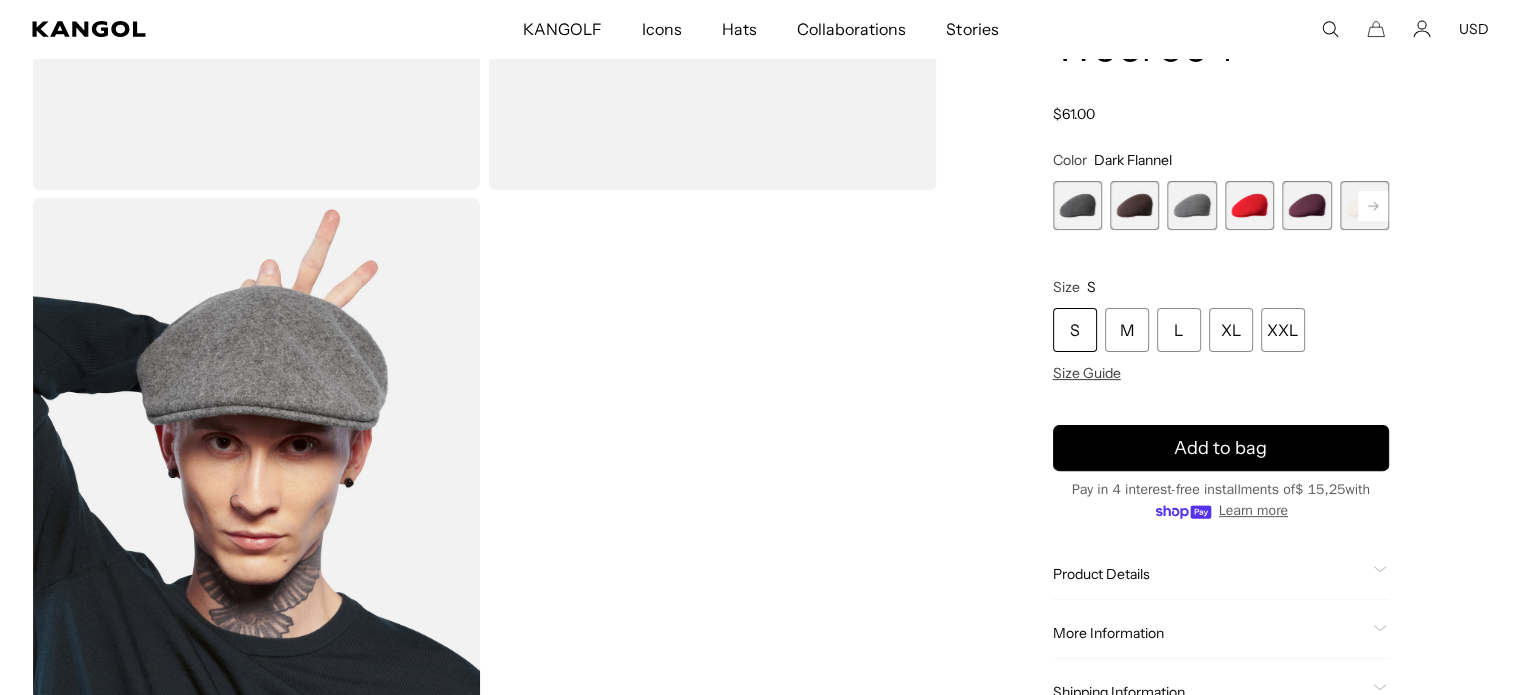 click 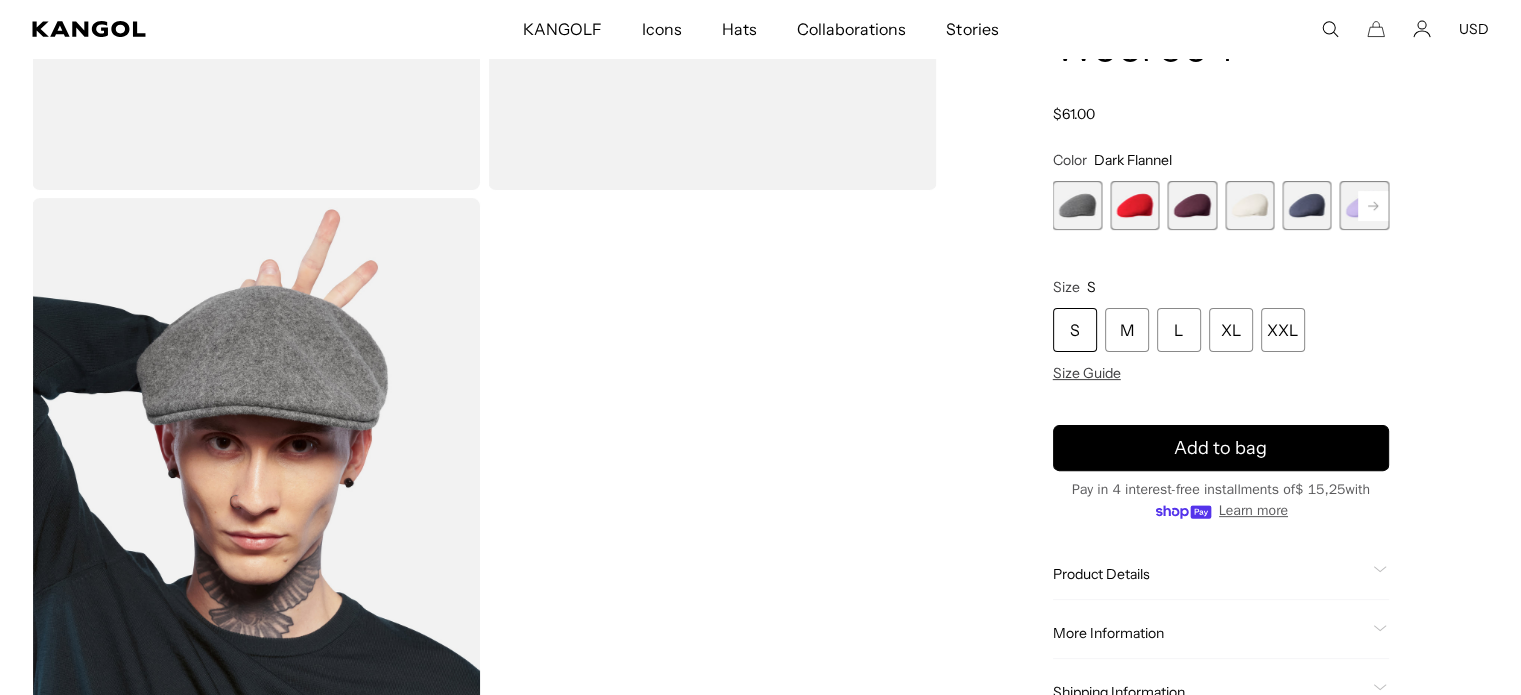 click 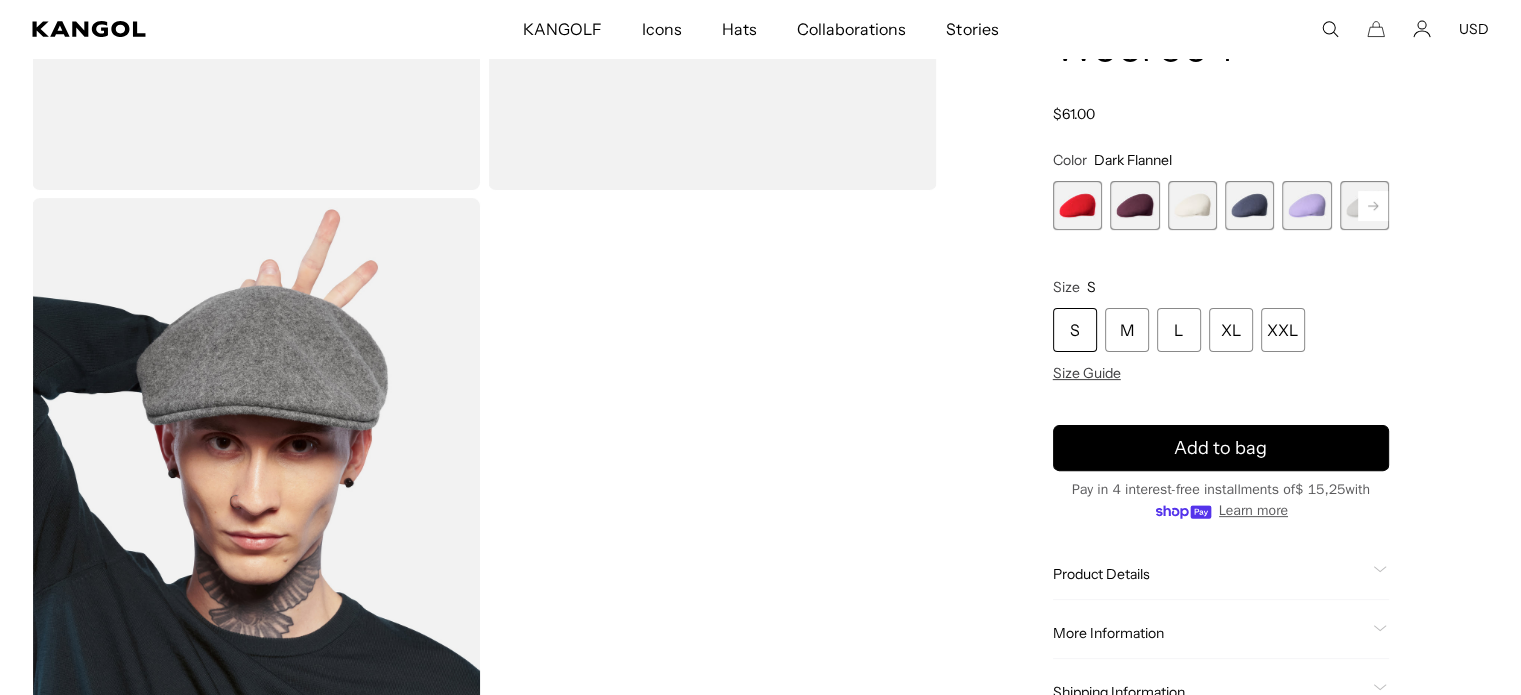 click 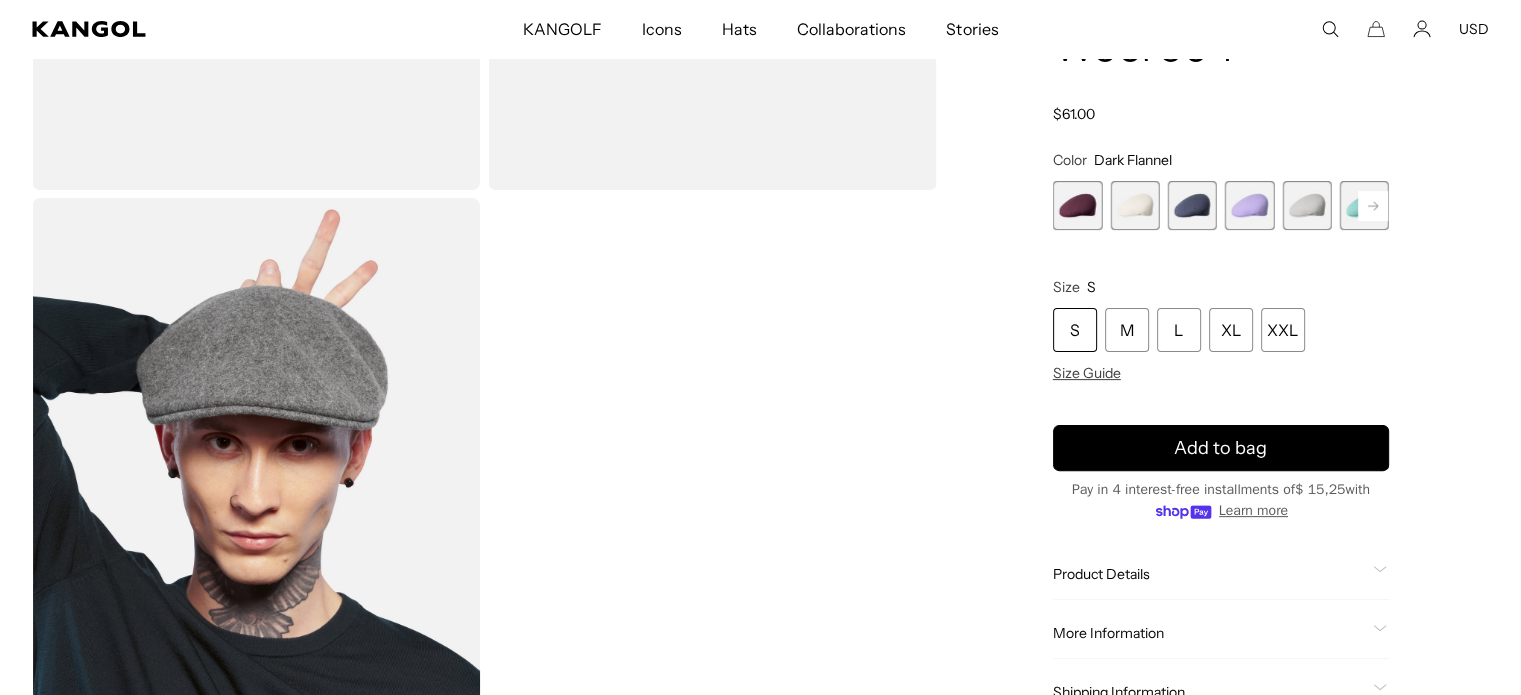 click 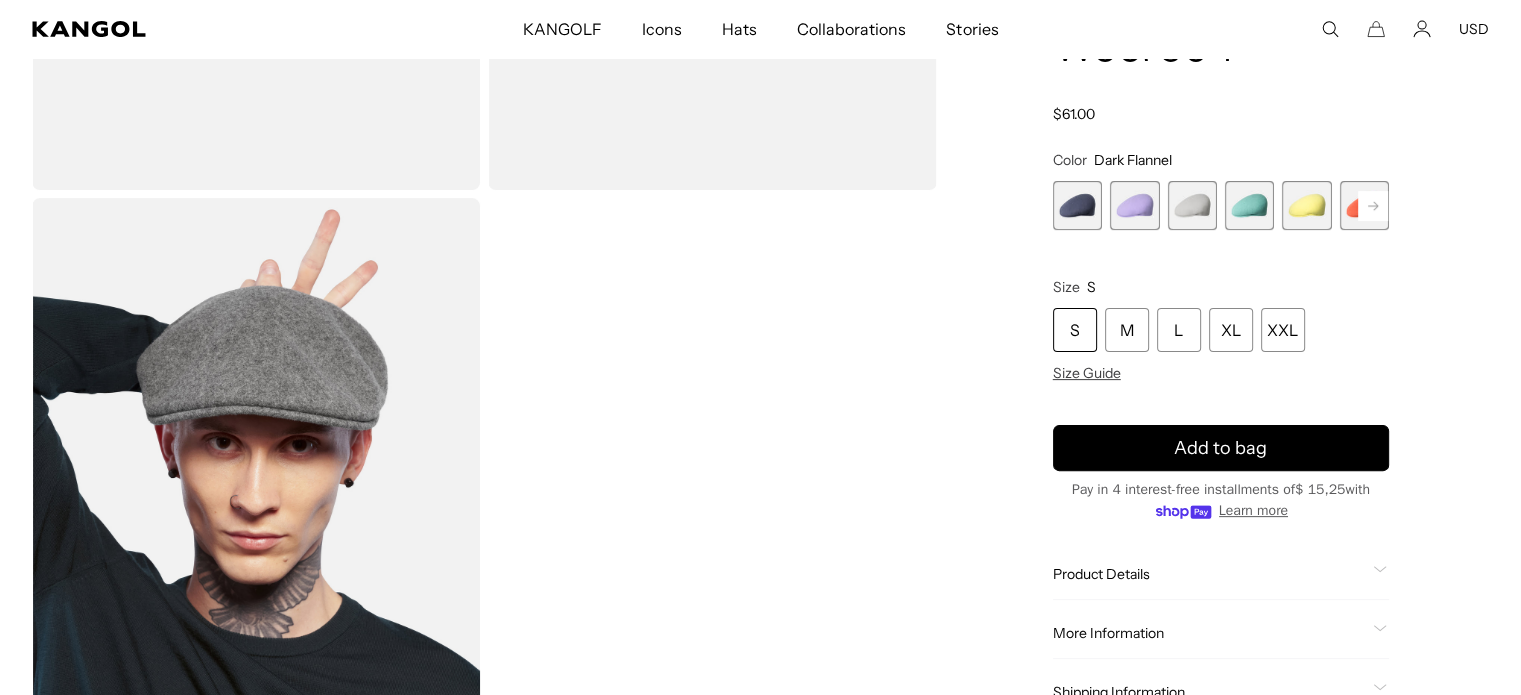 click 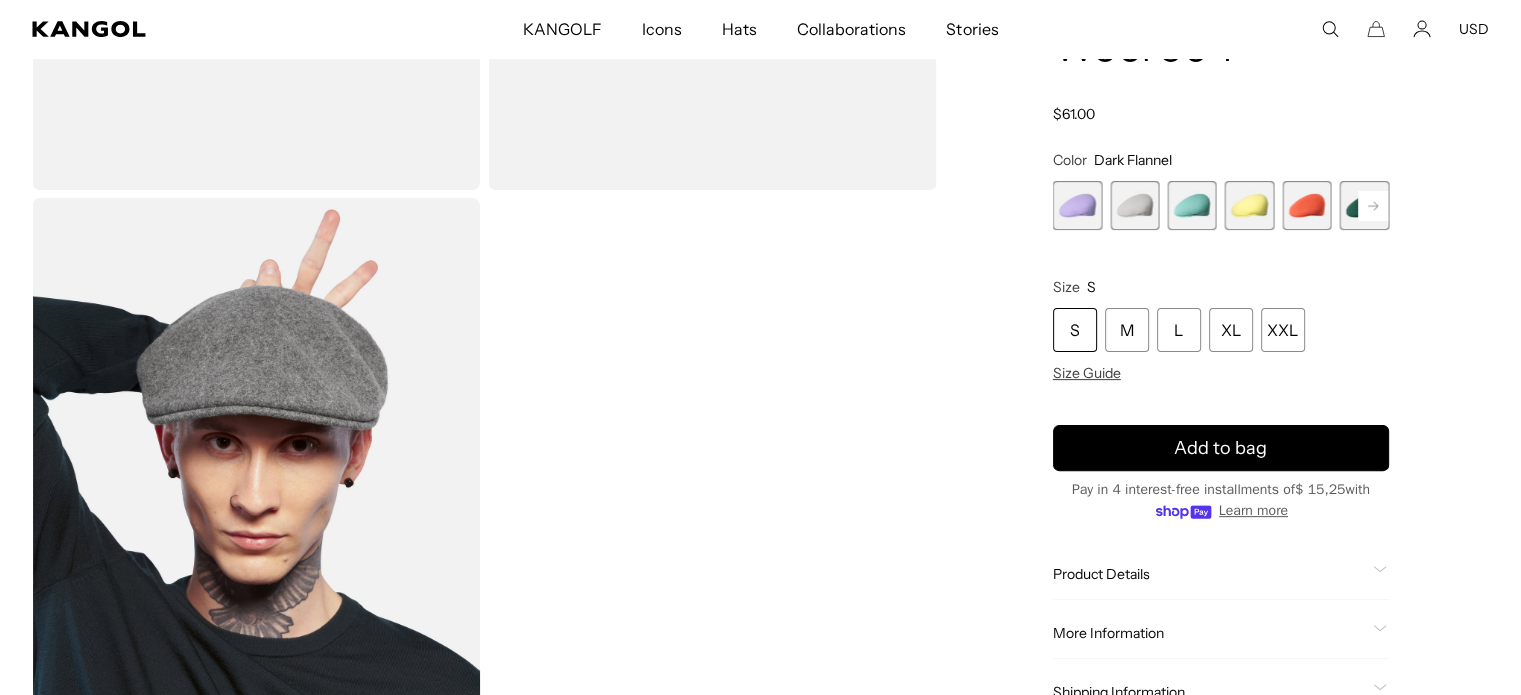 click 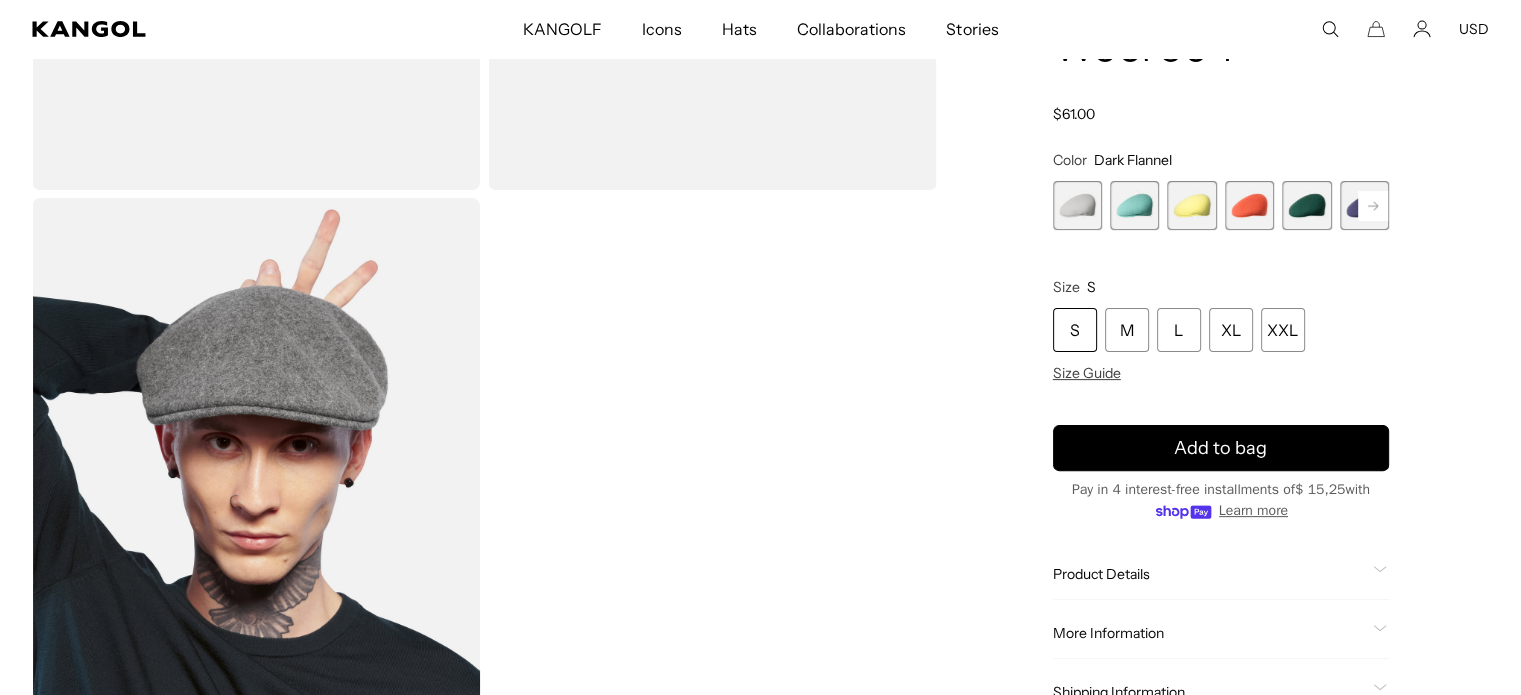 click 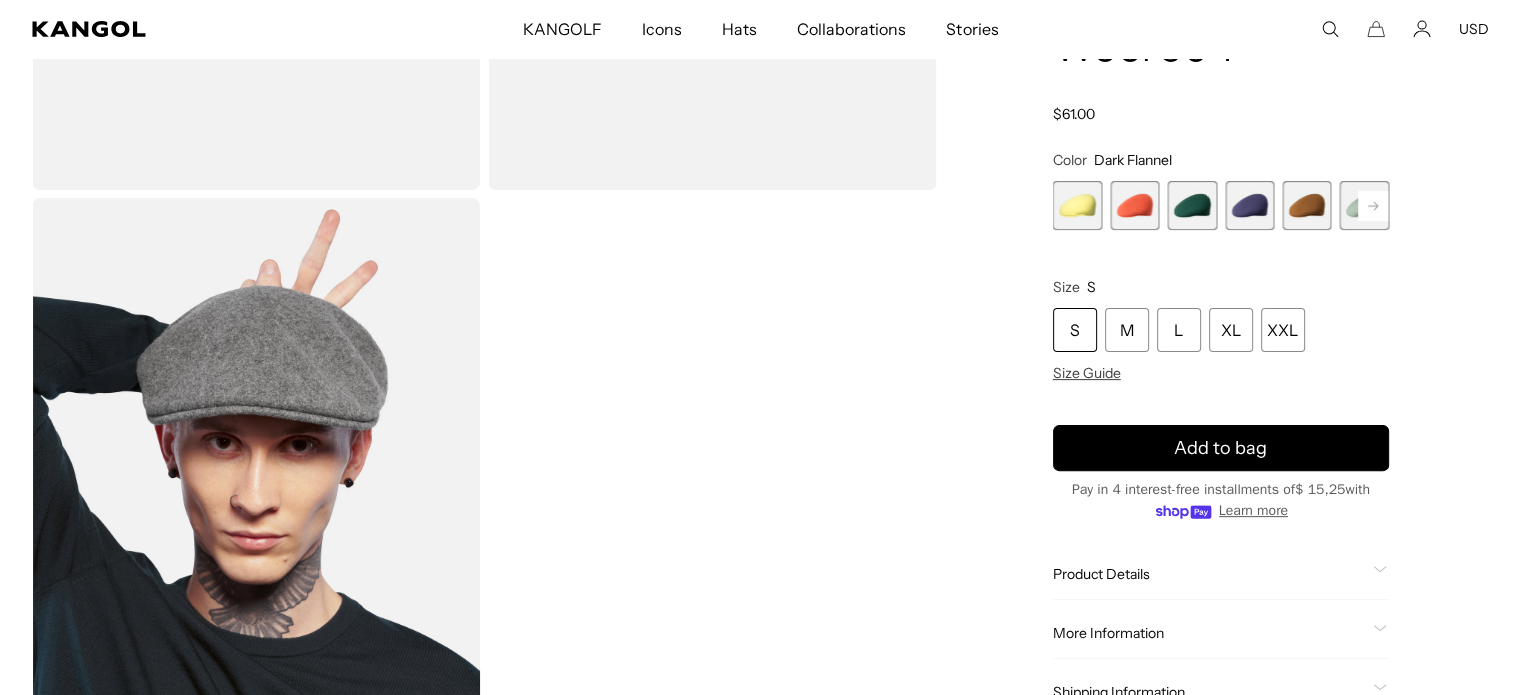 click 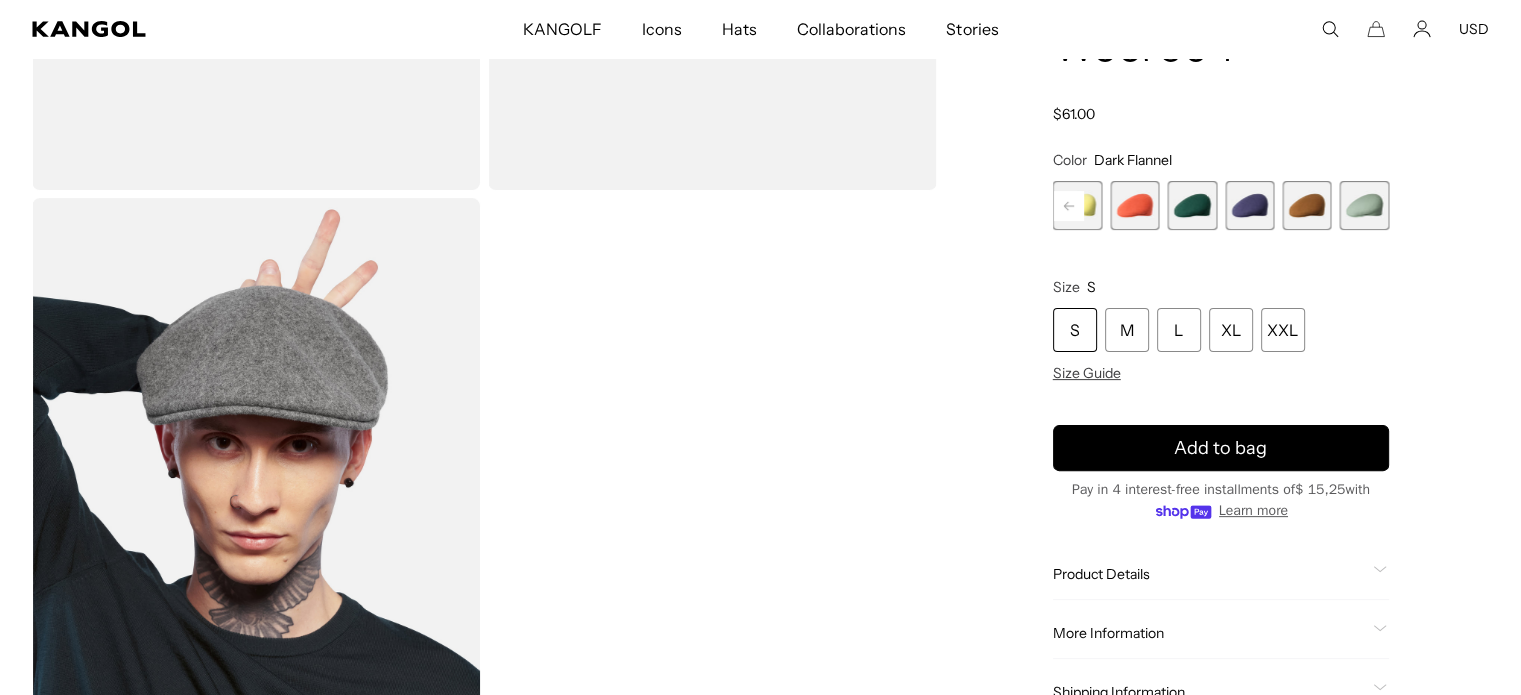click at bounding box center [1364, 205] 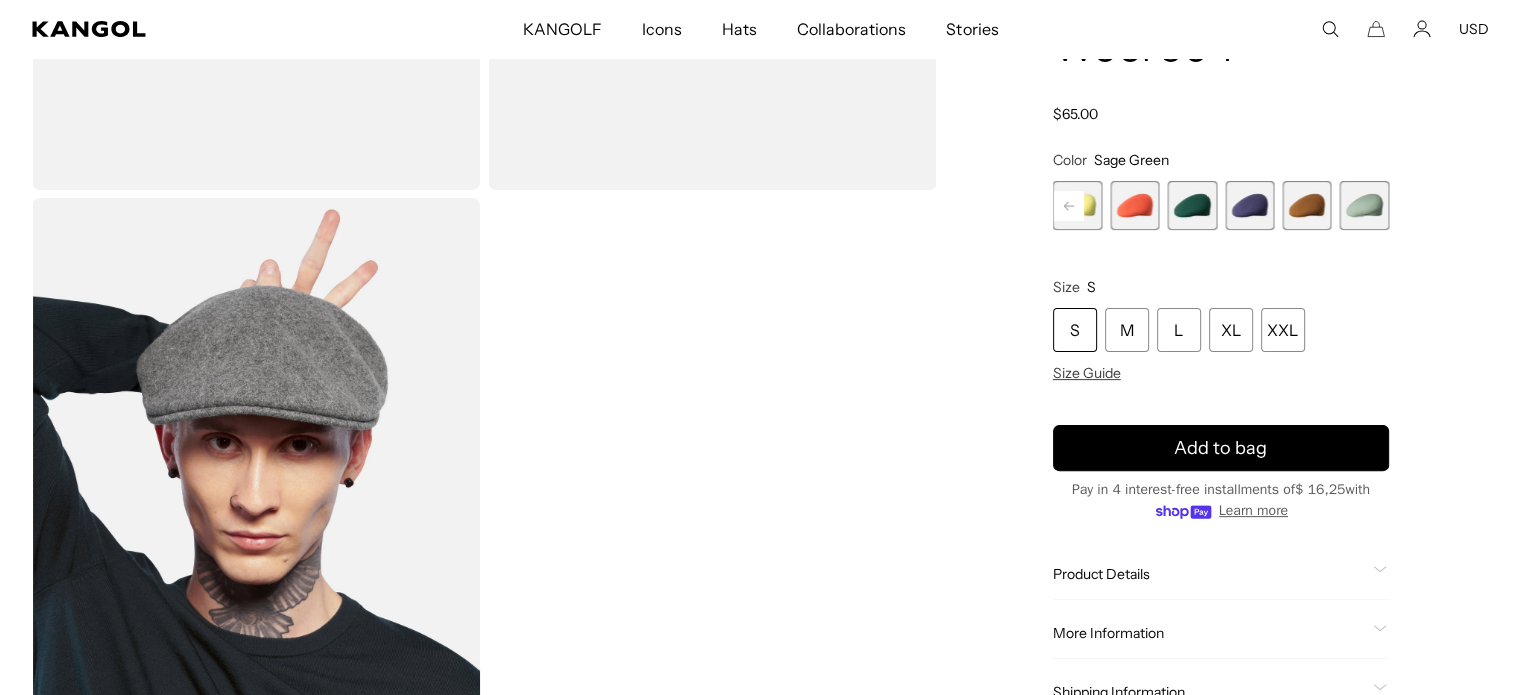 click 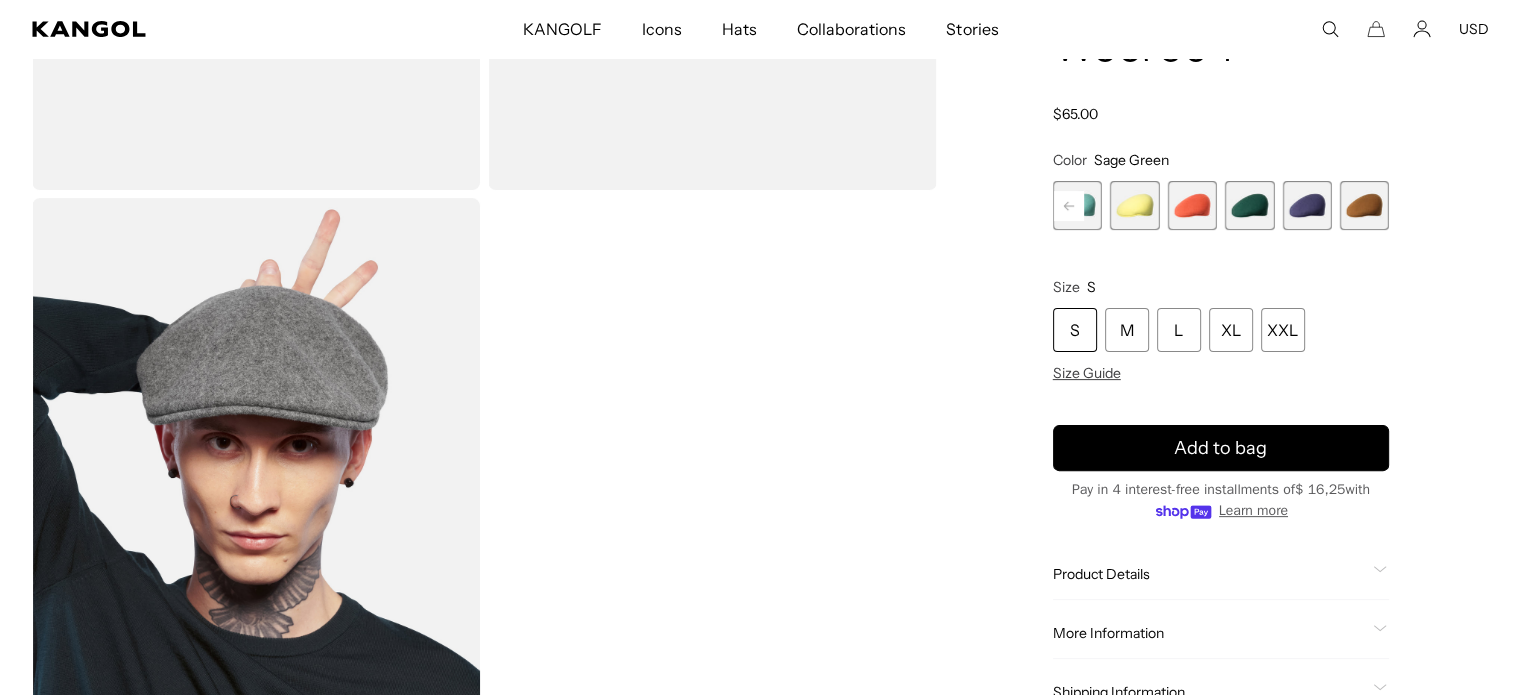 click 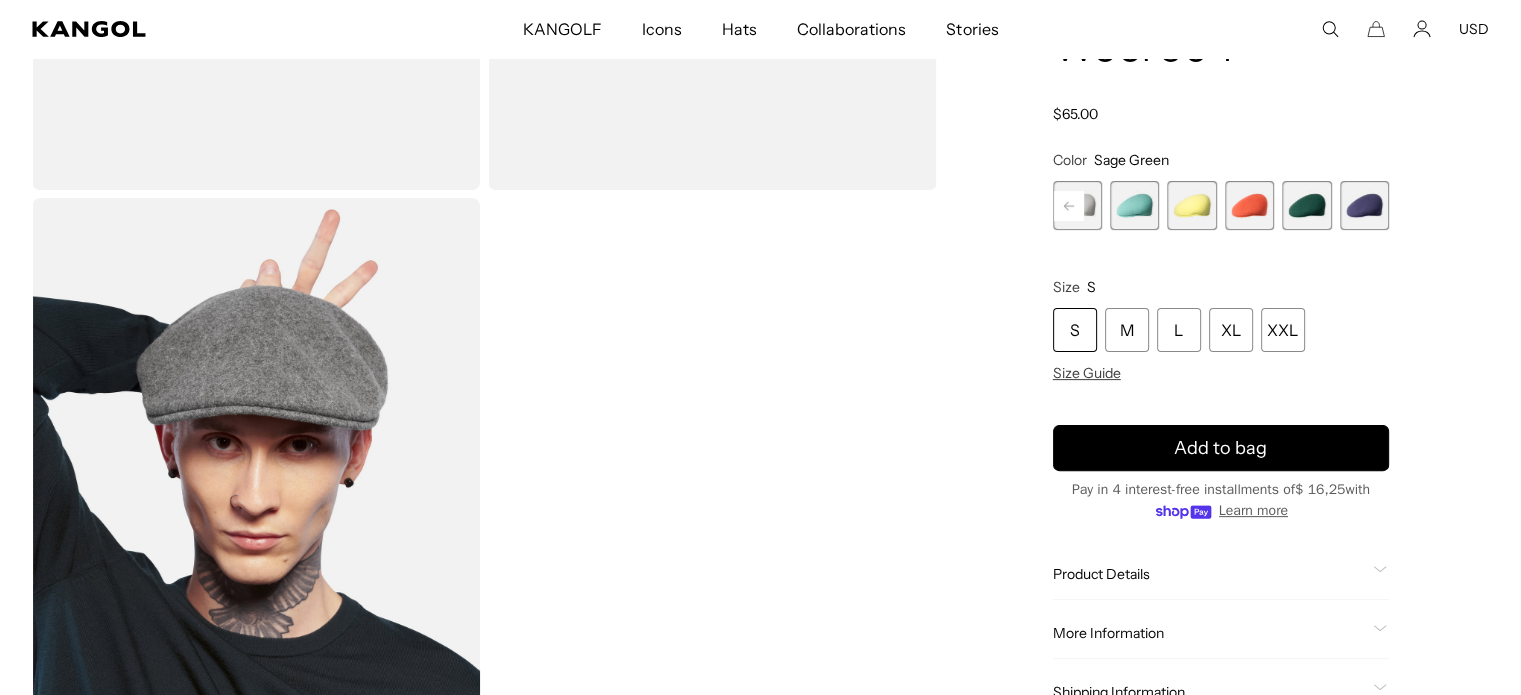 click 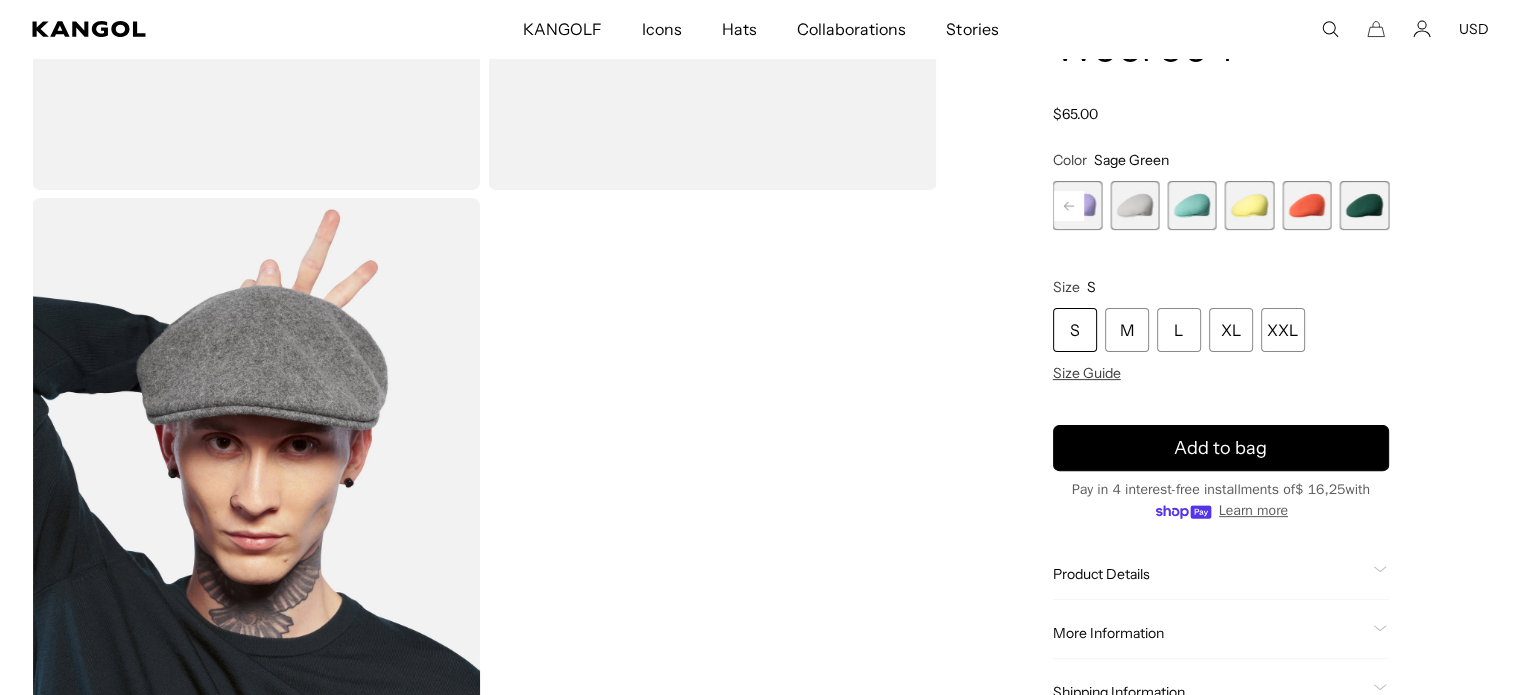 click 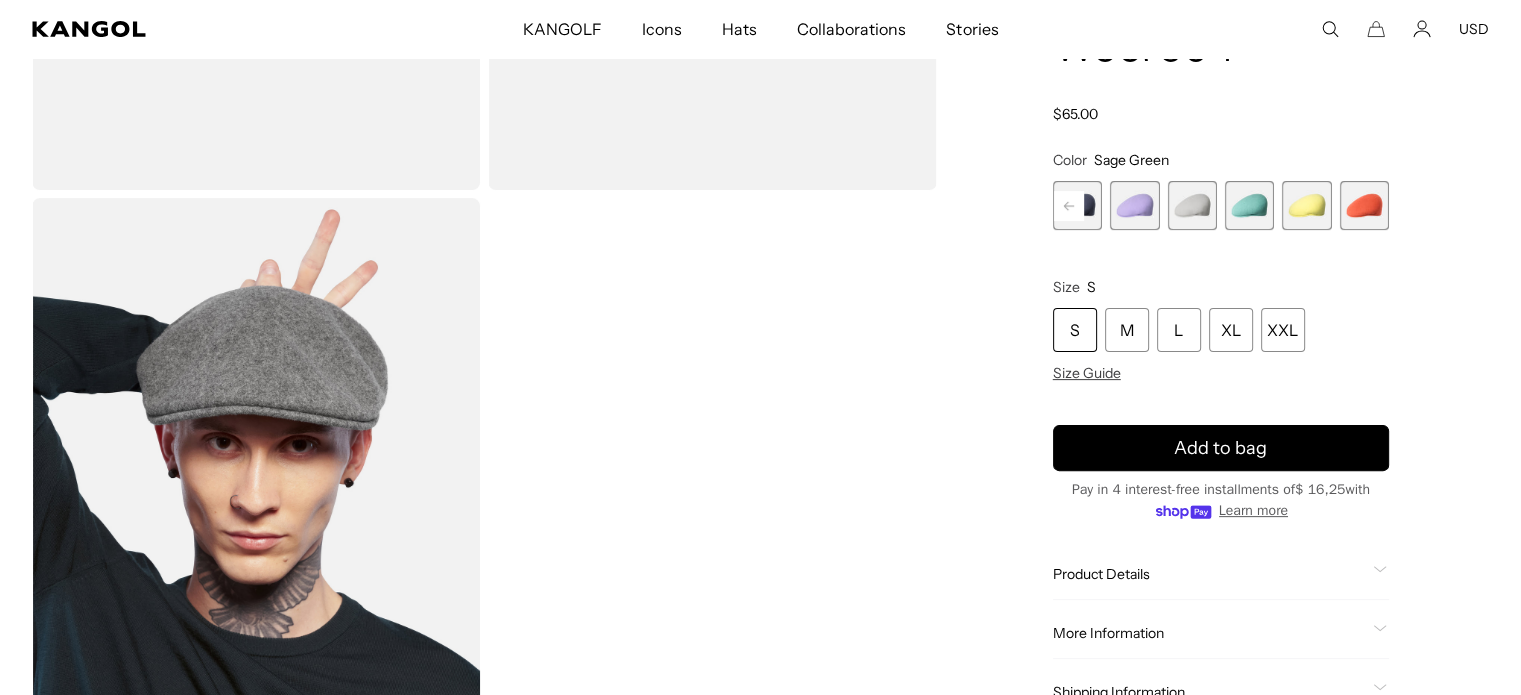 click 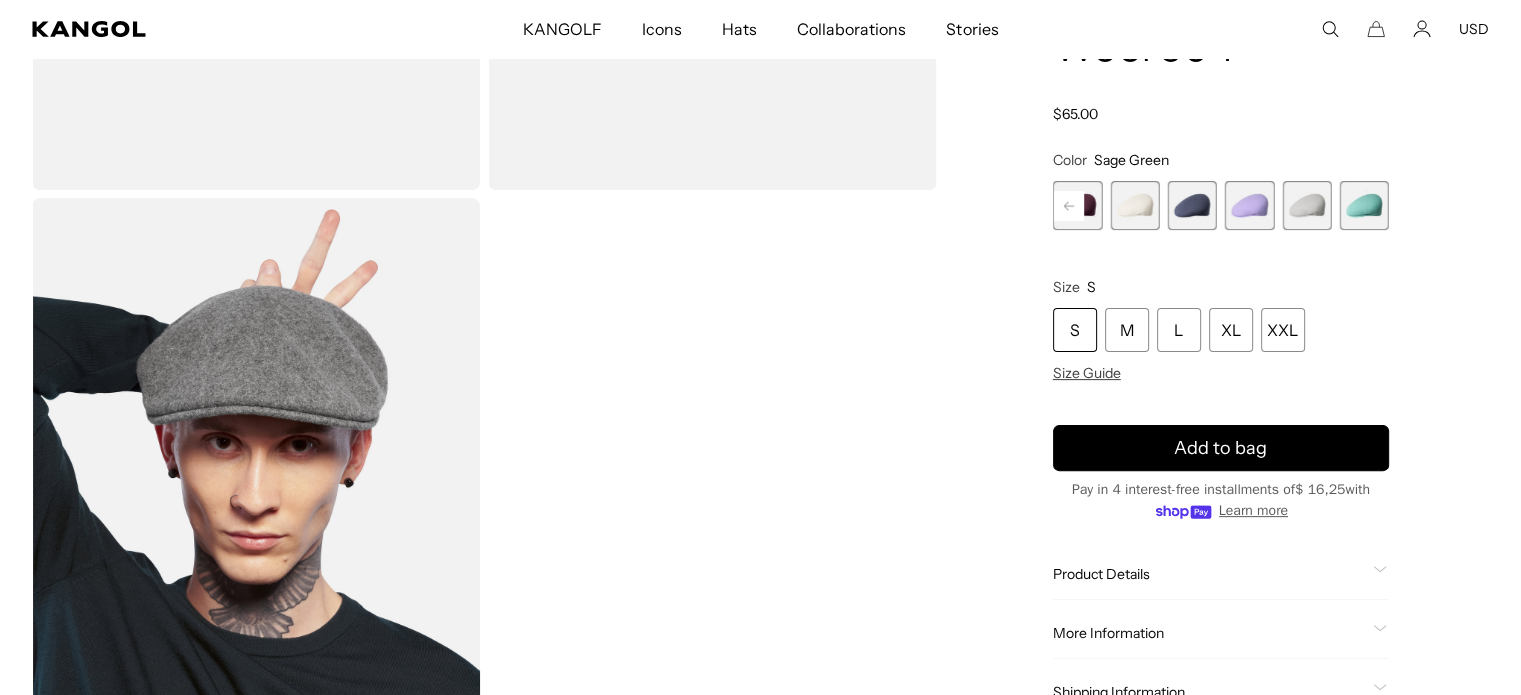 click 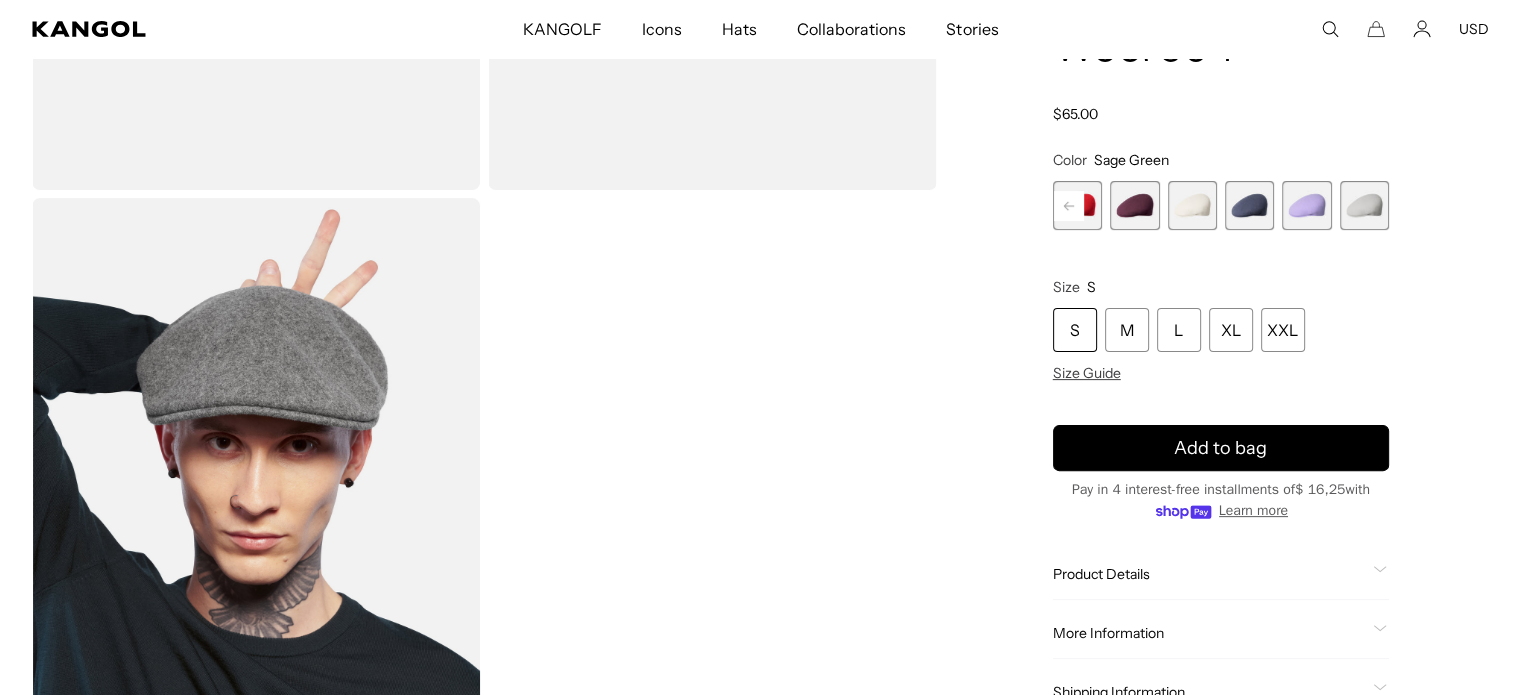 scroll, scrollTop: 0, scrollLeft: 412, axis: horizontal 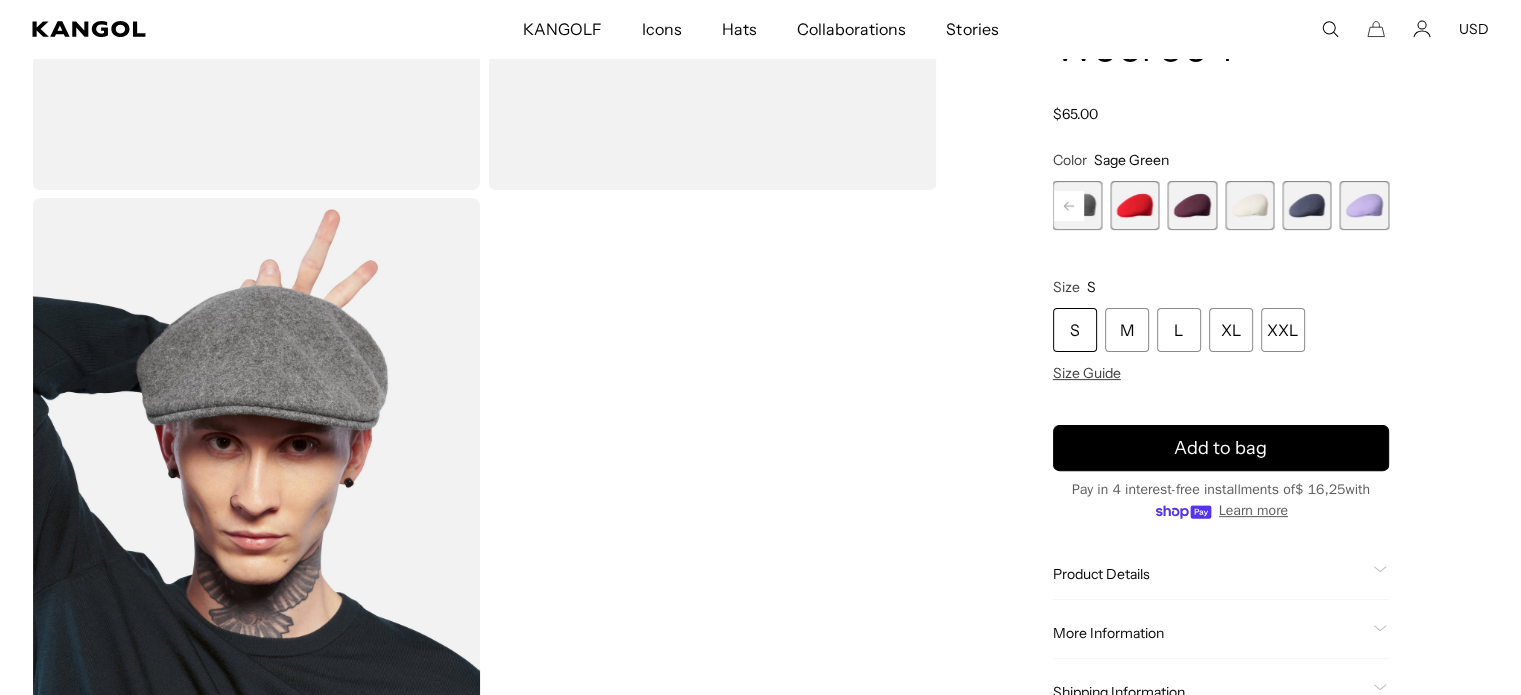 click 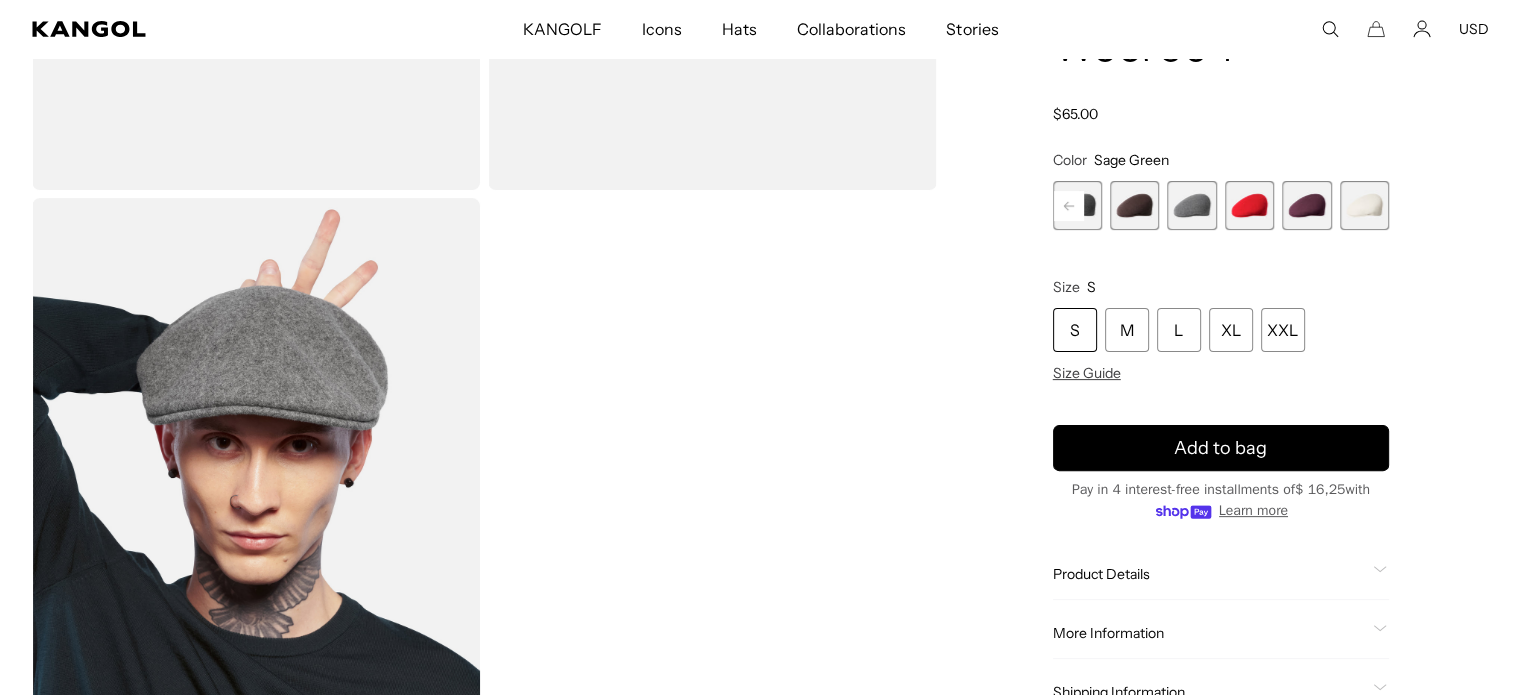 click 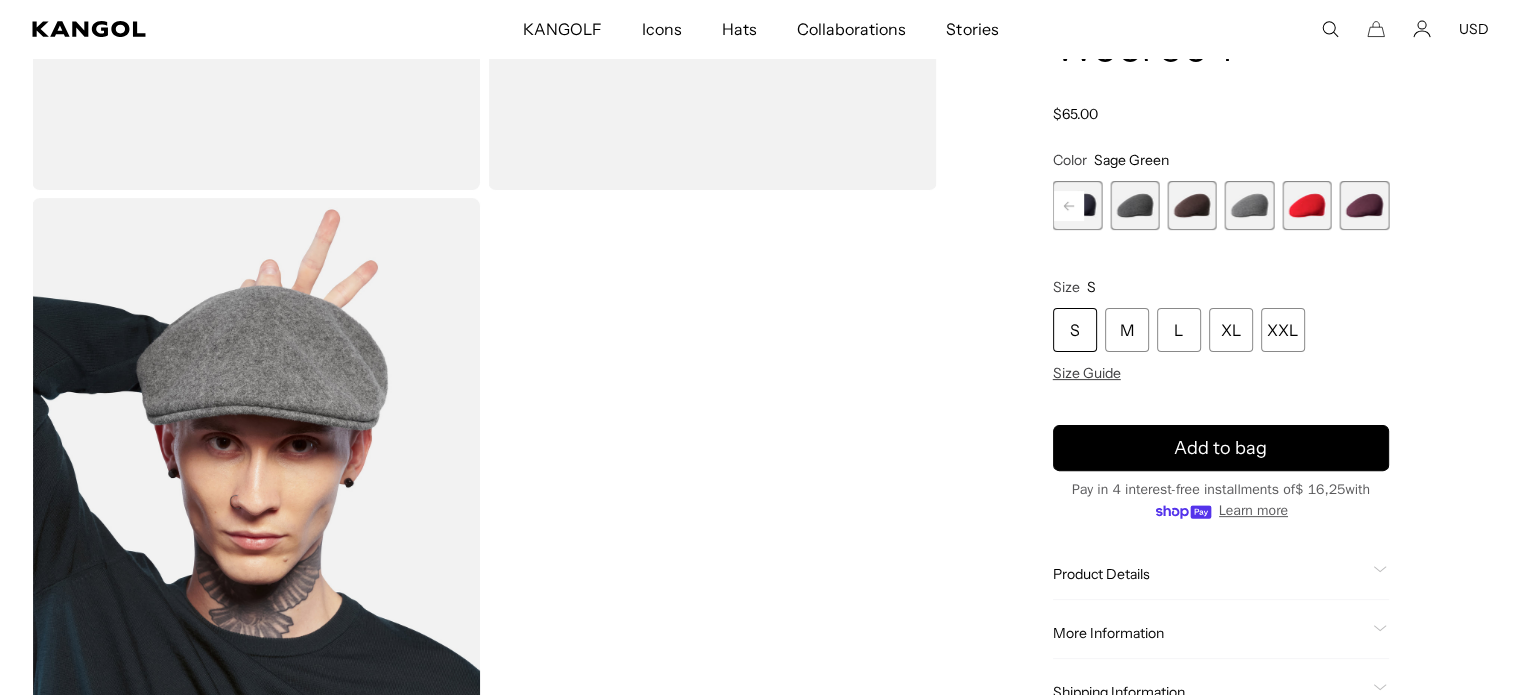click 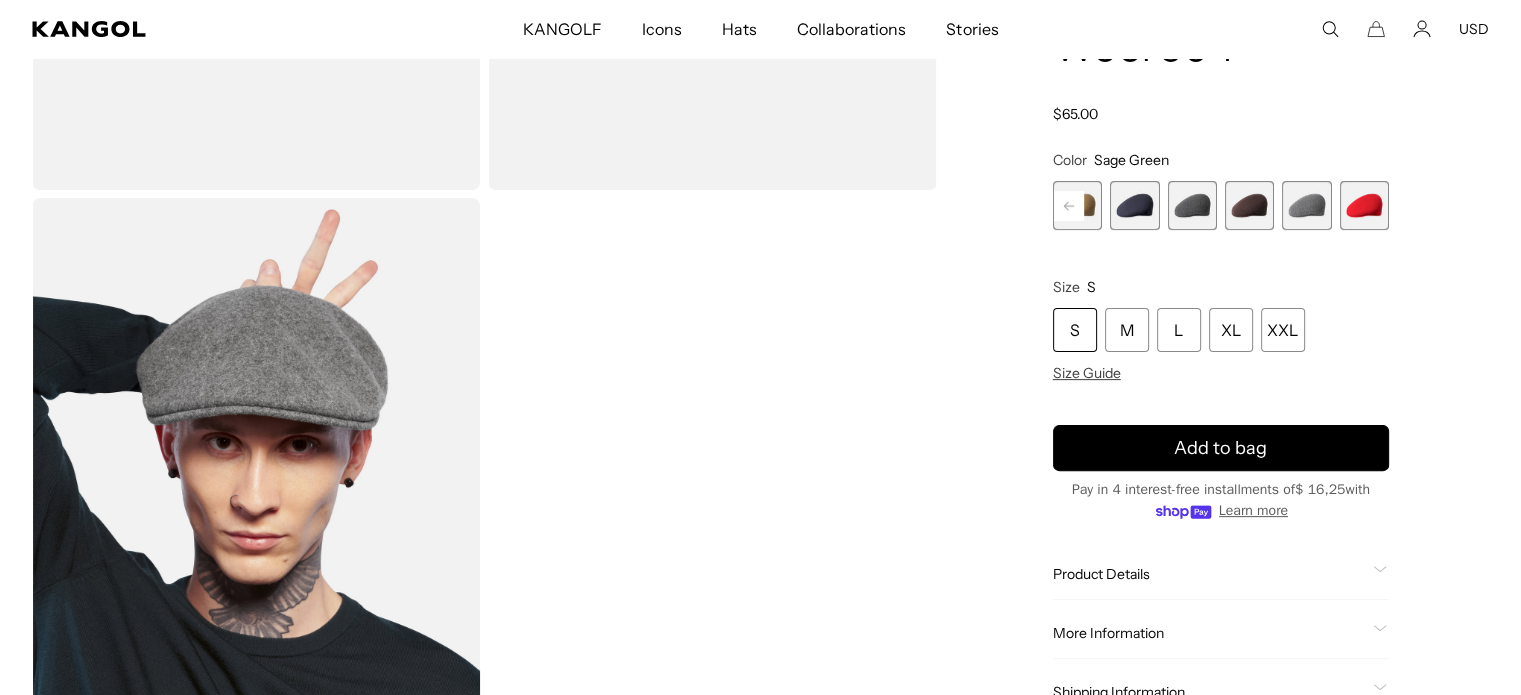click 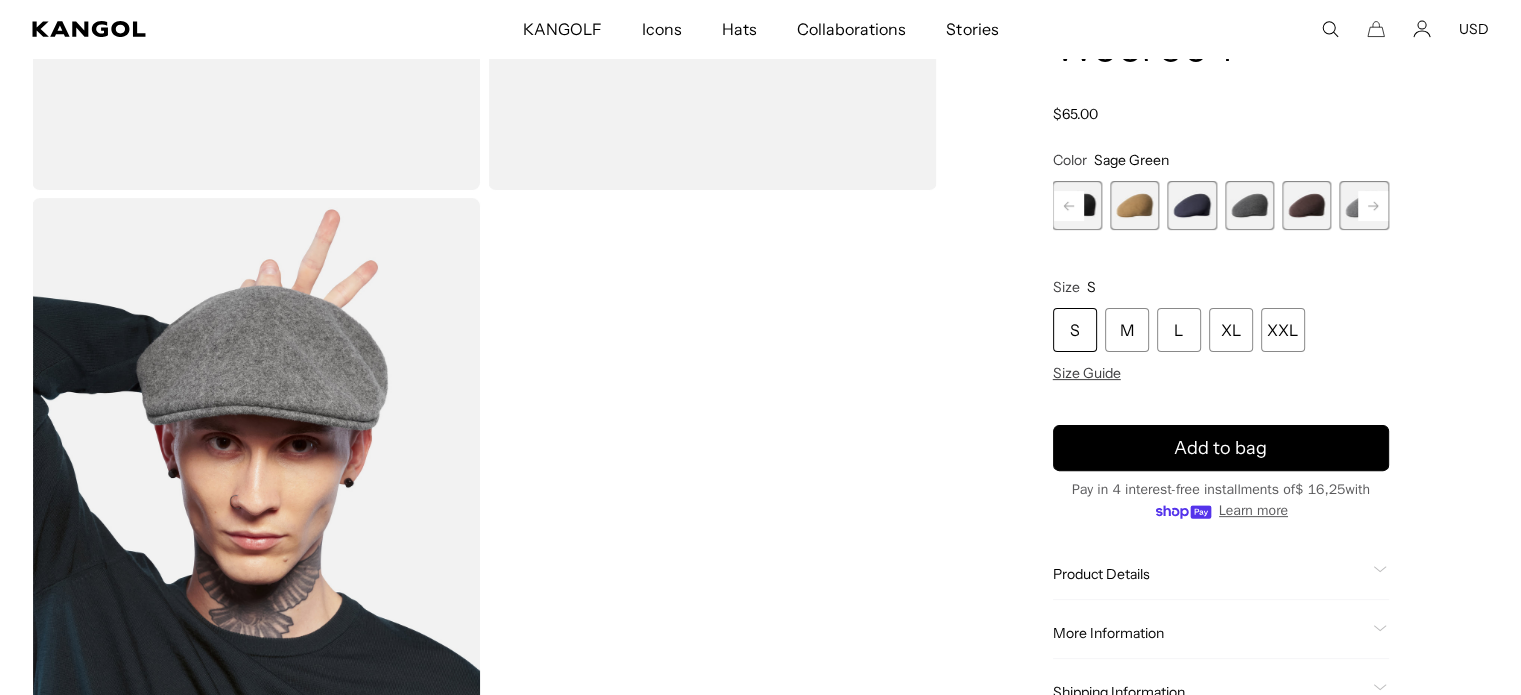 click 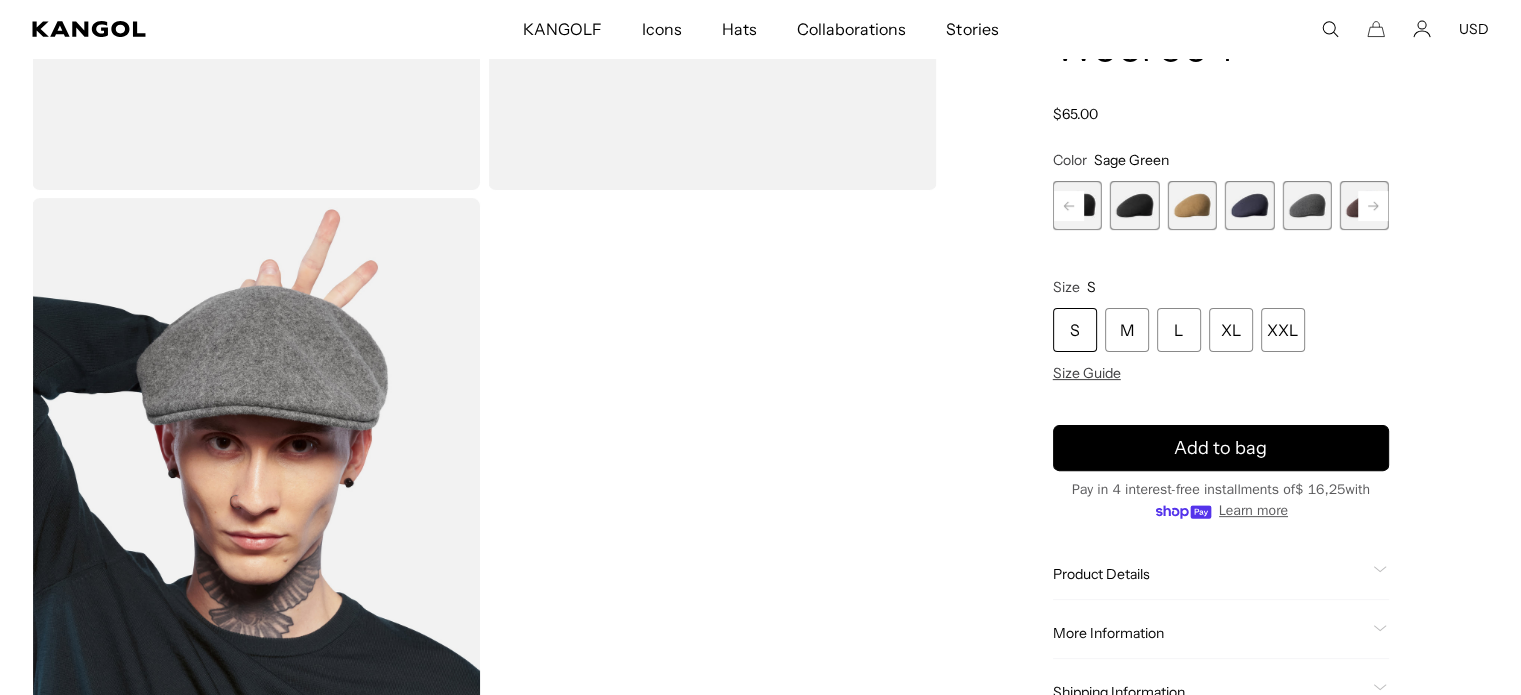 click at bounding box center [1134, 205] 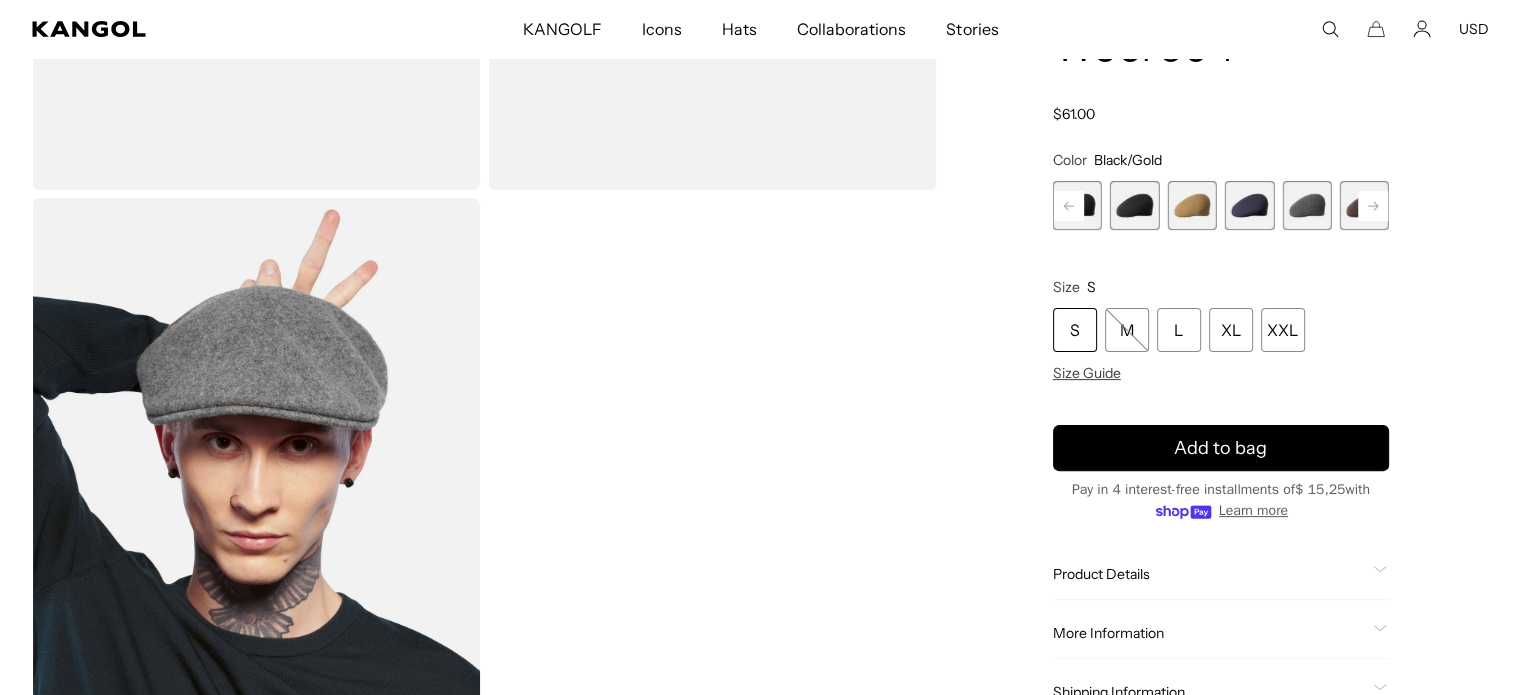 click 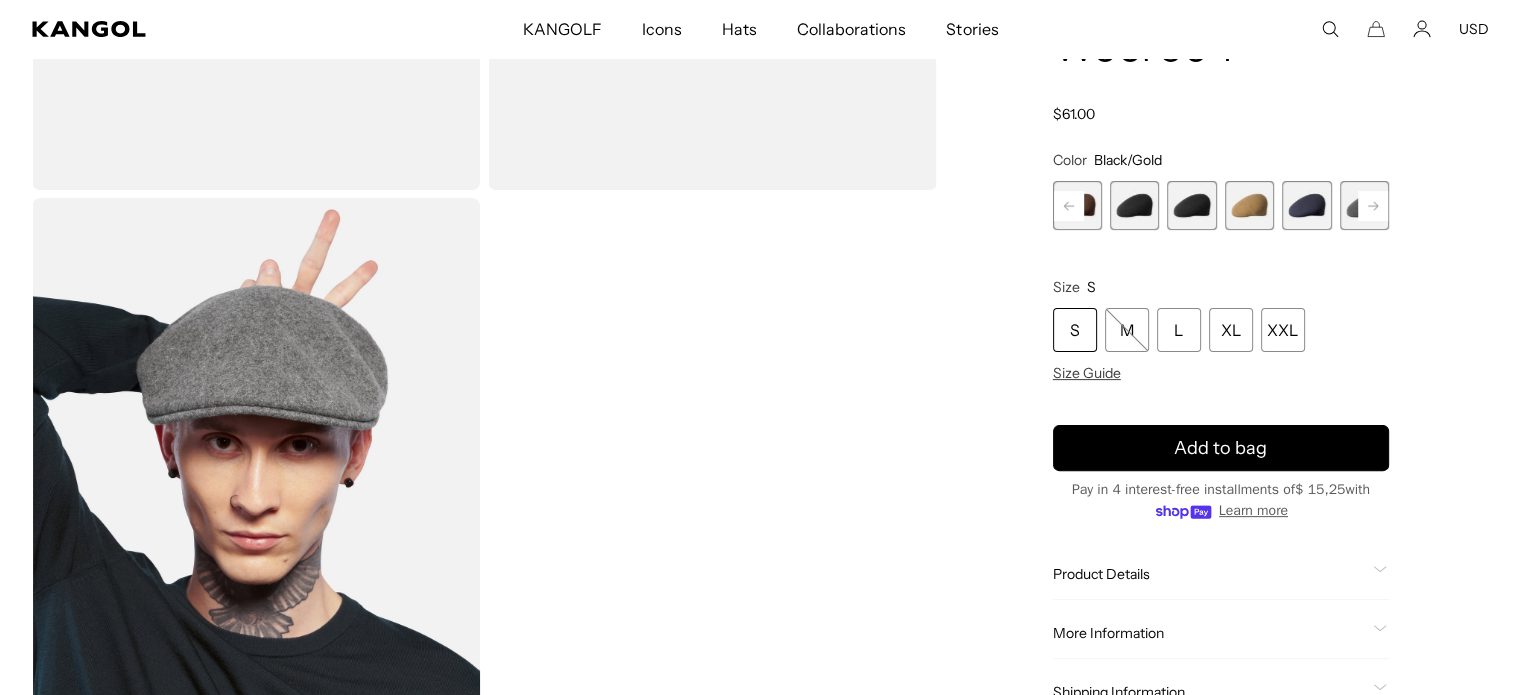 click at bounding box center [1134, 205] 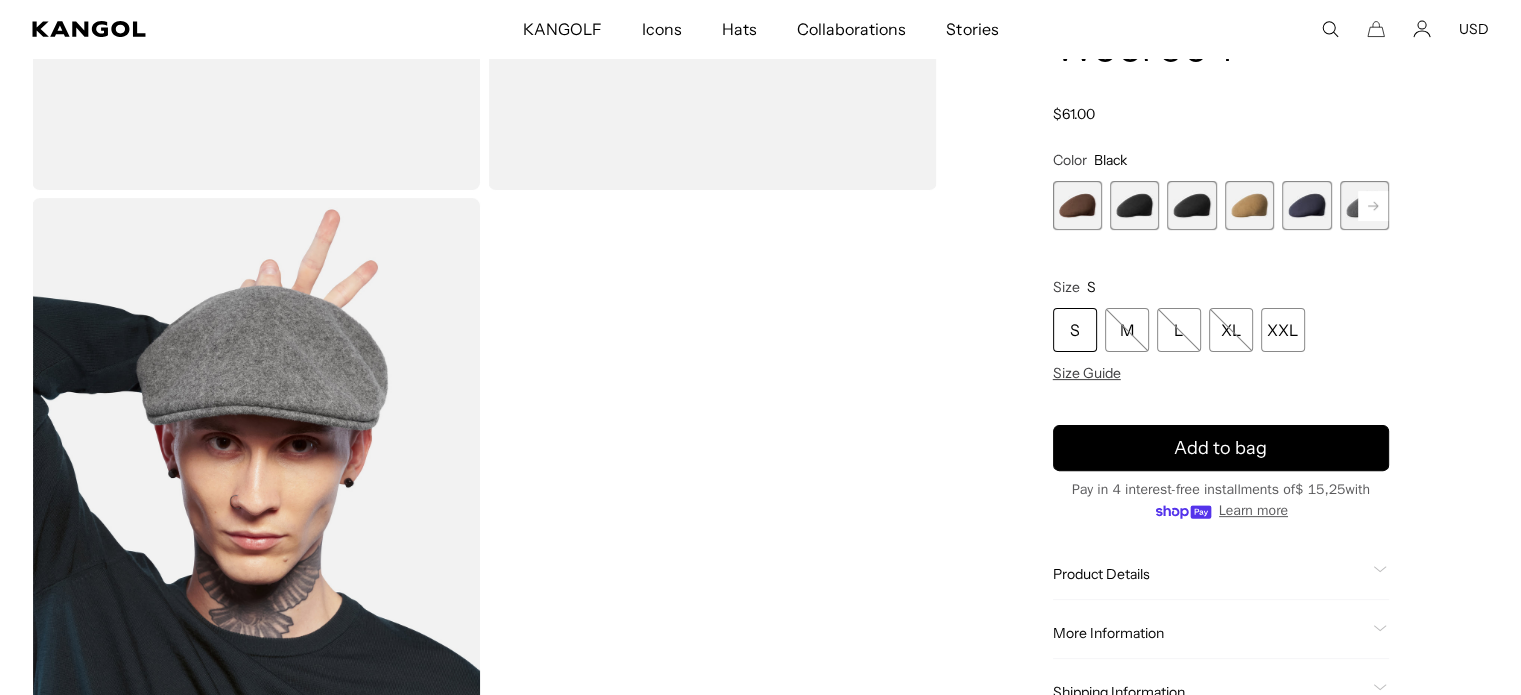 click at bounding box center [1191, 205] 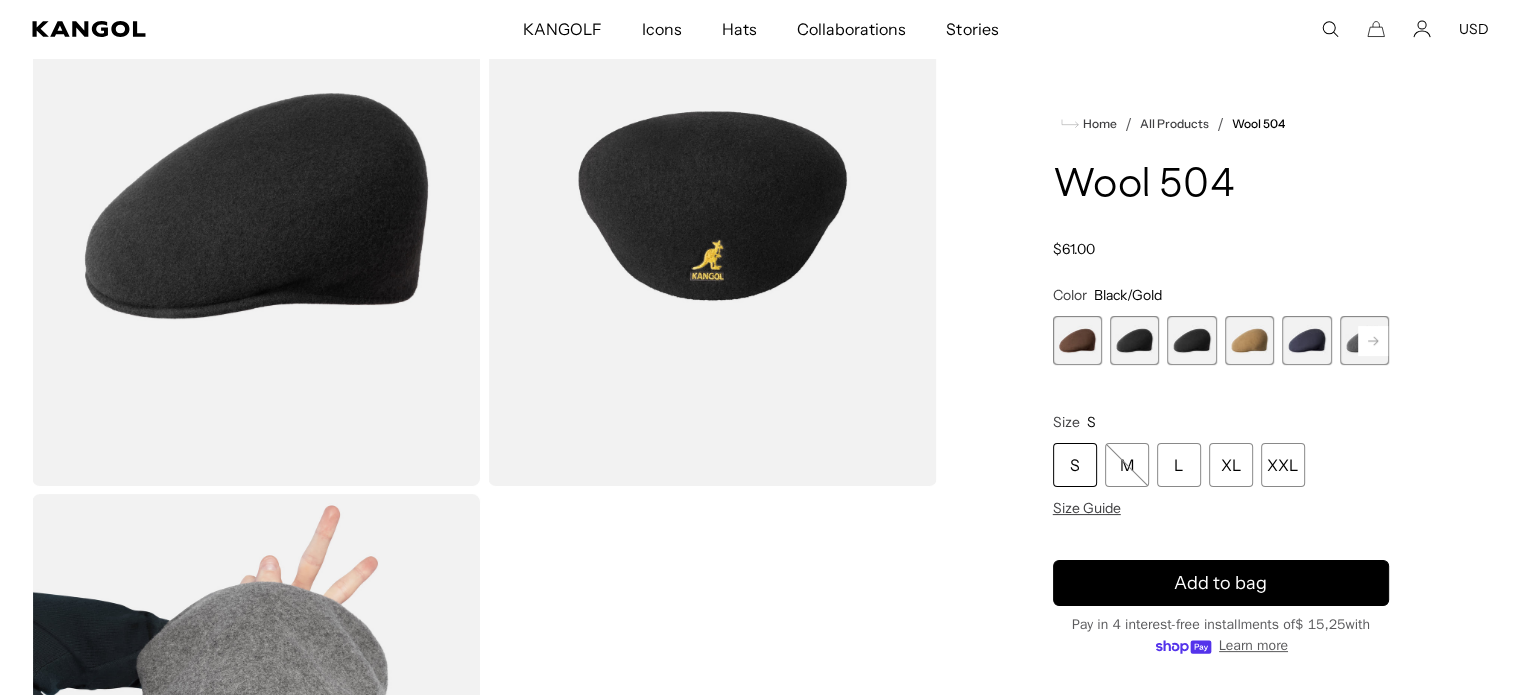 scroll, scrollTop: 200, scrollLeft: 0, axis: vertical 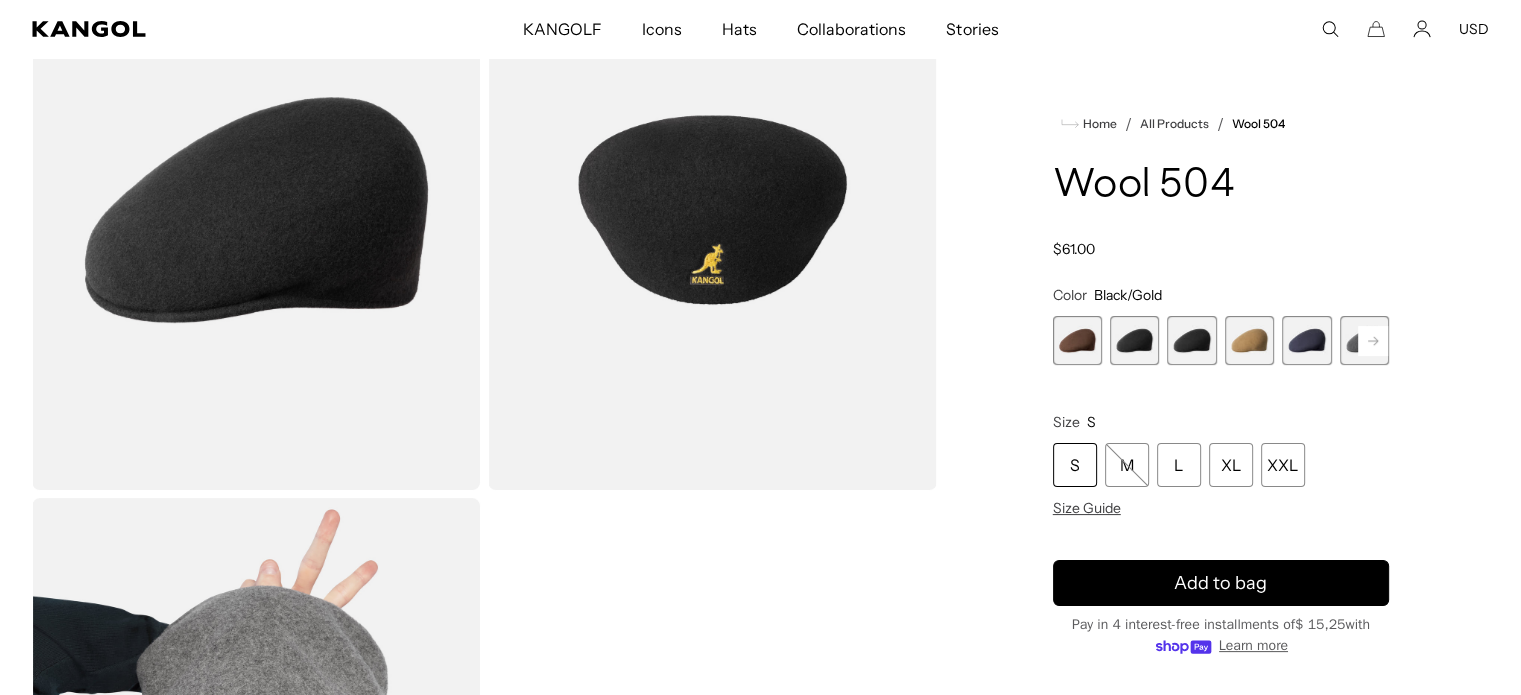 click at bounding box center (1134, 340) 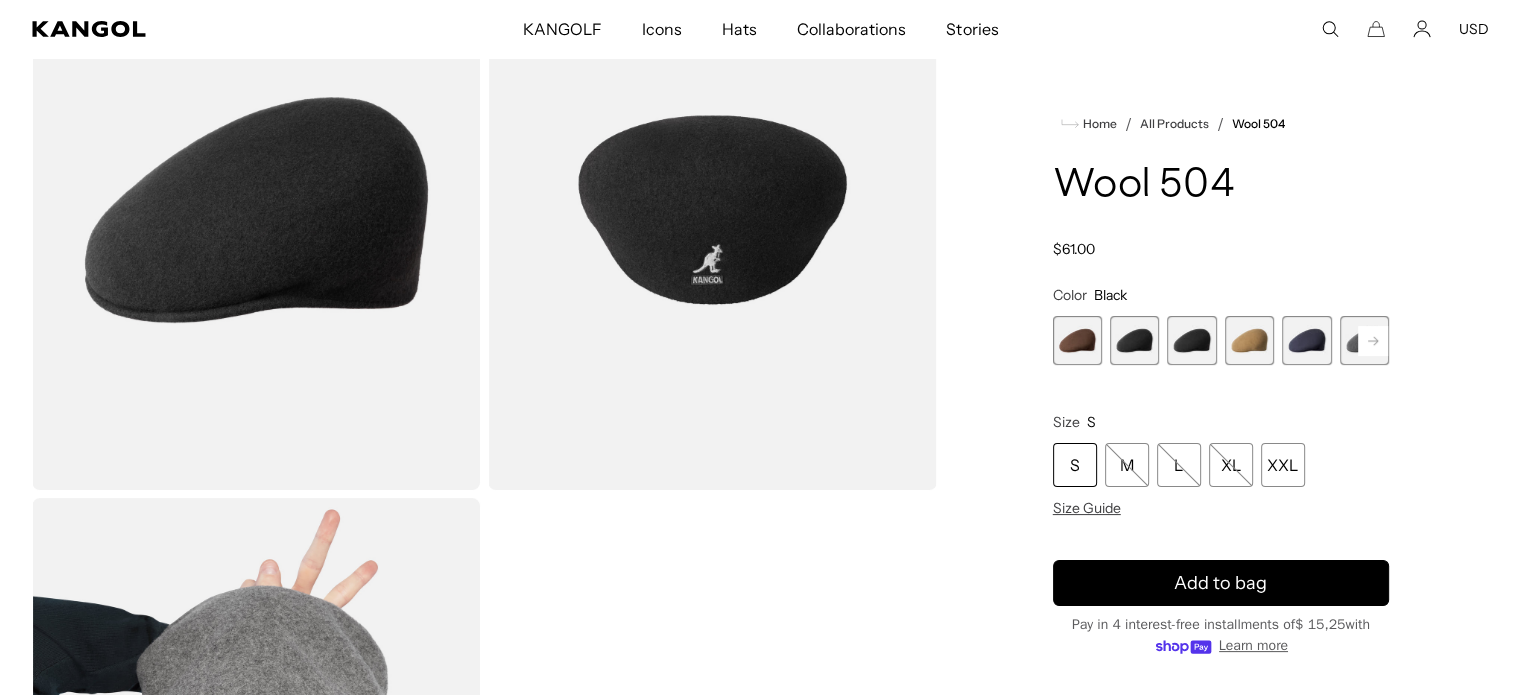 scroll, scrollTop: 0, scrollLeft: 0, axis: both 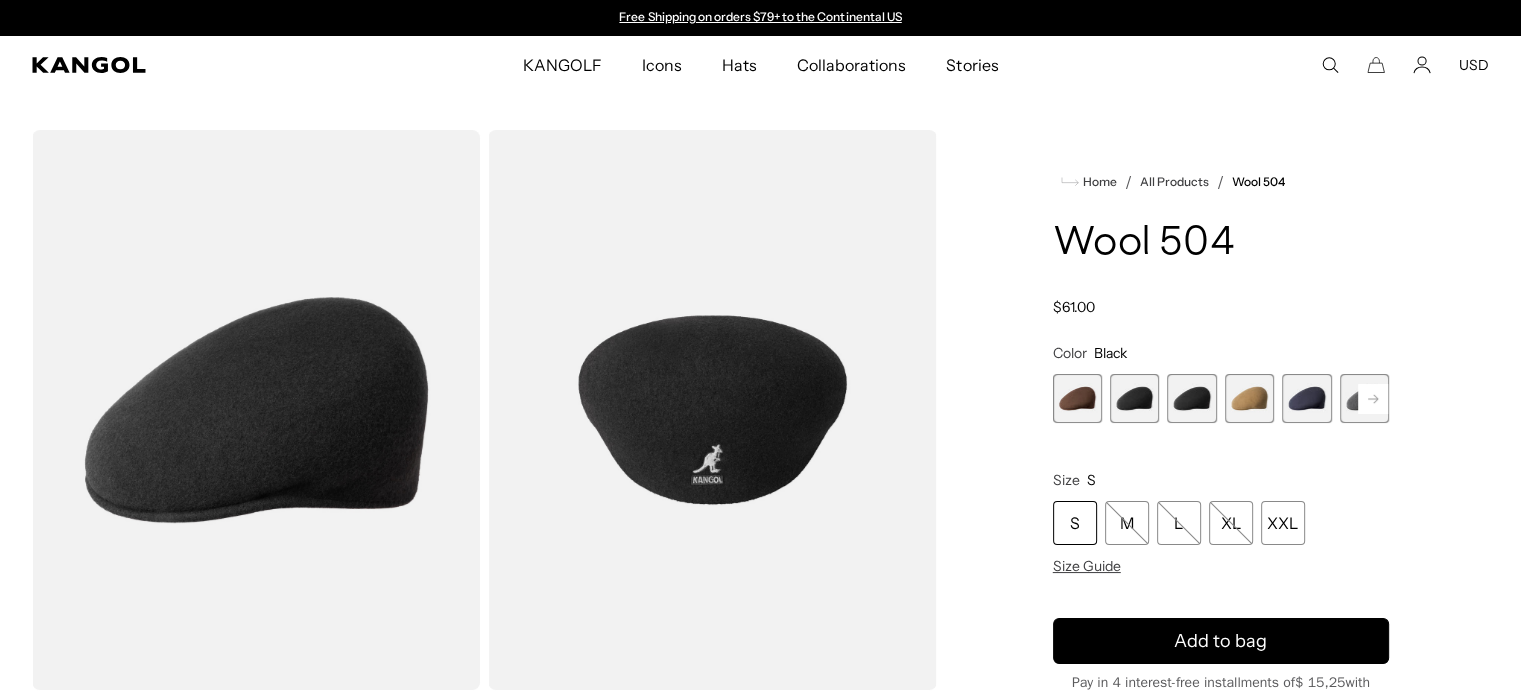 click at bounding box center (1191, 398) 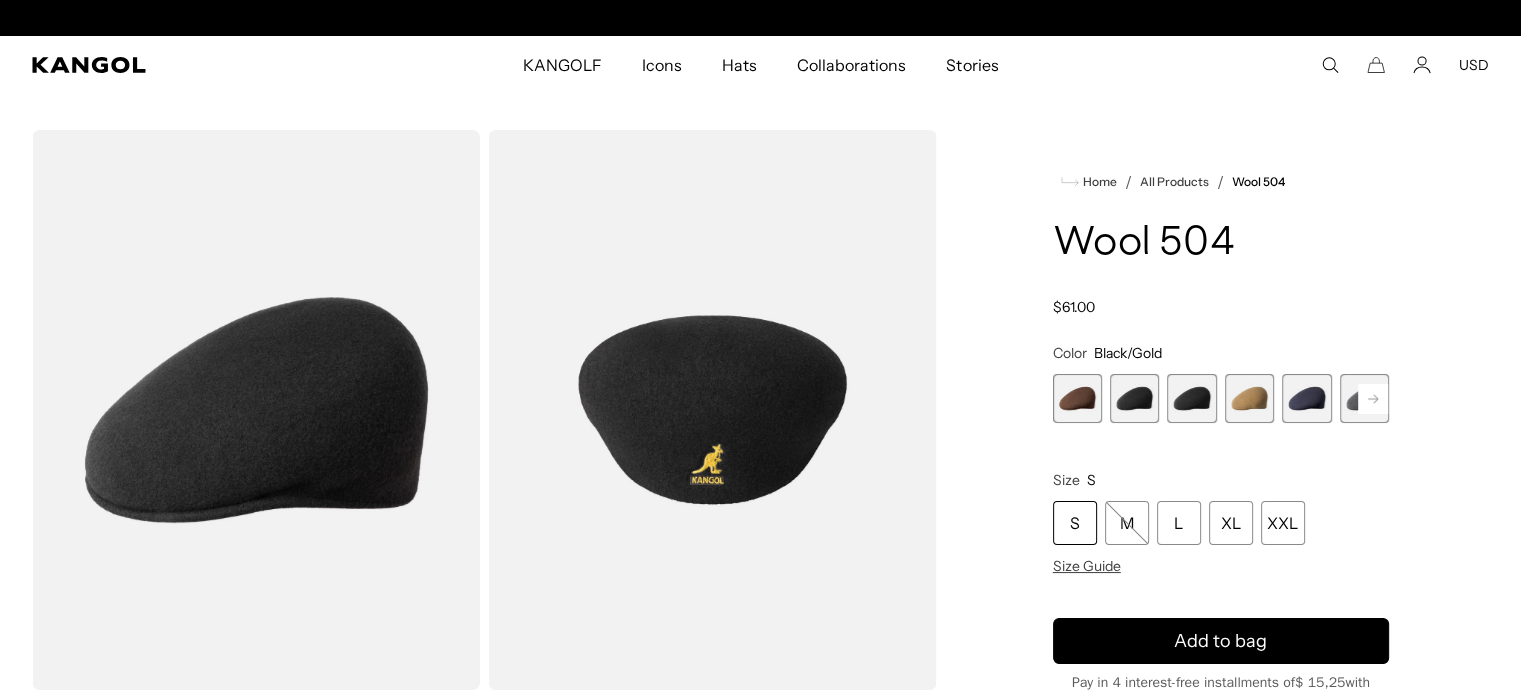 scroll, scrollTop: 0, scrollLeft: 412, axis: horizontal 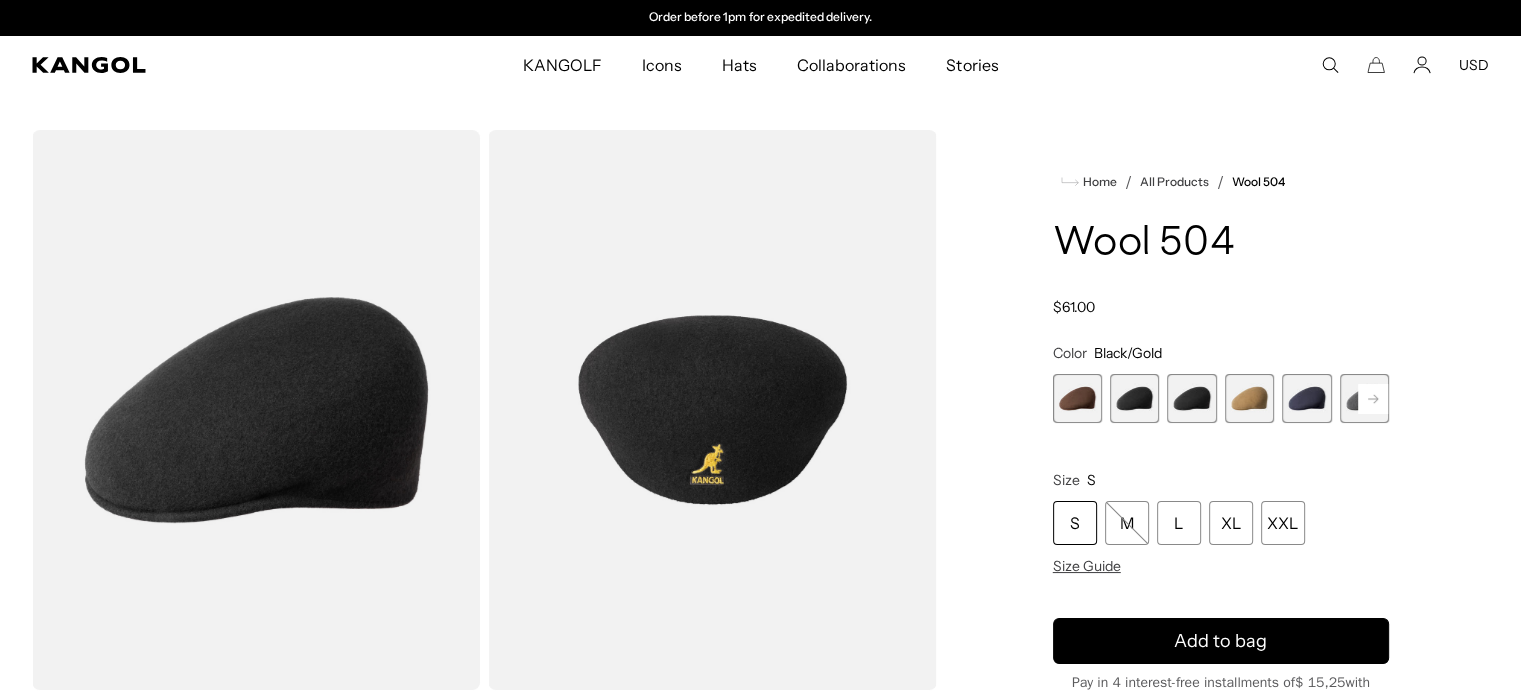 click at bounding box center [1134, 398] 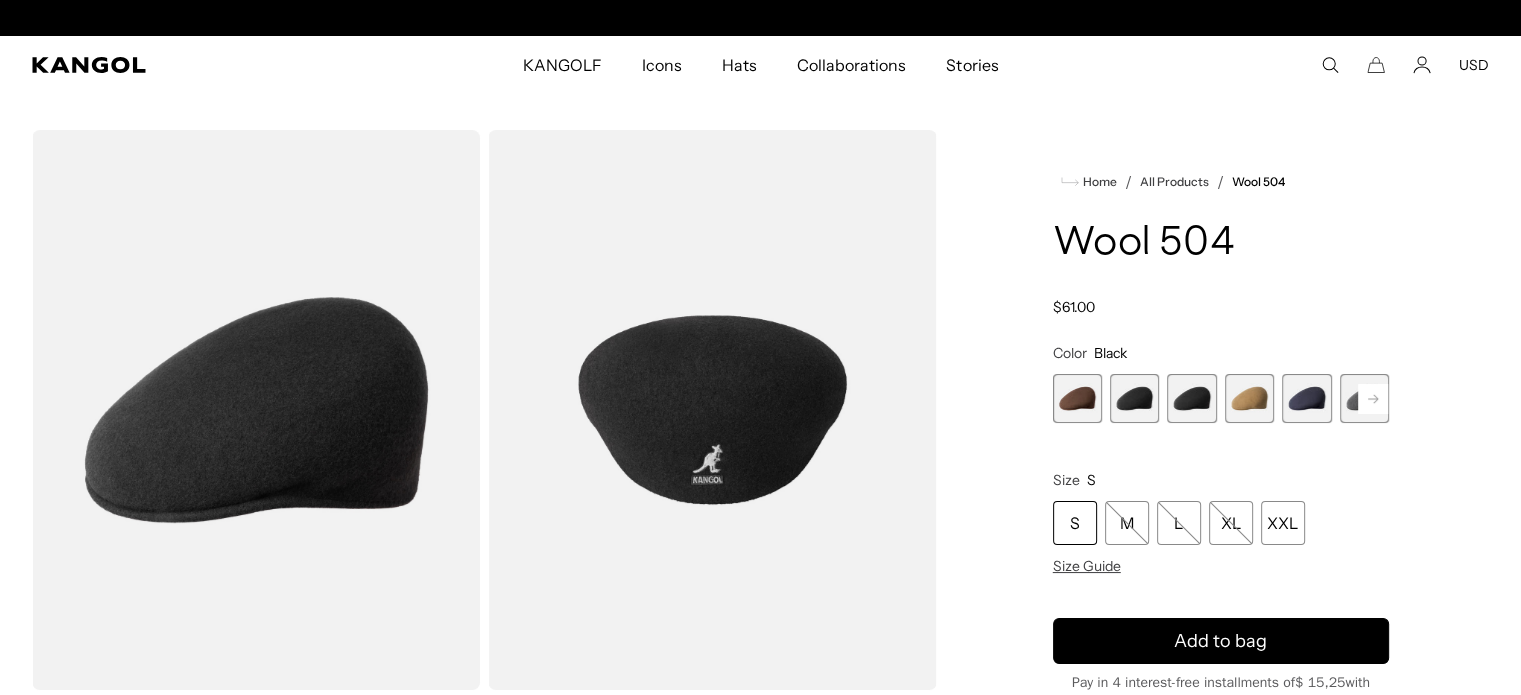 scroll, scrollTop: 0, scrollLeft: 0, axis: both 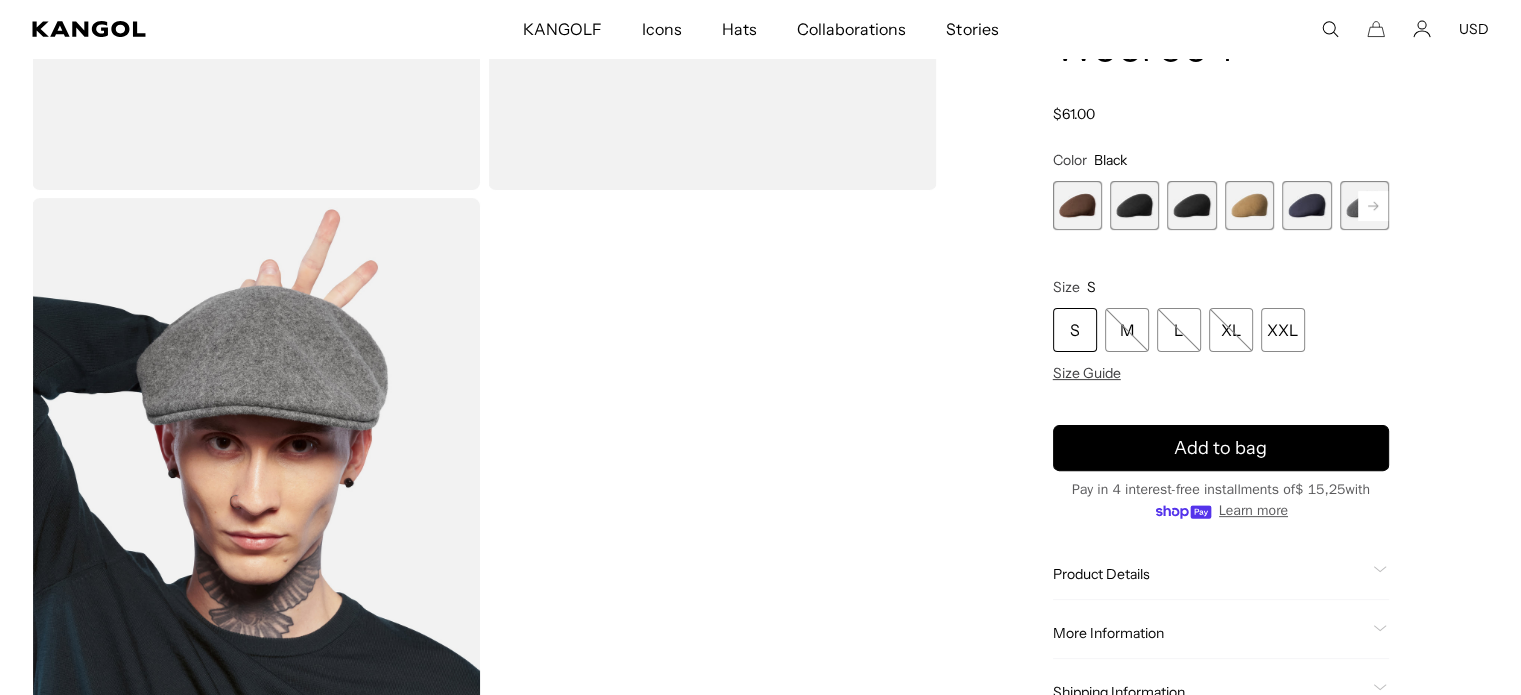click at bounding box center (1134, 205) 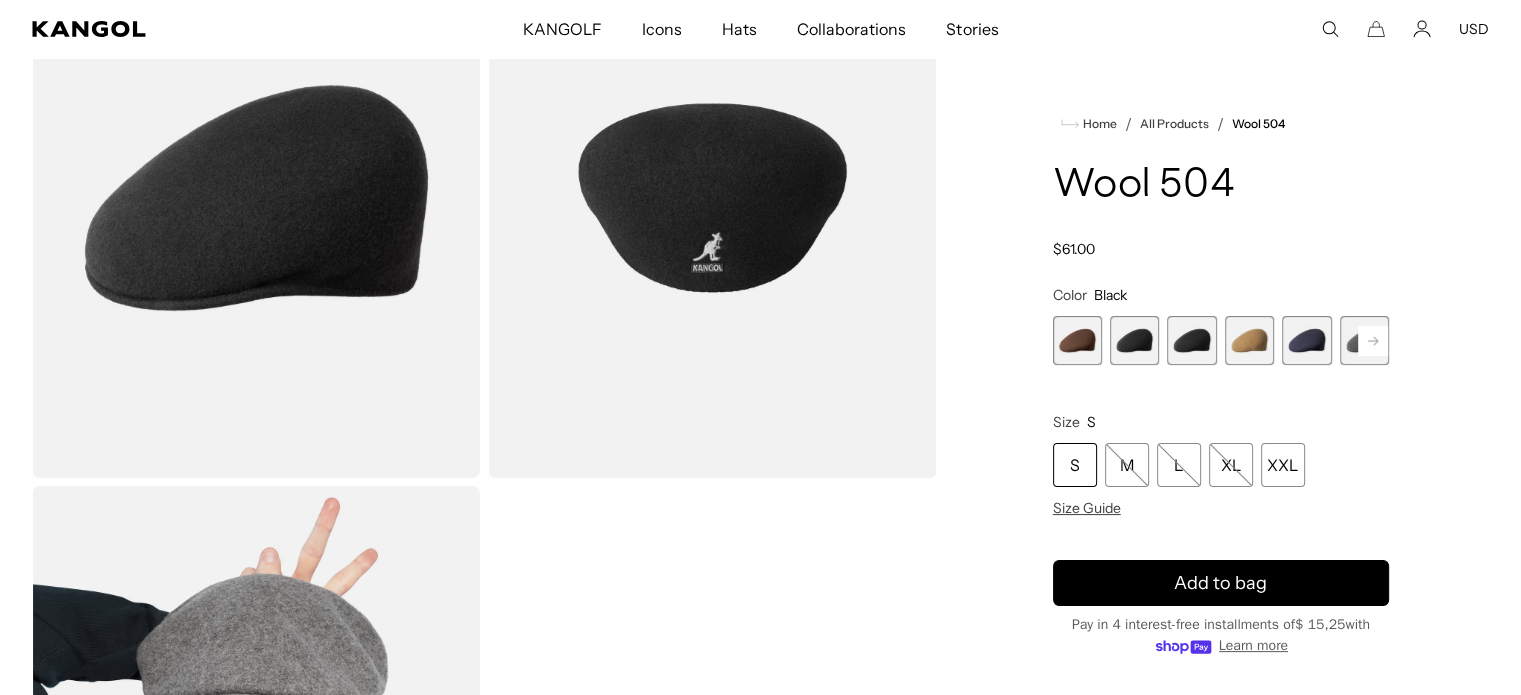 scroll, scrollTop: 100, scrollLeft: 0, axis: vertical 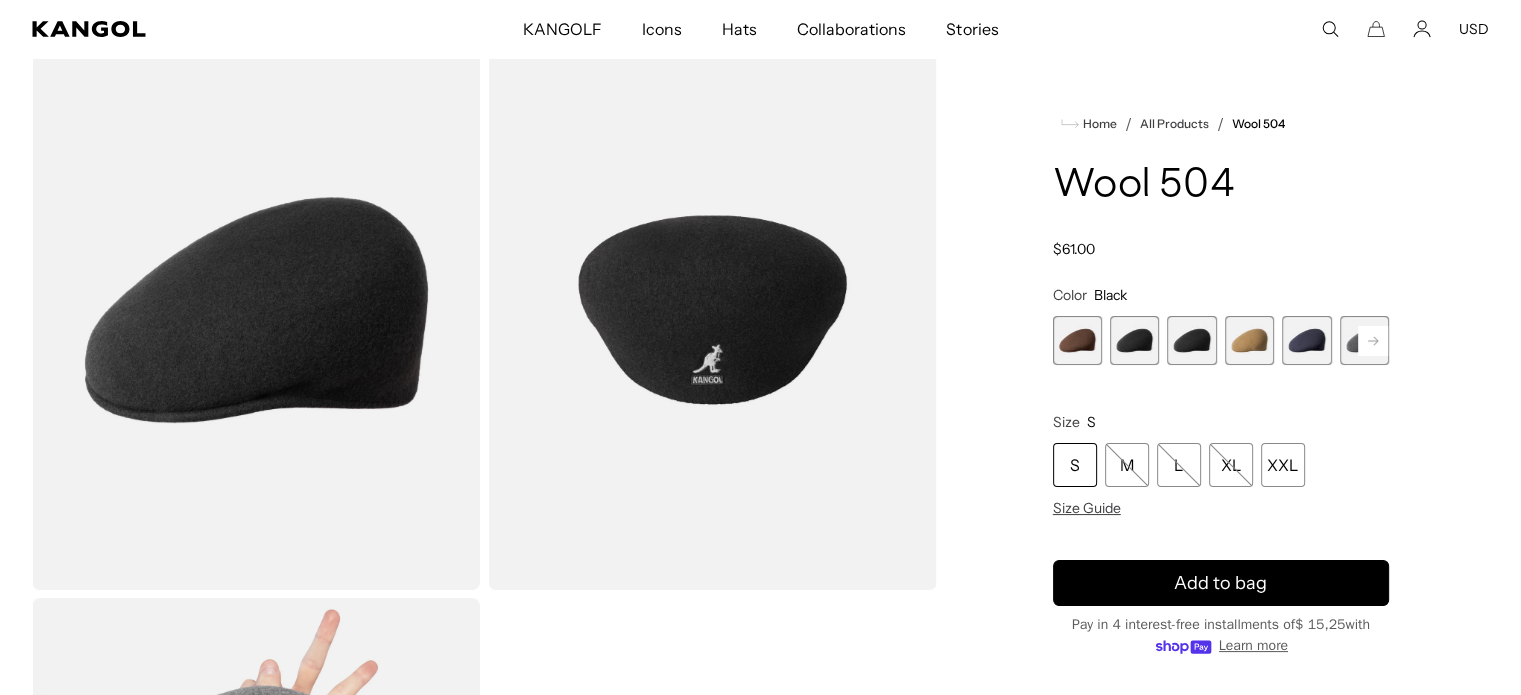 click at bounding box center (1364, 340) 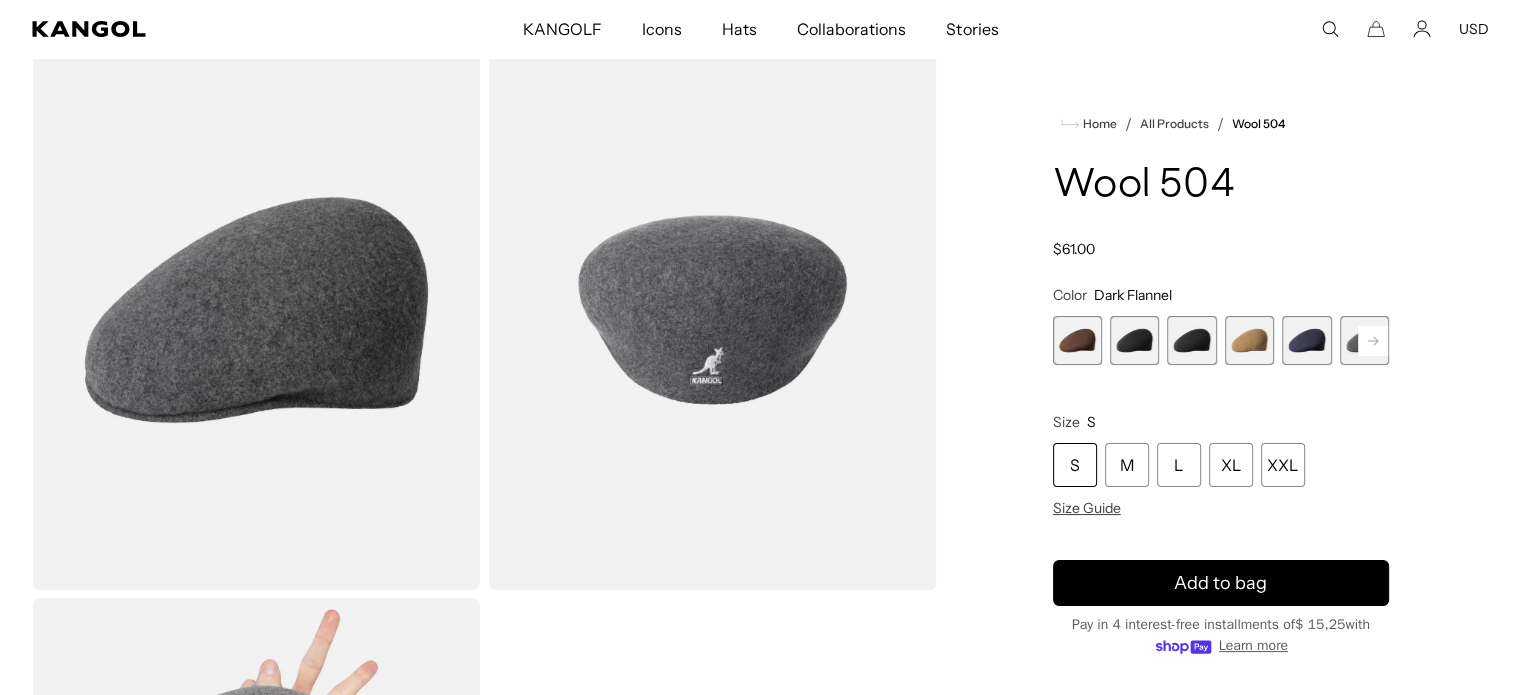 scroll, scrollTop: 0, scrollLeft: 0, axis: both 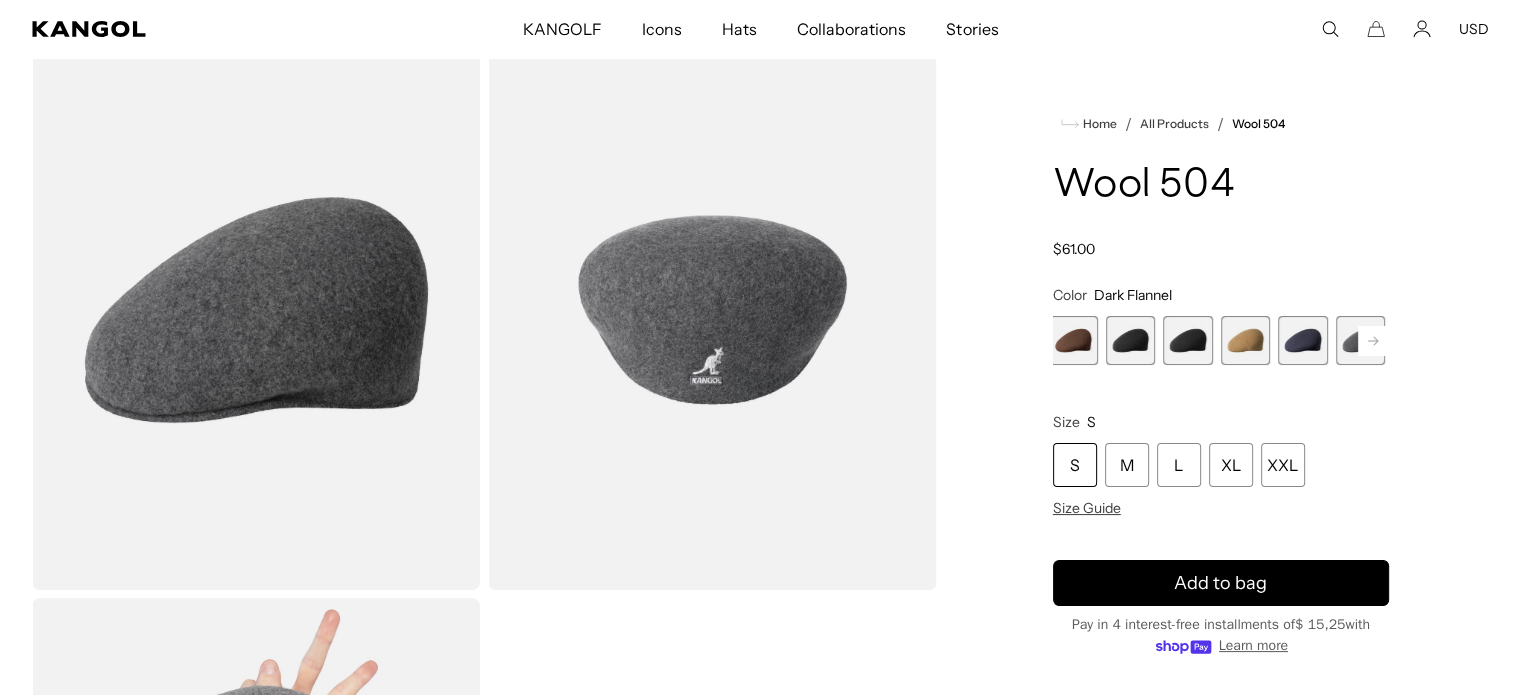 click at bounding box center [1130, 340] 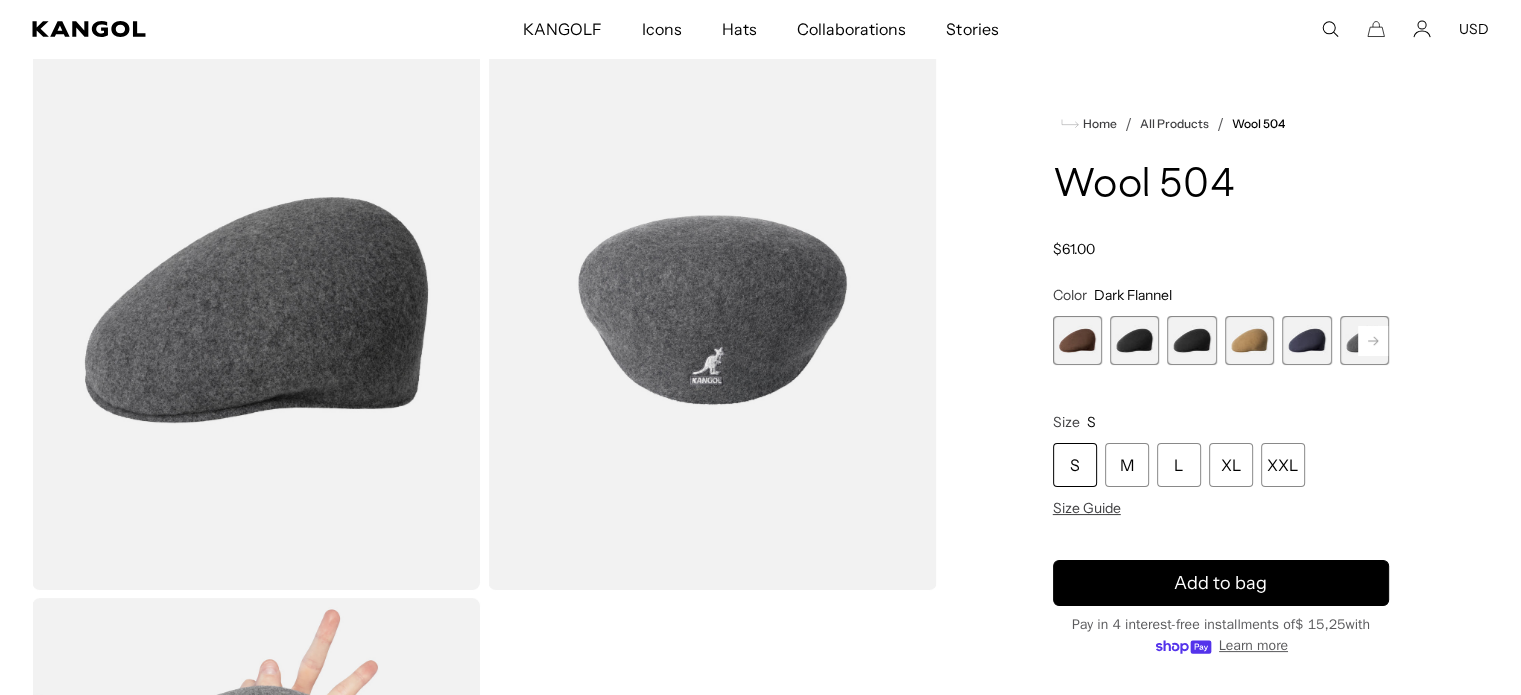 scroll, scrollTop: 0, scrollLeft: 0, axis: both 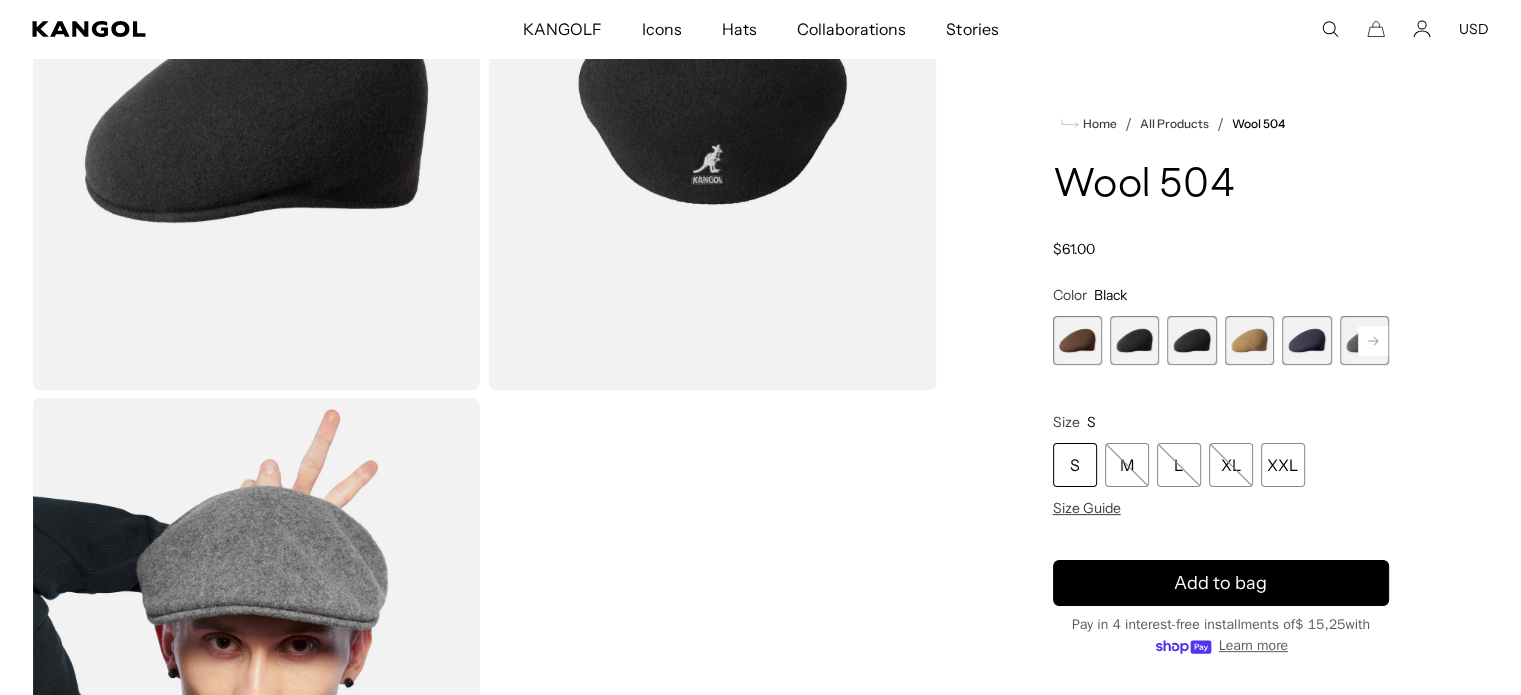 click at bounding box center (1364, 340) 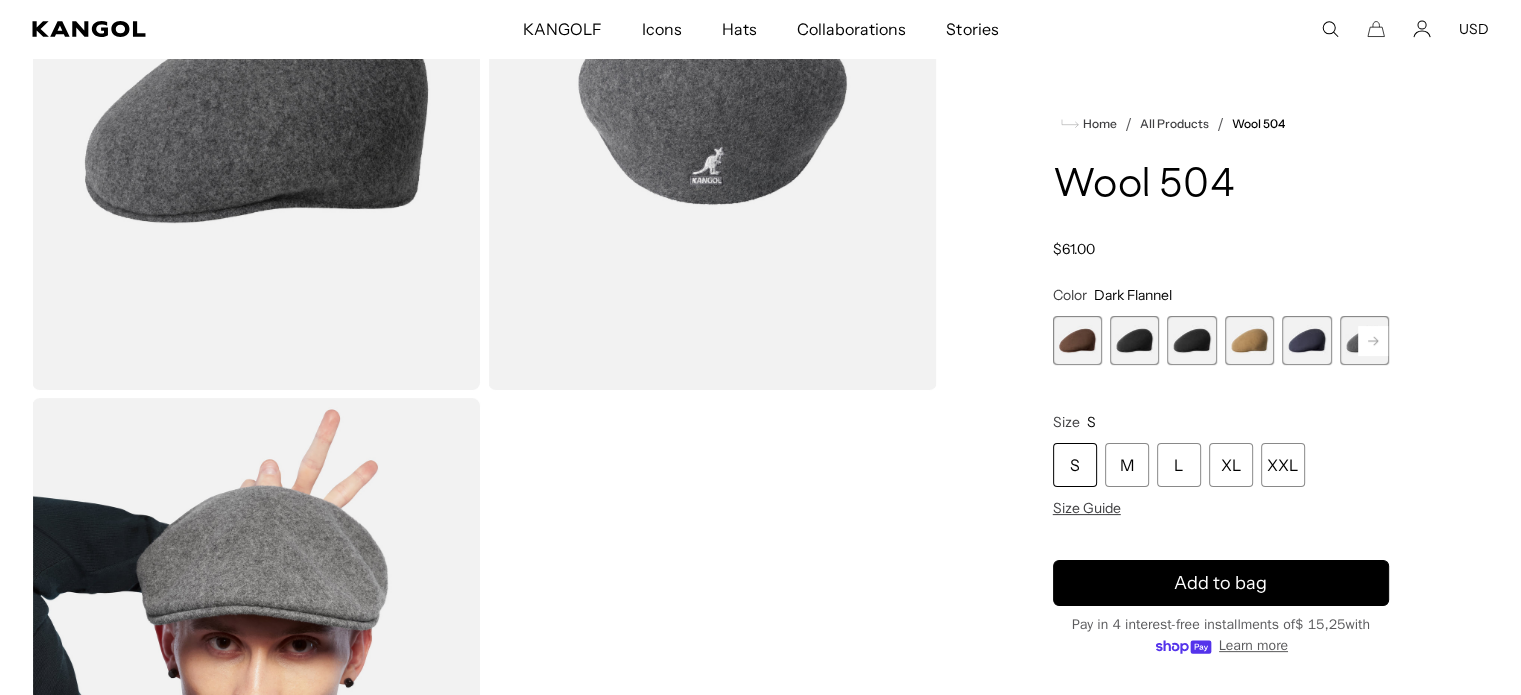 scroll, scrollTop: 100, scrollLeft: 0, axis: vertical 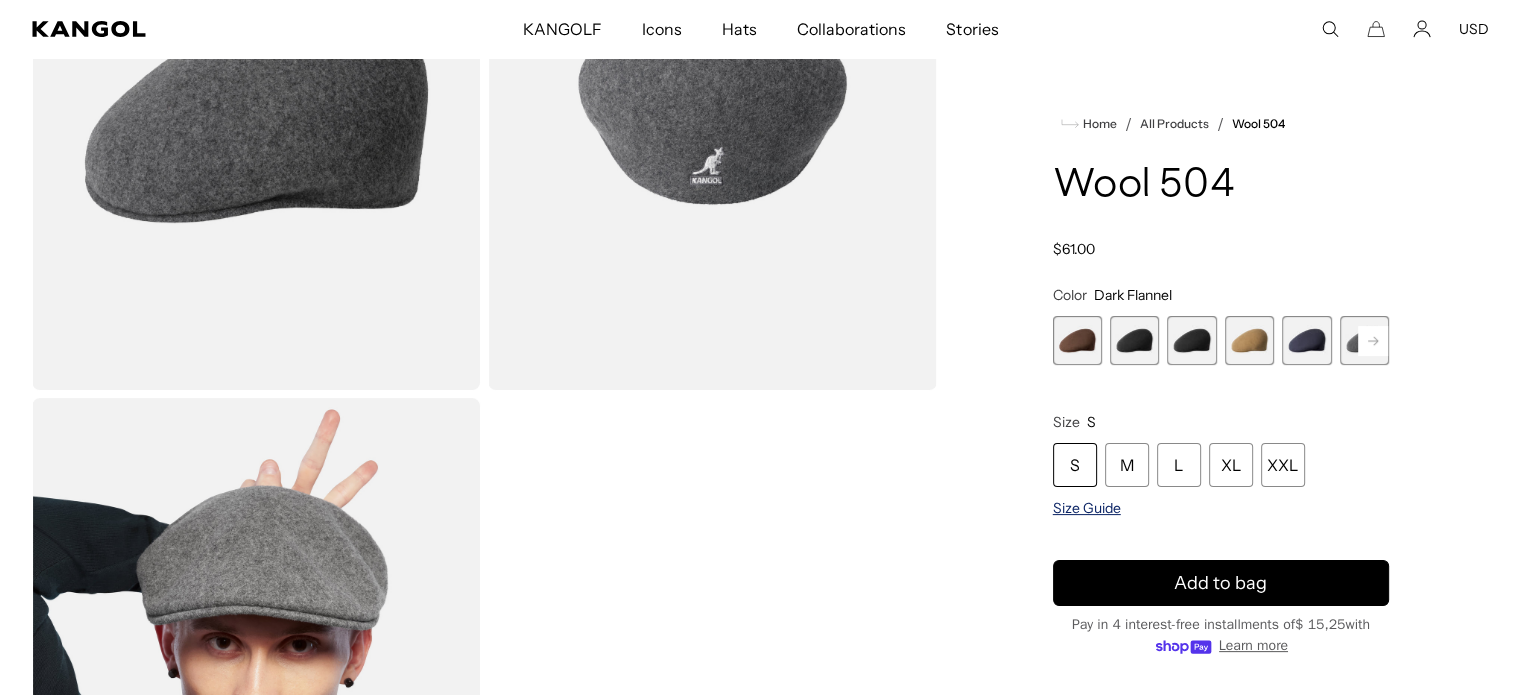 click on "Size Guide" at bounding box center [1087, 508] 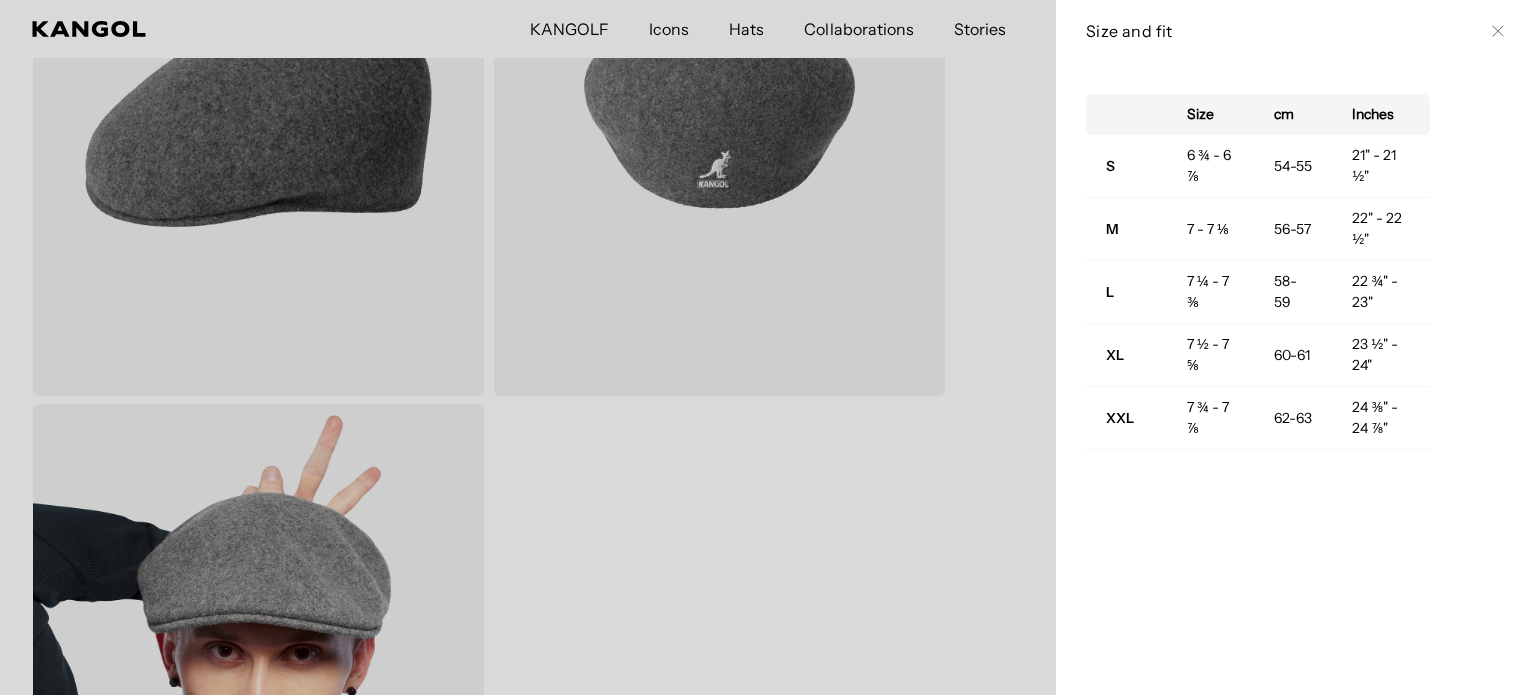 scroll, scrollTop: 0, scrollLeft: 412, axis: horizontal 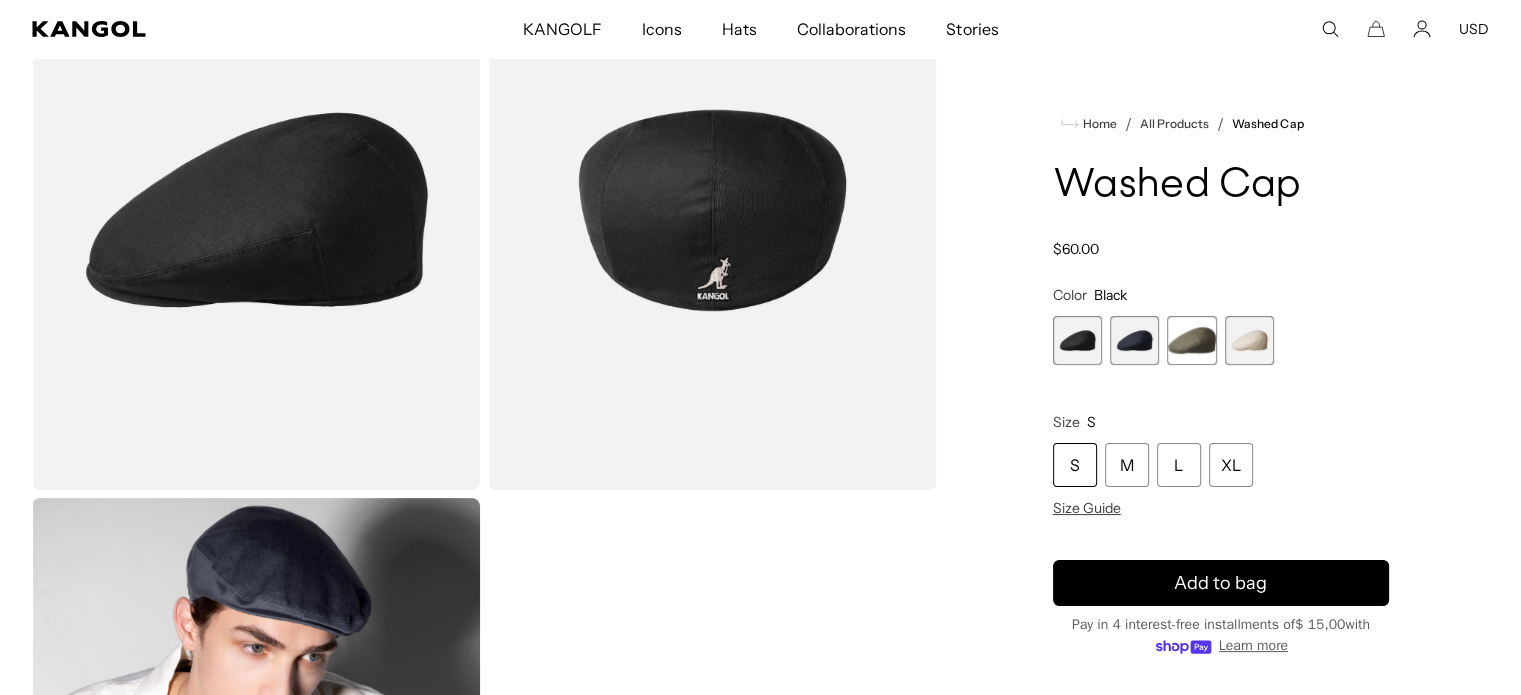 click at bounding box center [1134, 340] 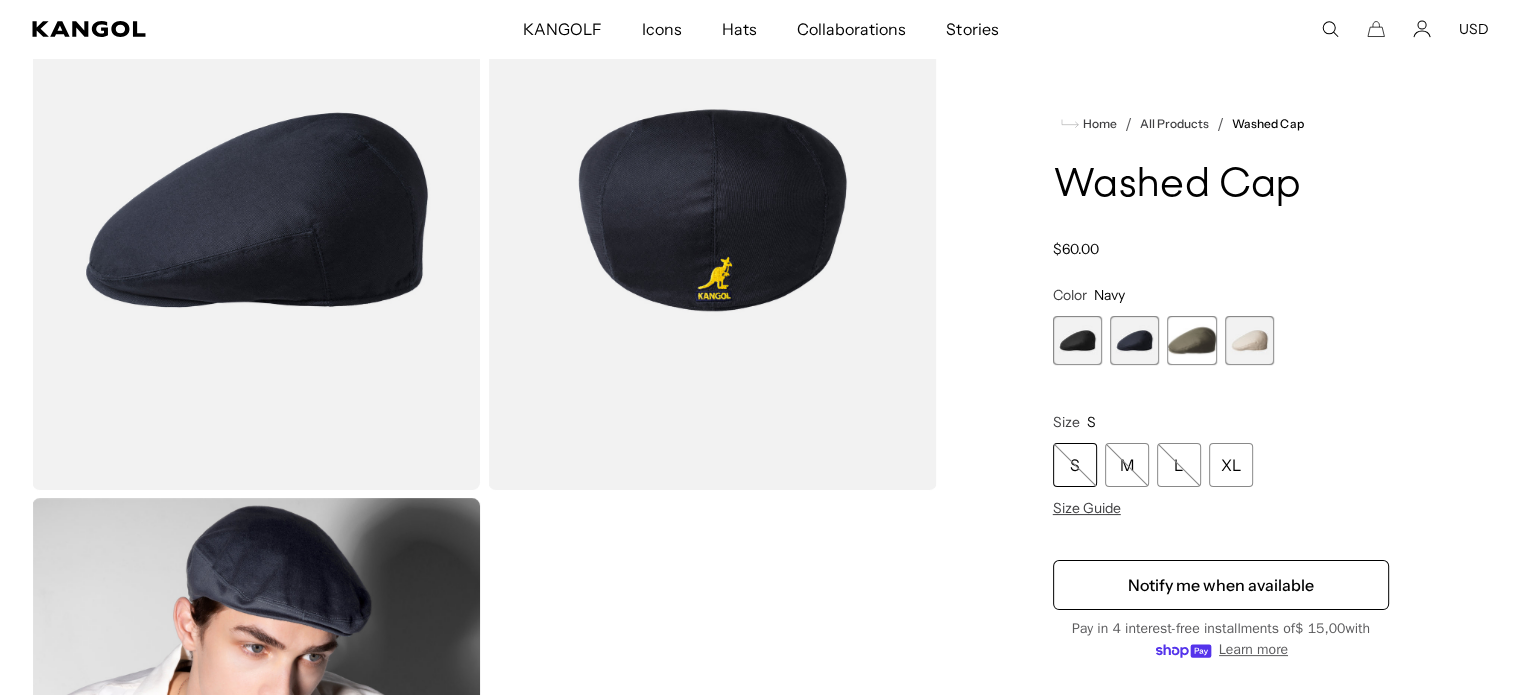 scroll, scrollTop: 0, scrollLeft: 412, axis: horizontal 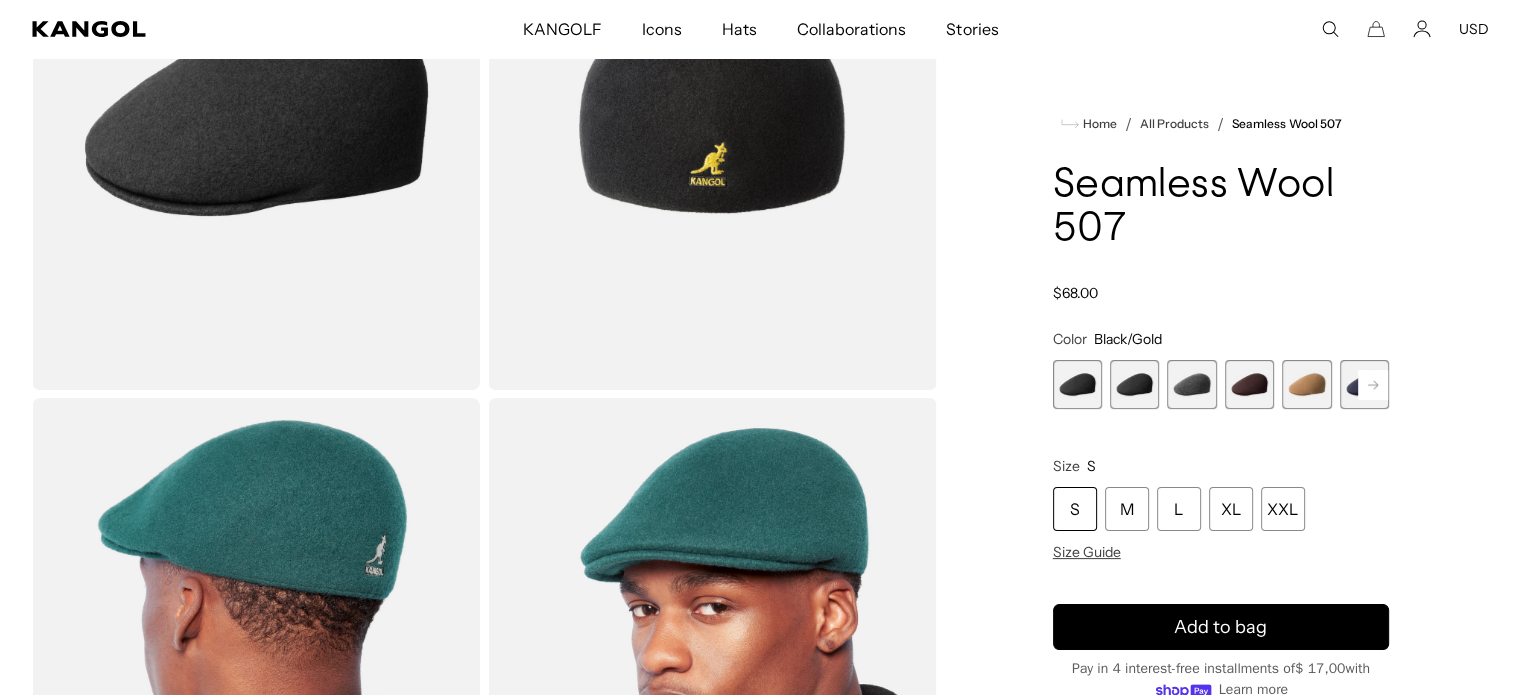 click at bounding box center (1134, 384) 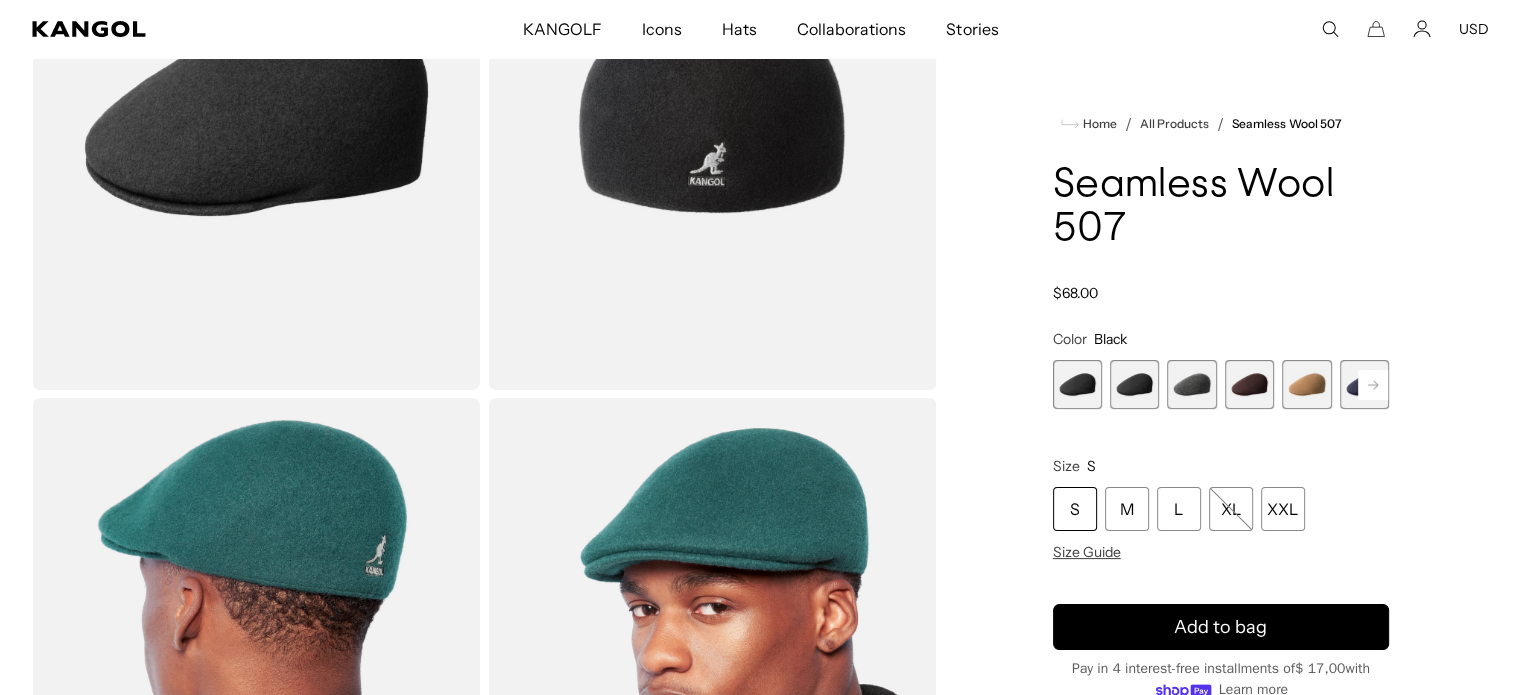 scroll, scrollTop: 200, scrollLeft: 0, axis: vertical 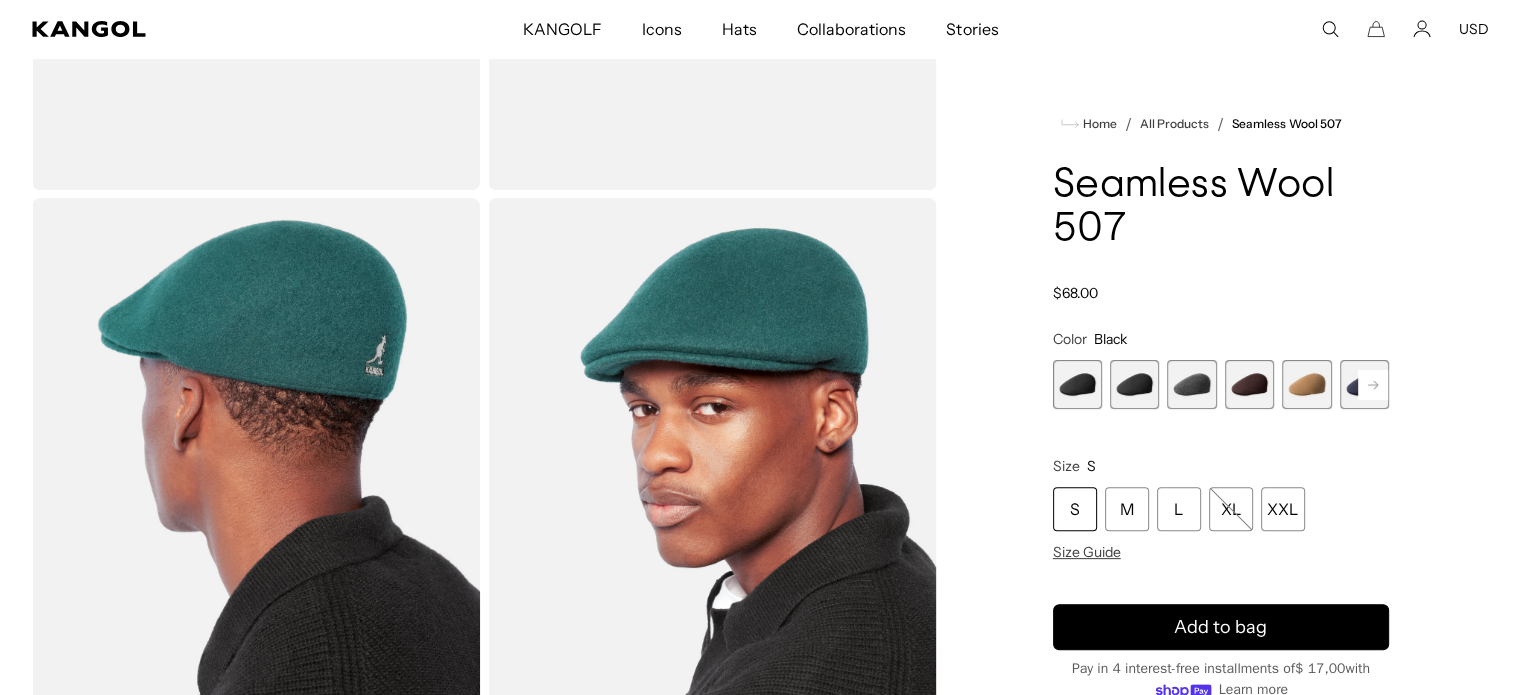 click at bounding box center (1134, 384) 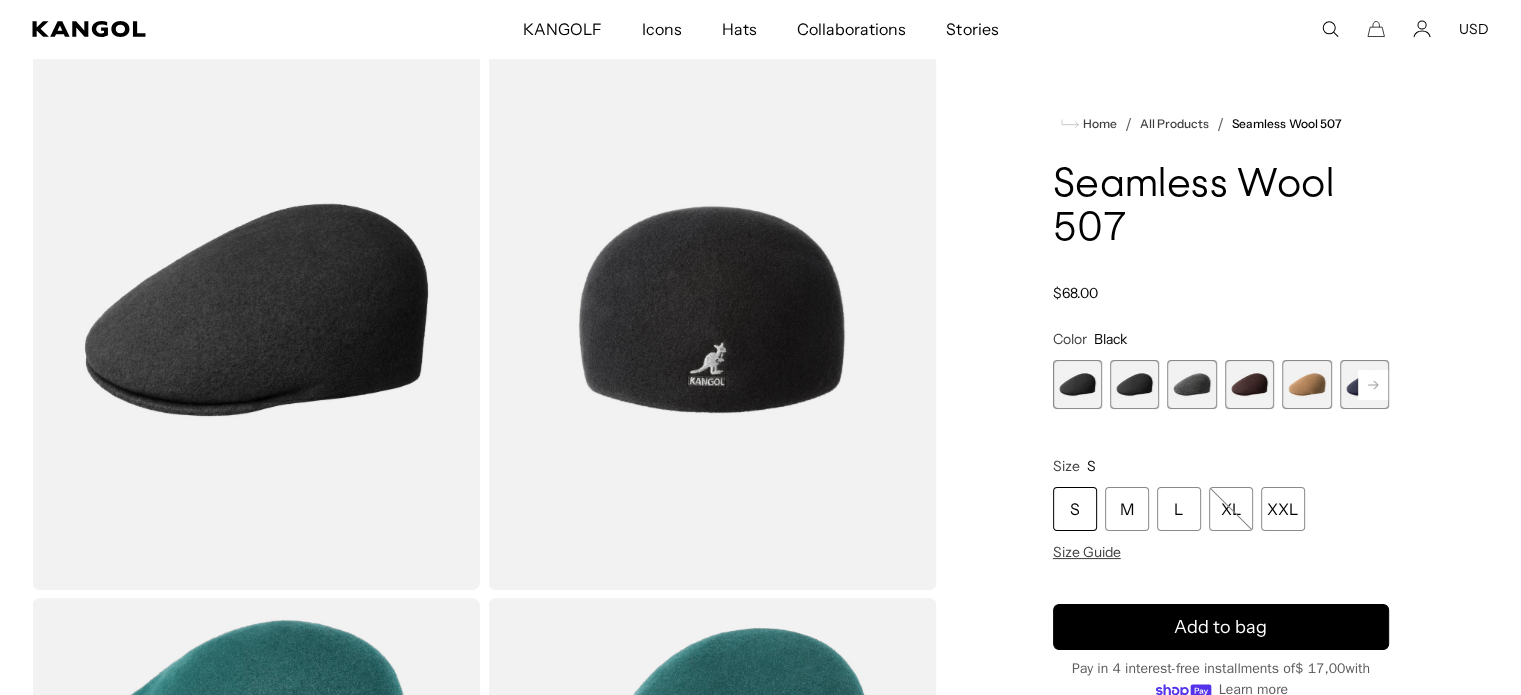 scroll, scrollTop: 468, scrollLeft: 0, axis: vertical 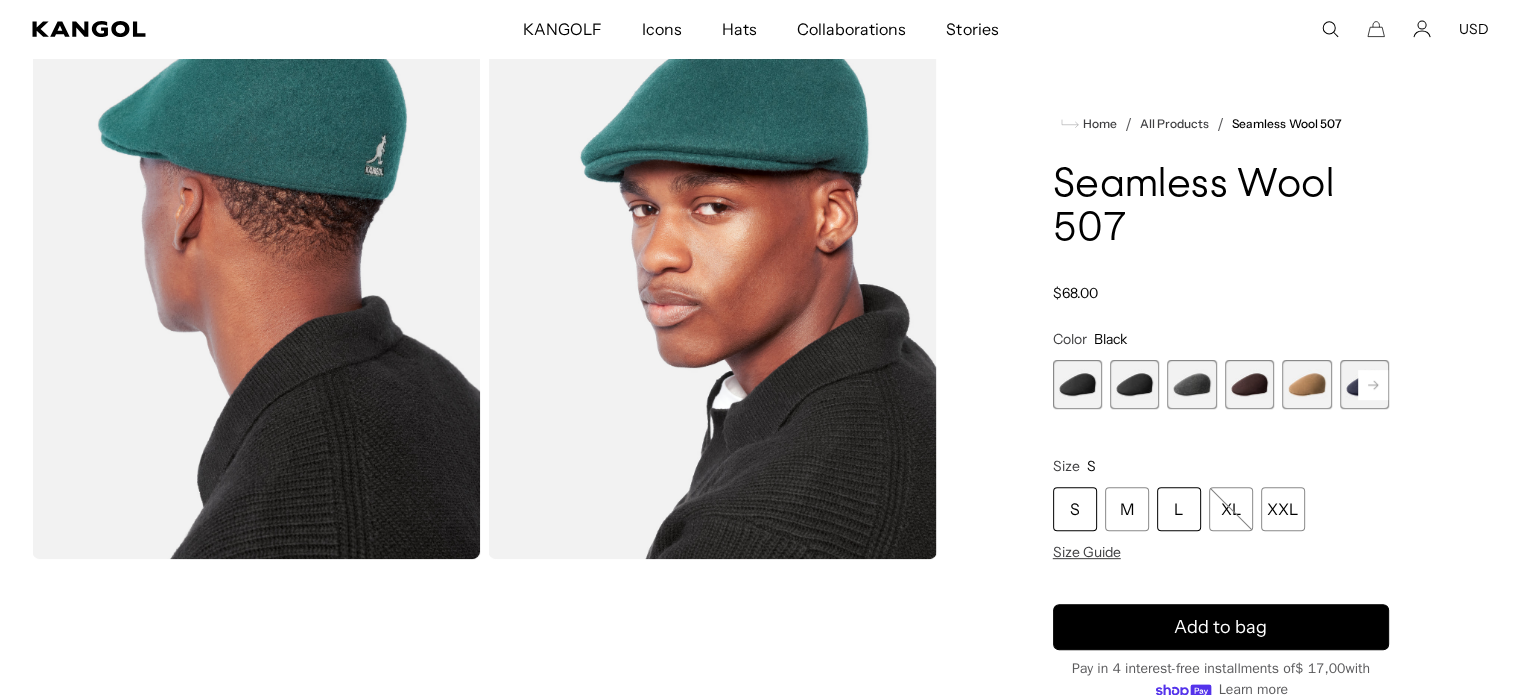 click on "L" at bounding box center (1179, 509) 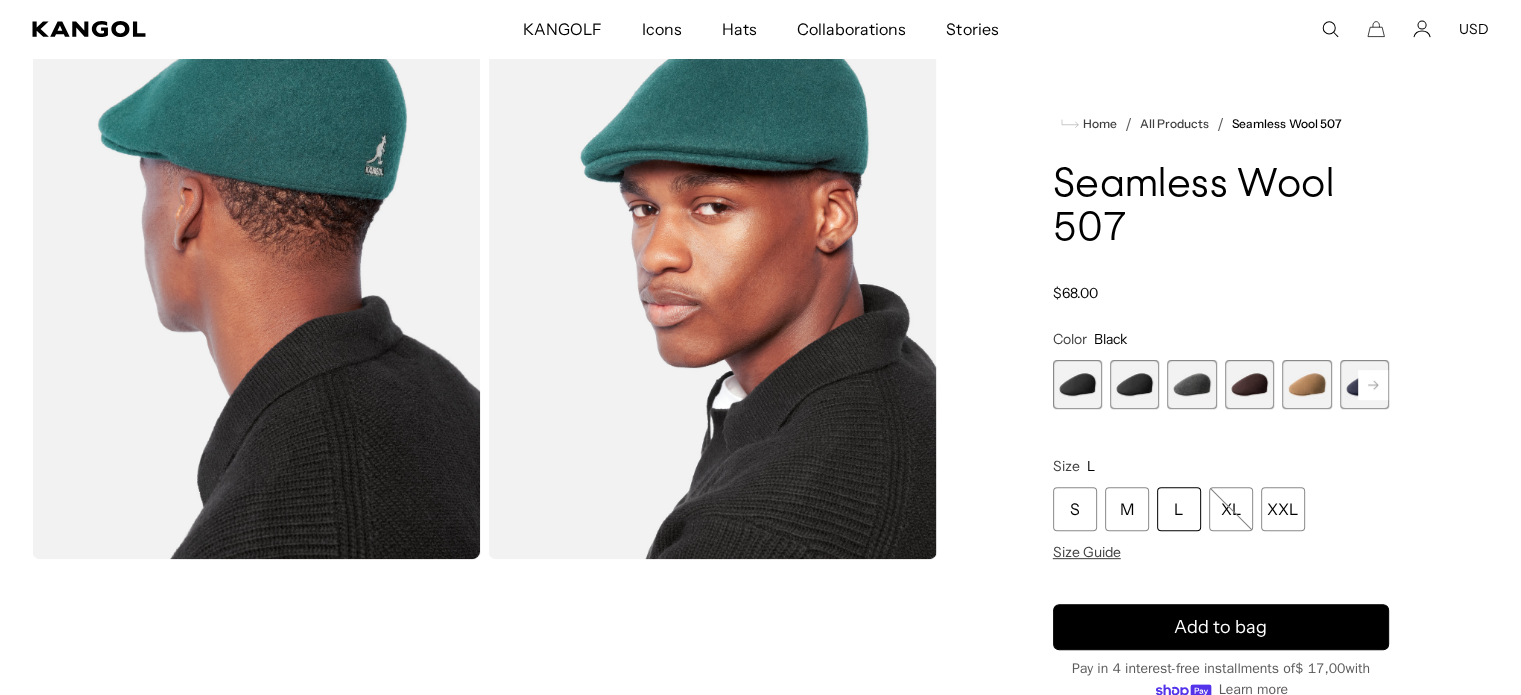 scroll, scrollTop: 0, scrollLeft: 0, axis: both 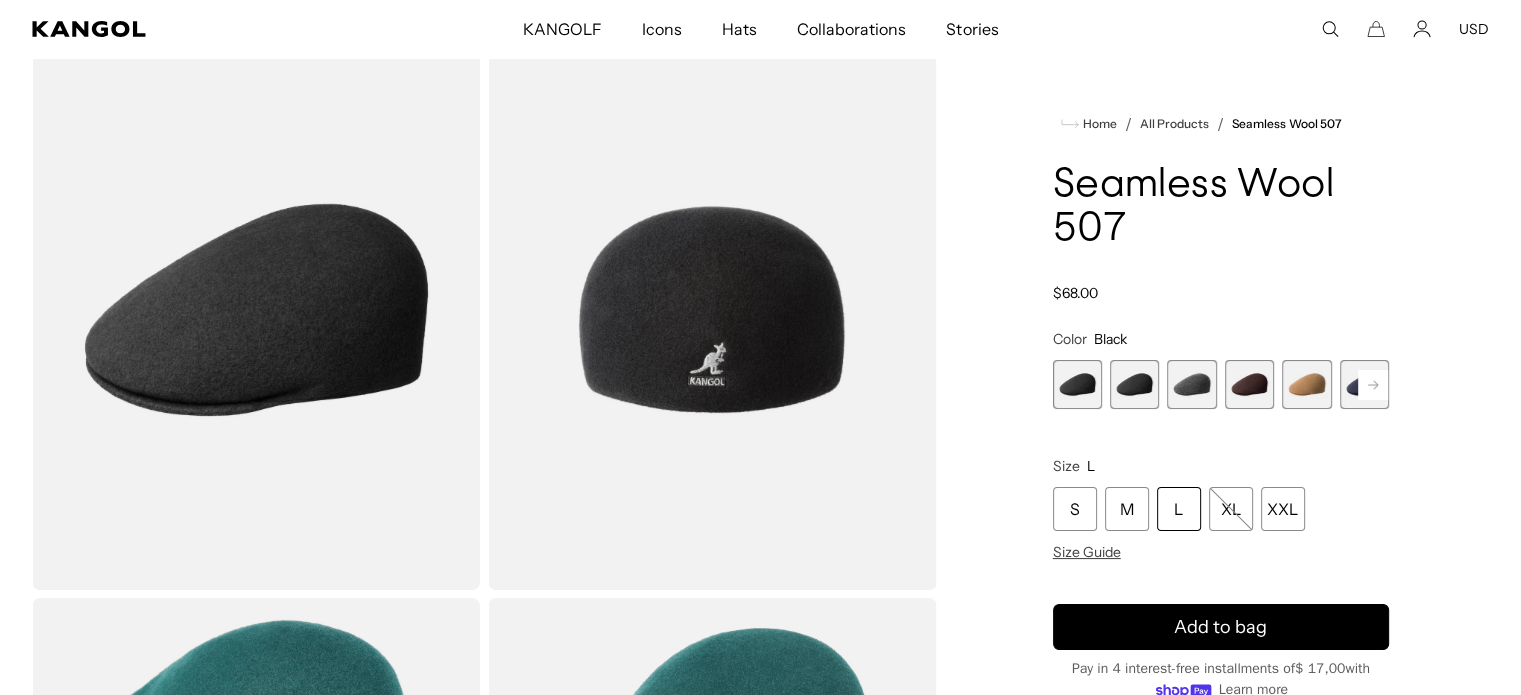click at bounding box center [1191, 384] 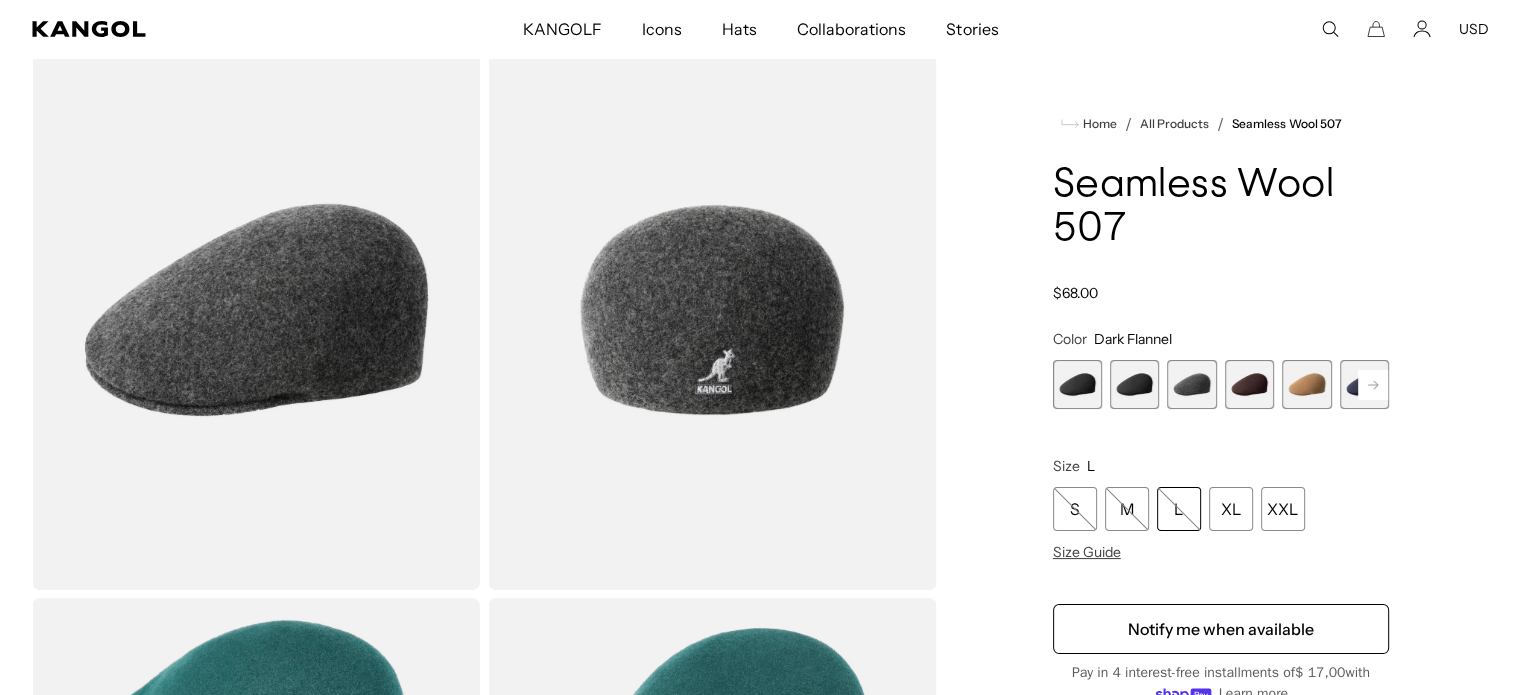 scroll, scrollTop: 0, scrollLeft: 412, axis: horizontal 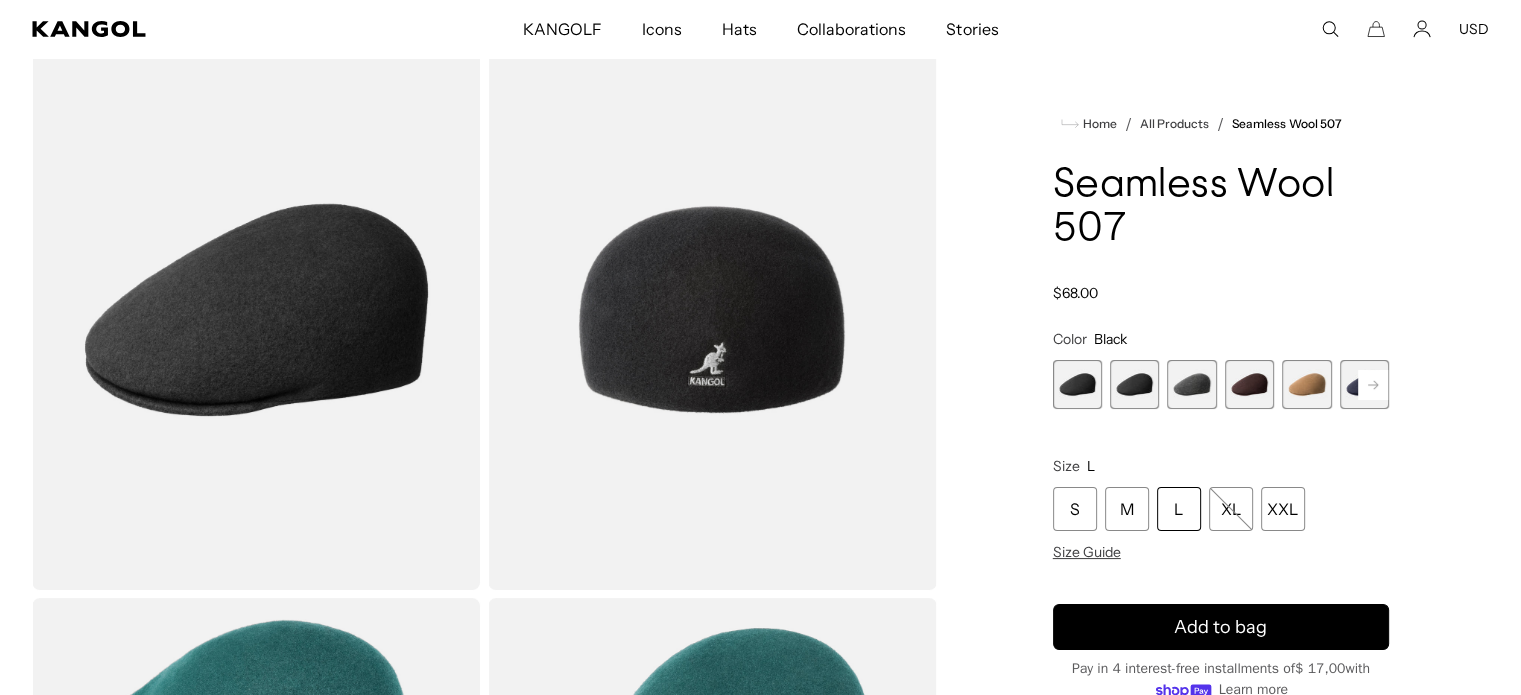 click at bounding box center [1077, 384] 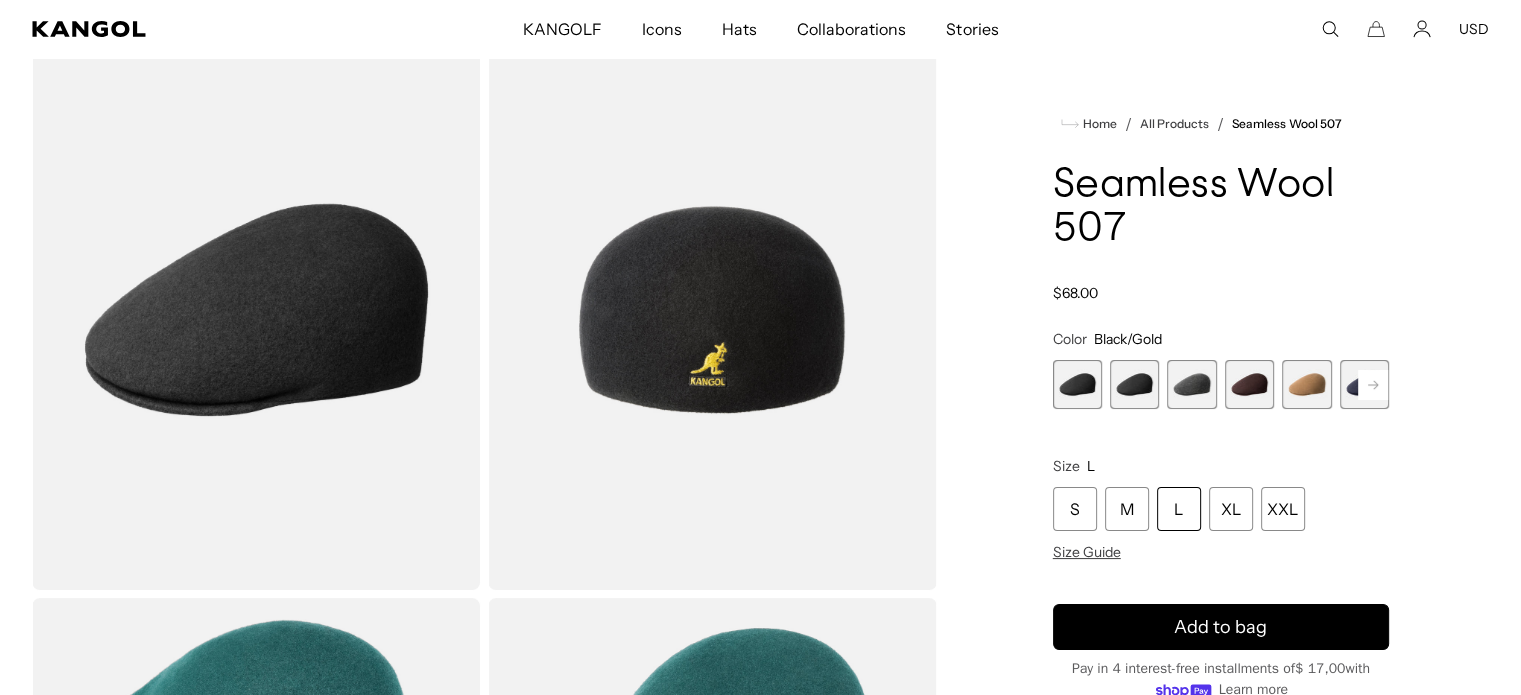 click at bounding box center [1191, 384] 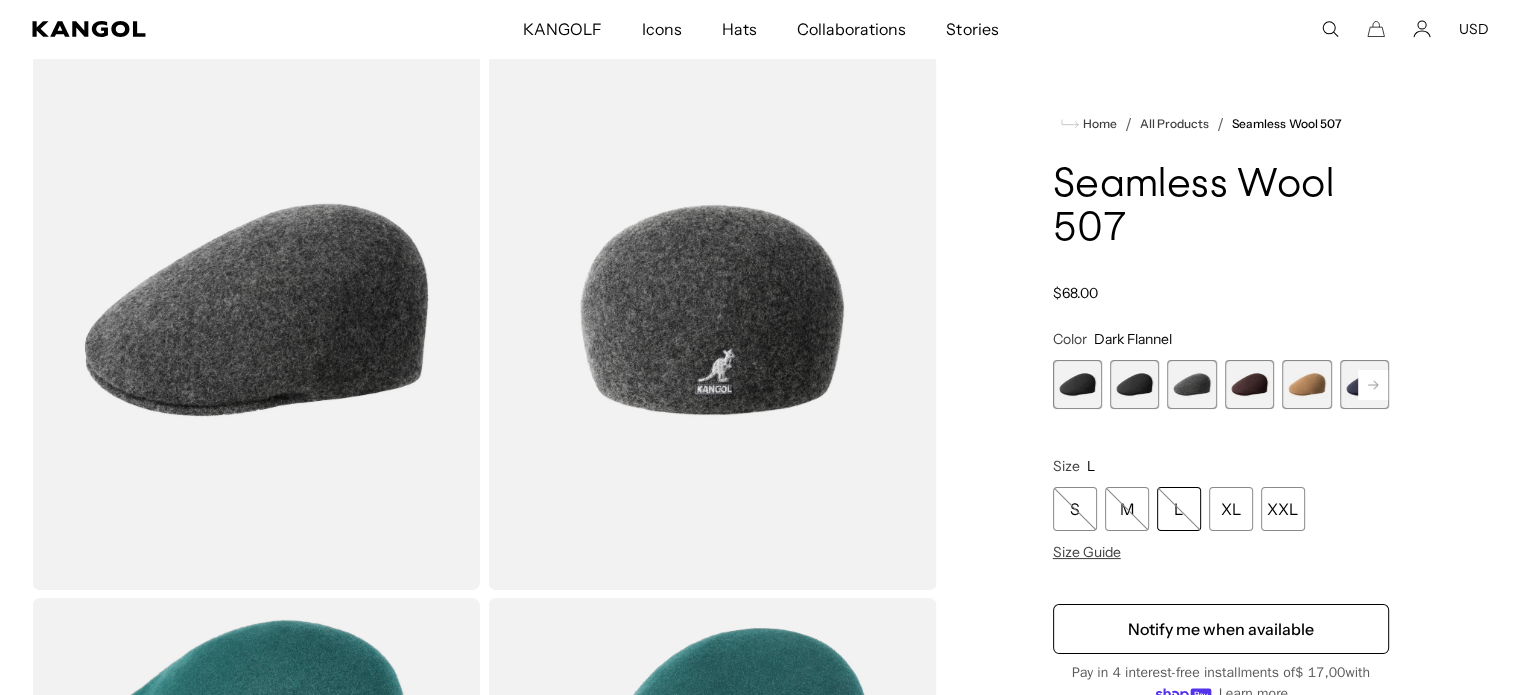 scroll, scrollTop: 0, scrollLeft: 0, axis: both 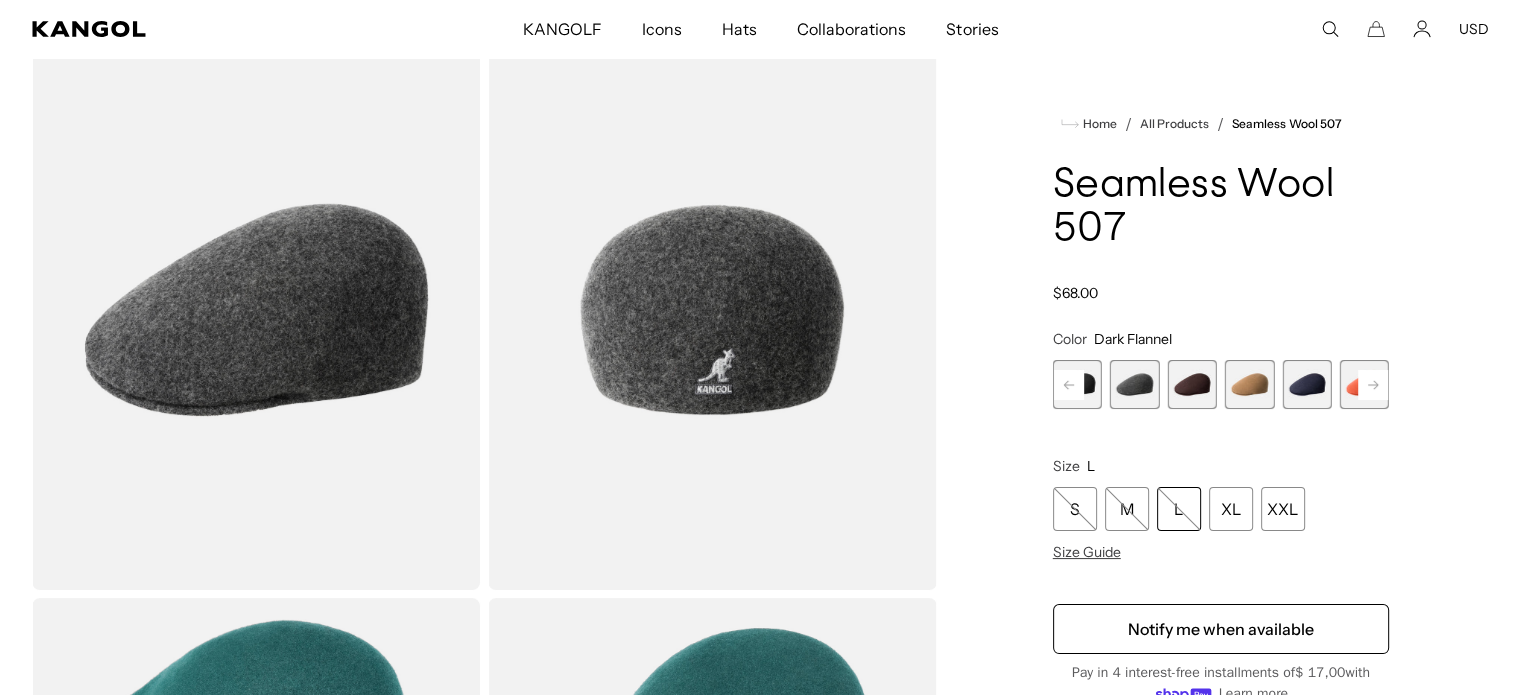 click at bounding box center (1306, 384) 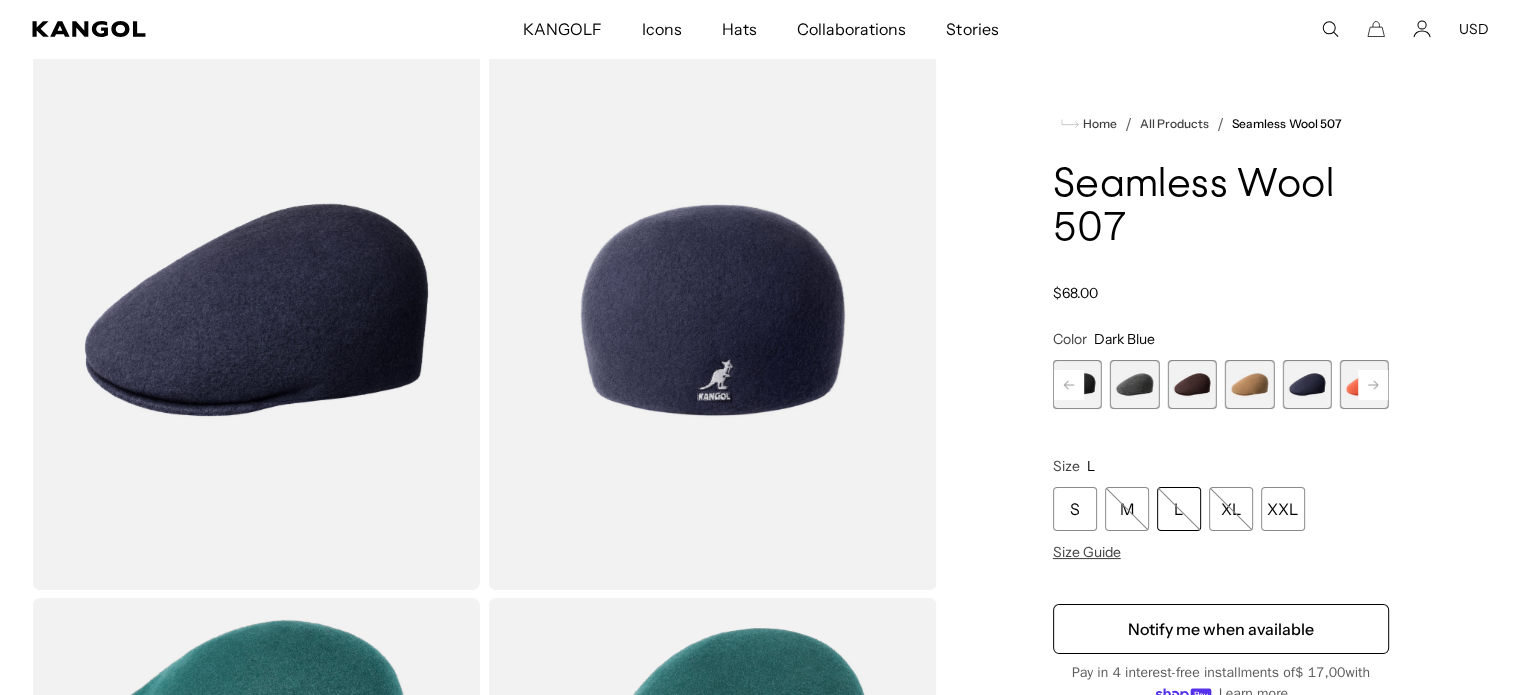 scroll, scrollTop: 0, scrollLeft: 412, axis: horizontal 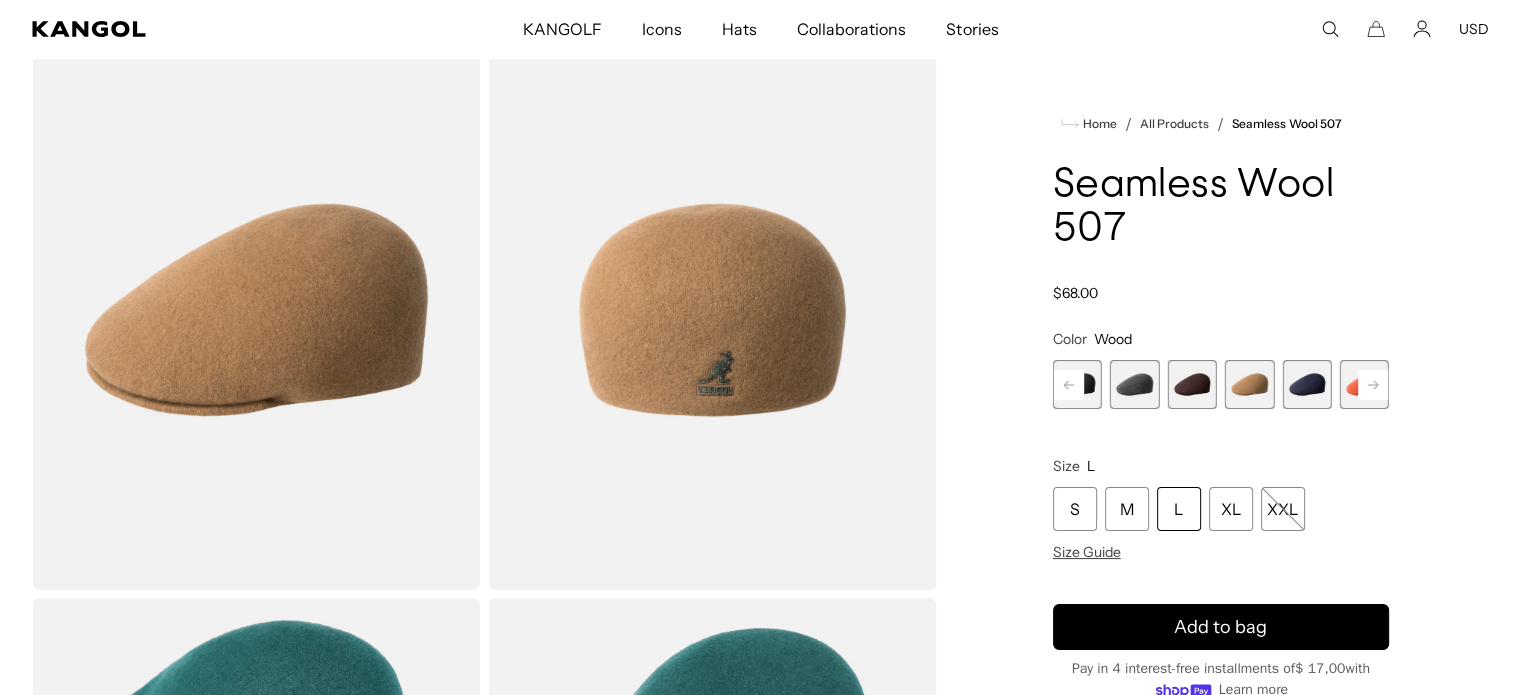click at bounding box center [1191, 384] 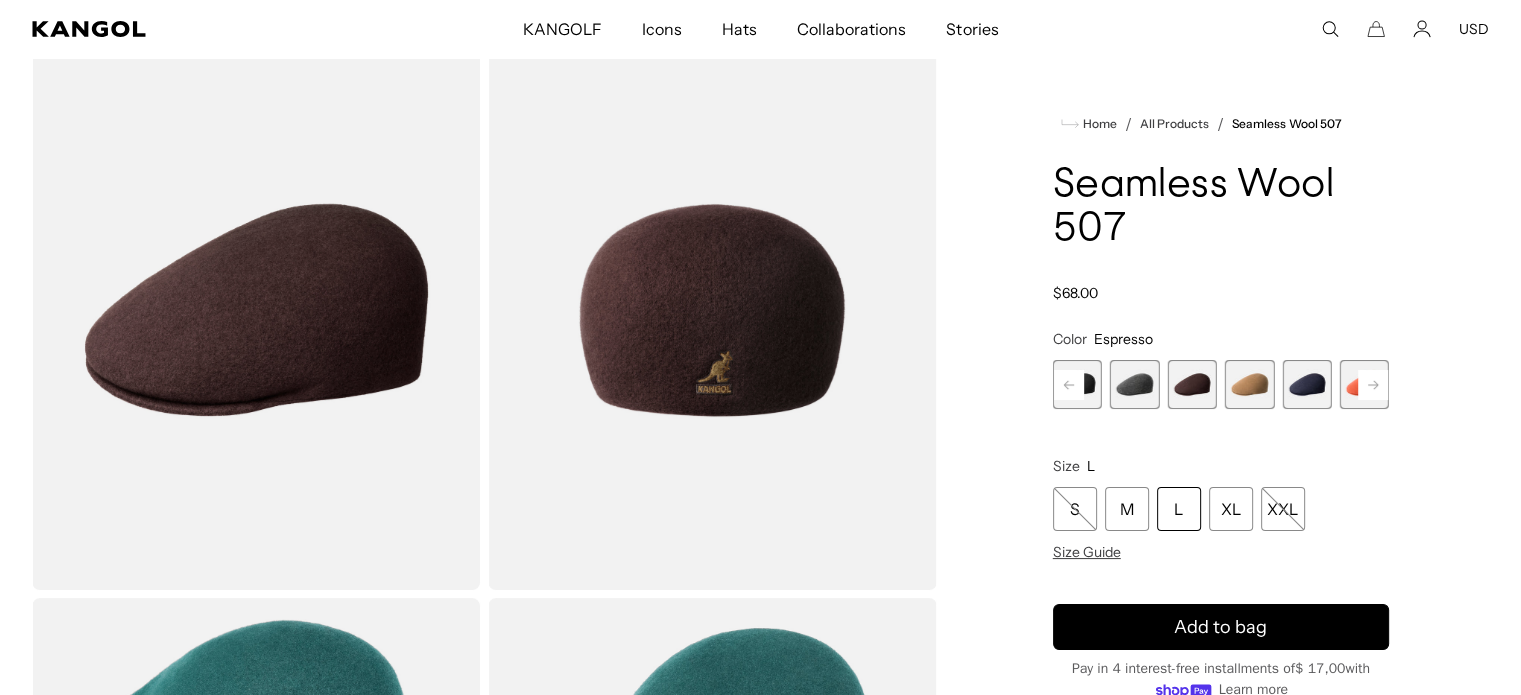 click at bounding box center [1134, 384] 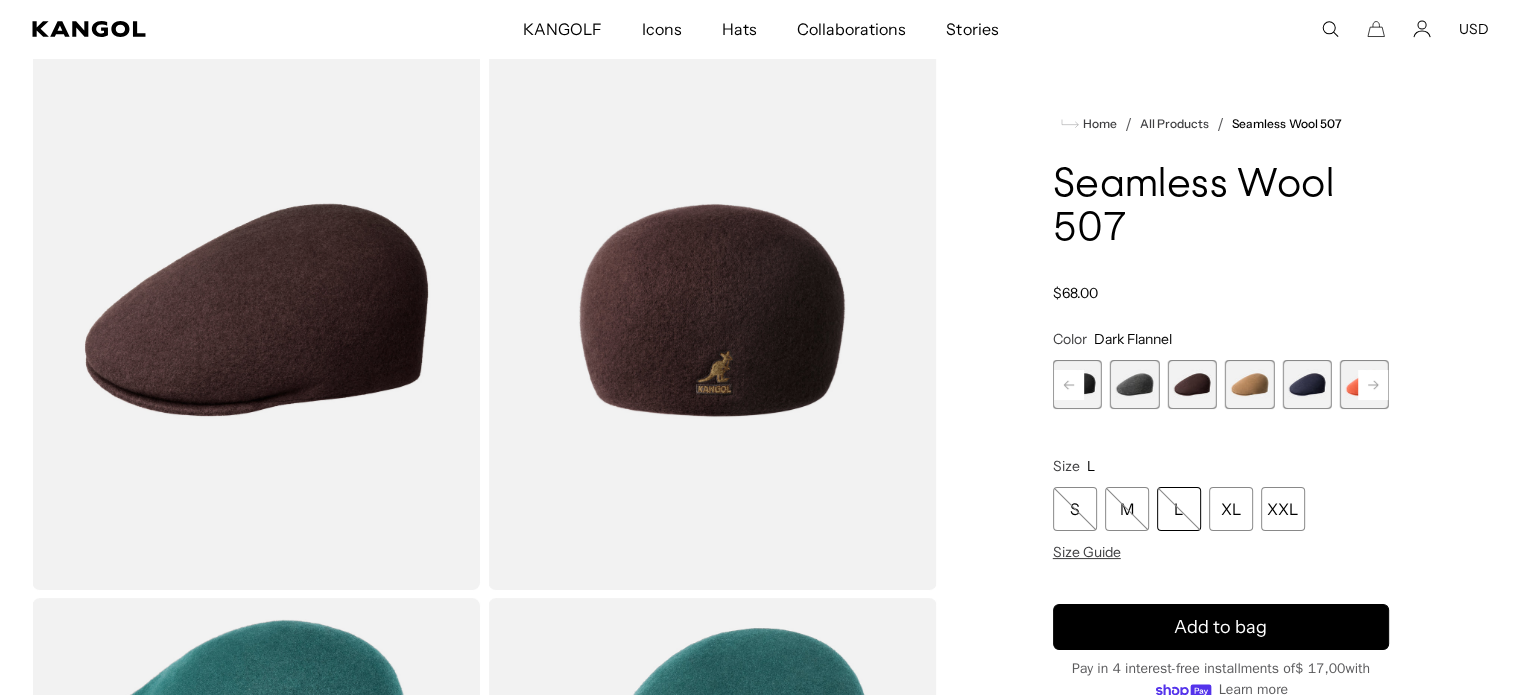 scroll, scrollTop: 0, scrollLeft: 0, axis: both 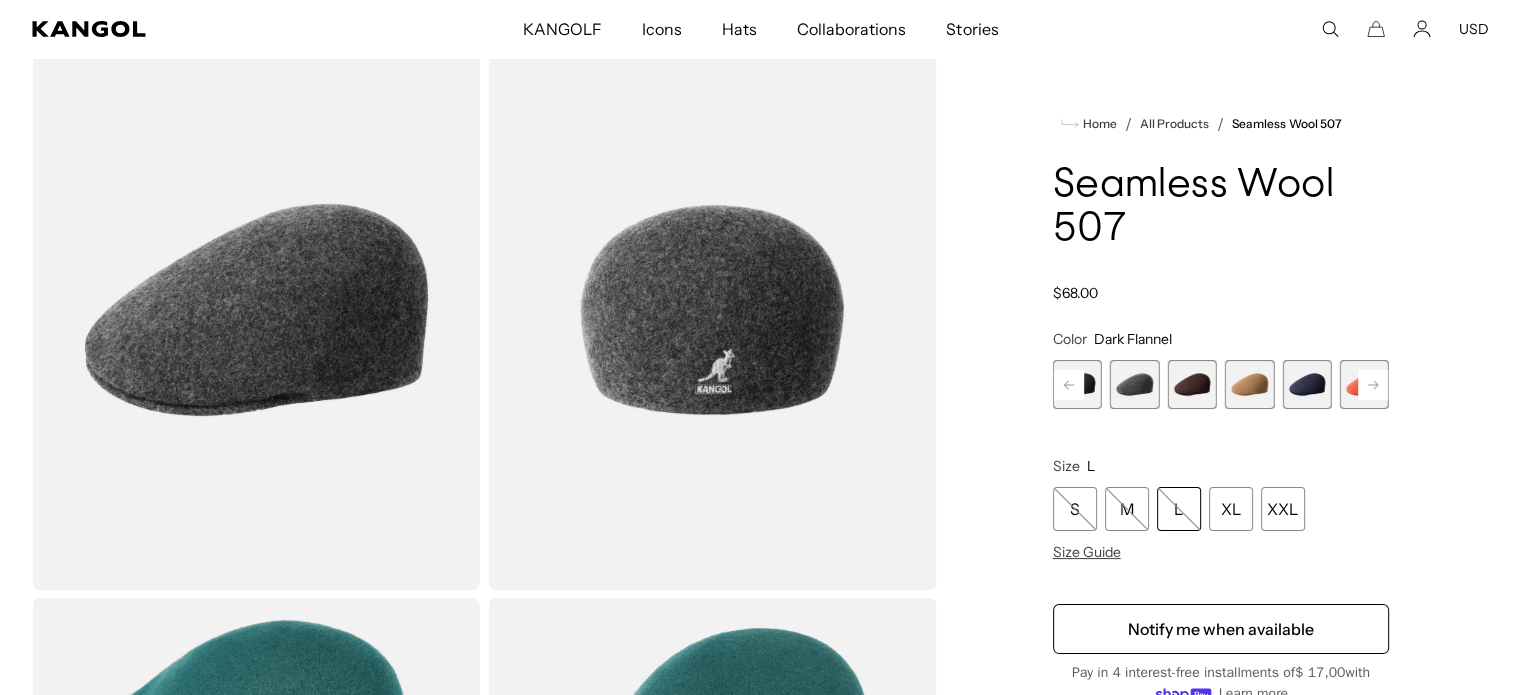 click 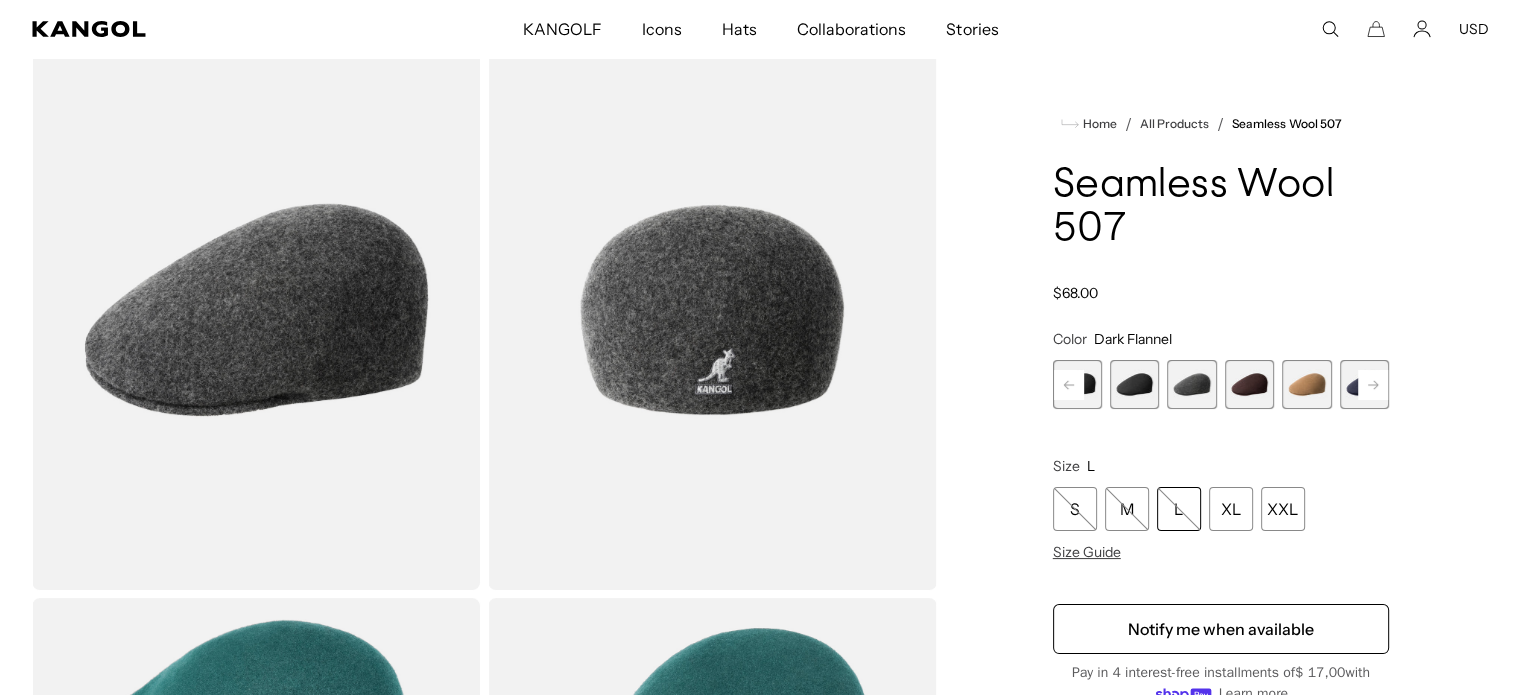 scroll, scrollTop: 0, scrollLeft: 412, axis: horizontal 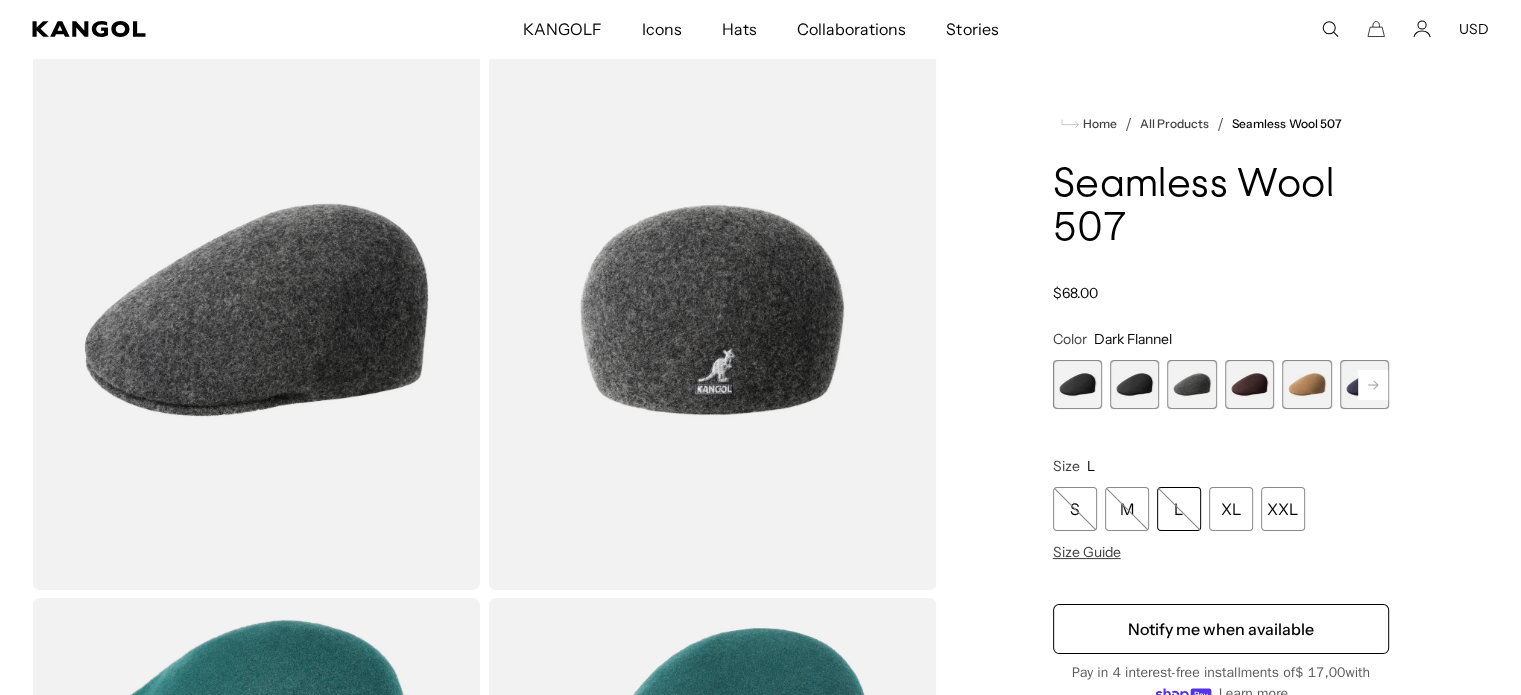 click at bounding box center [1077, 384] 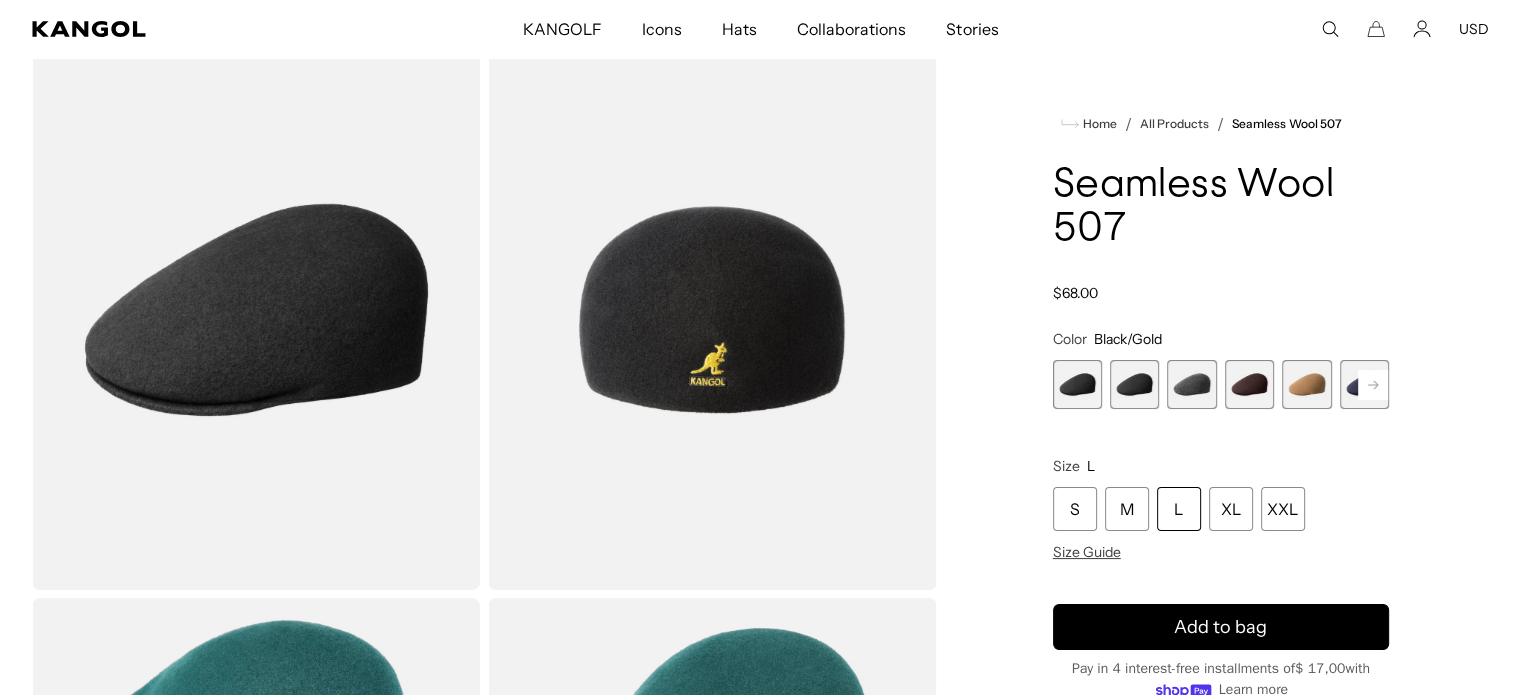 click at bounding box center (1134, 384) 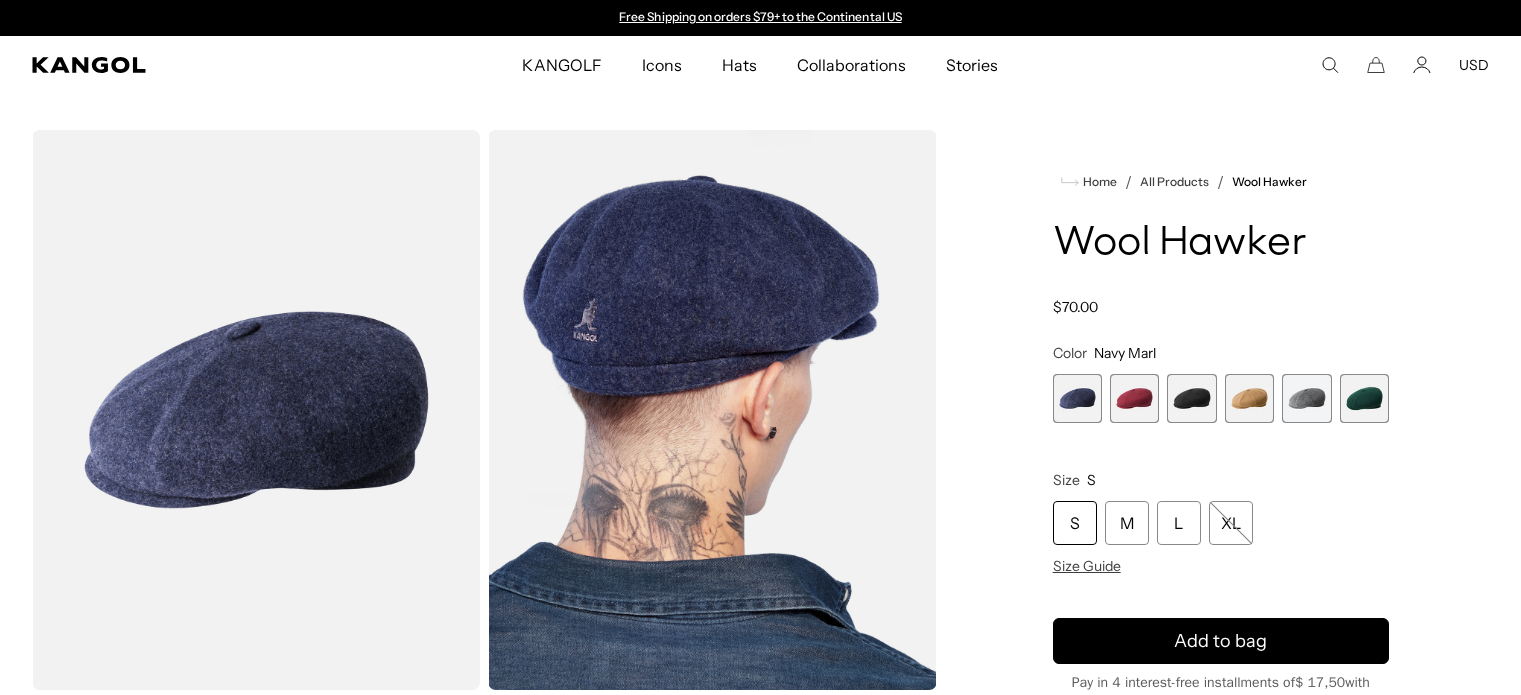 scroll, scrollTop: 0, scrollLeft: 0, axis: both 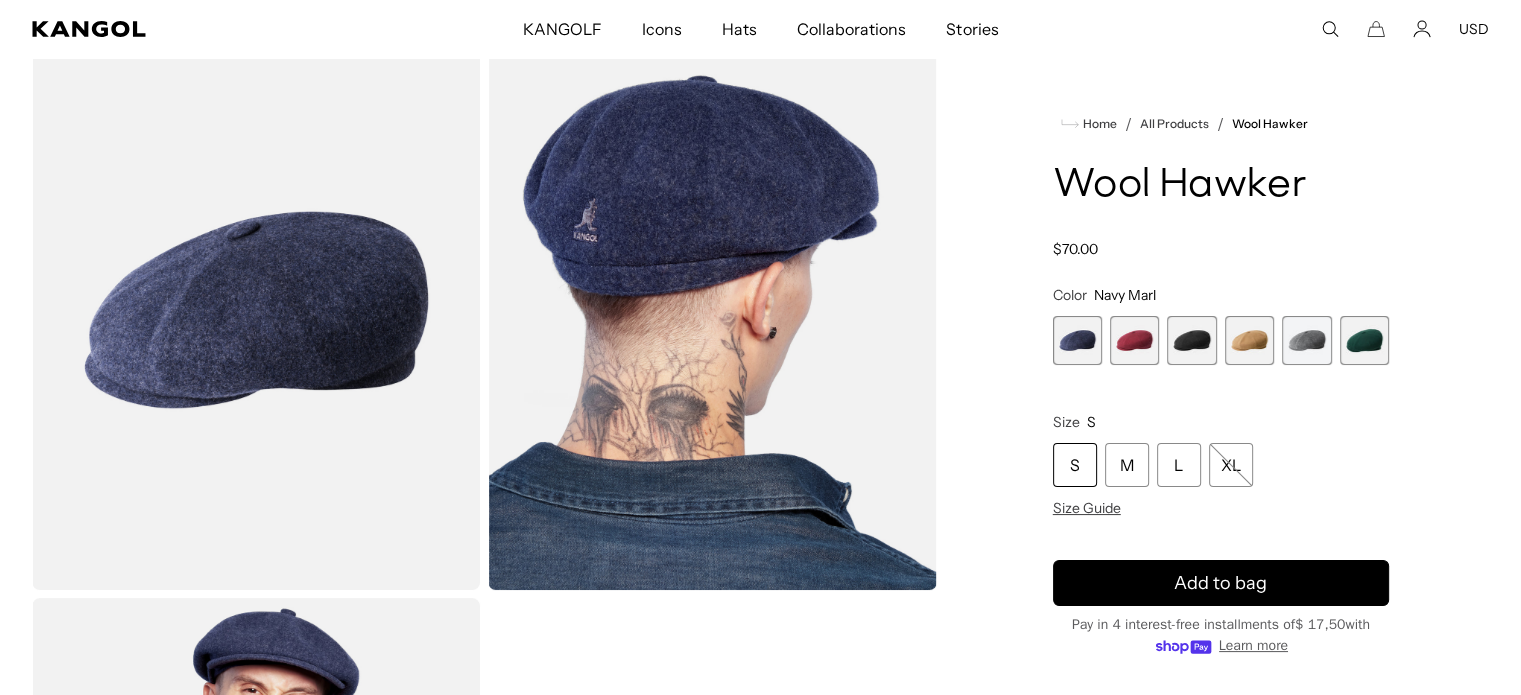click at bounding box center (1191, 340) 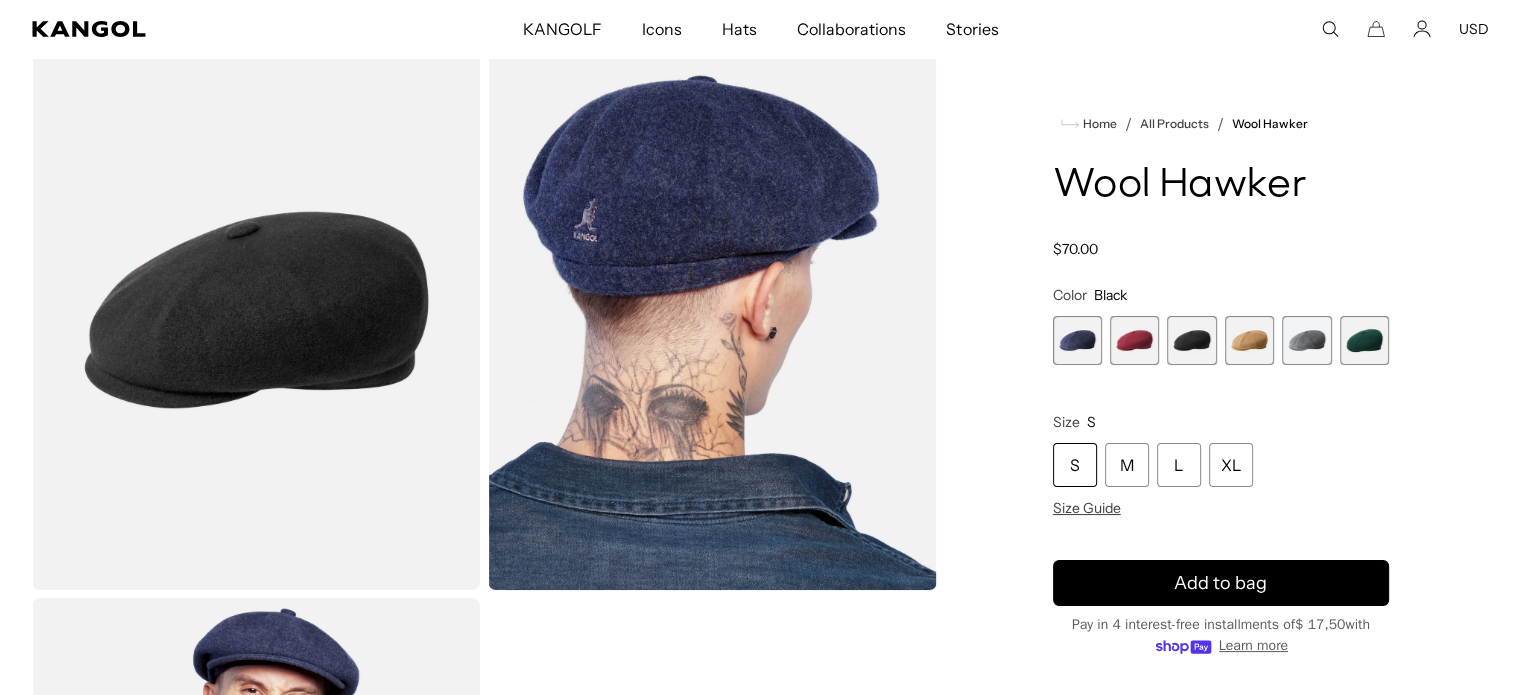 scroll, scrollTop: 0, scrollLeft: 412, axis: horizontal 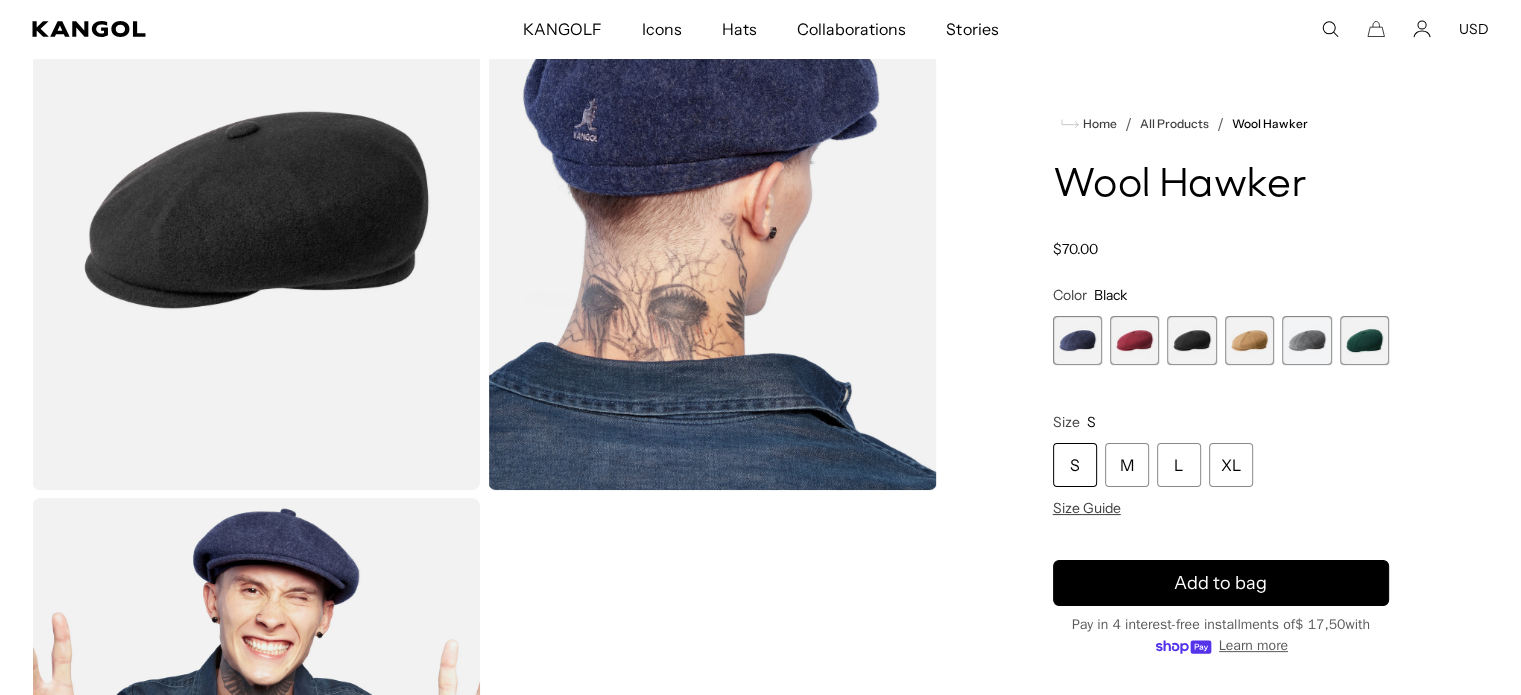 click at bounding box center (1306, 340) 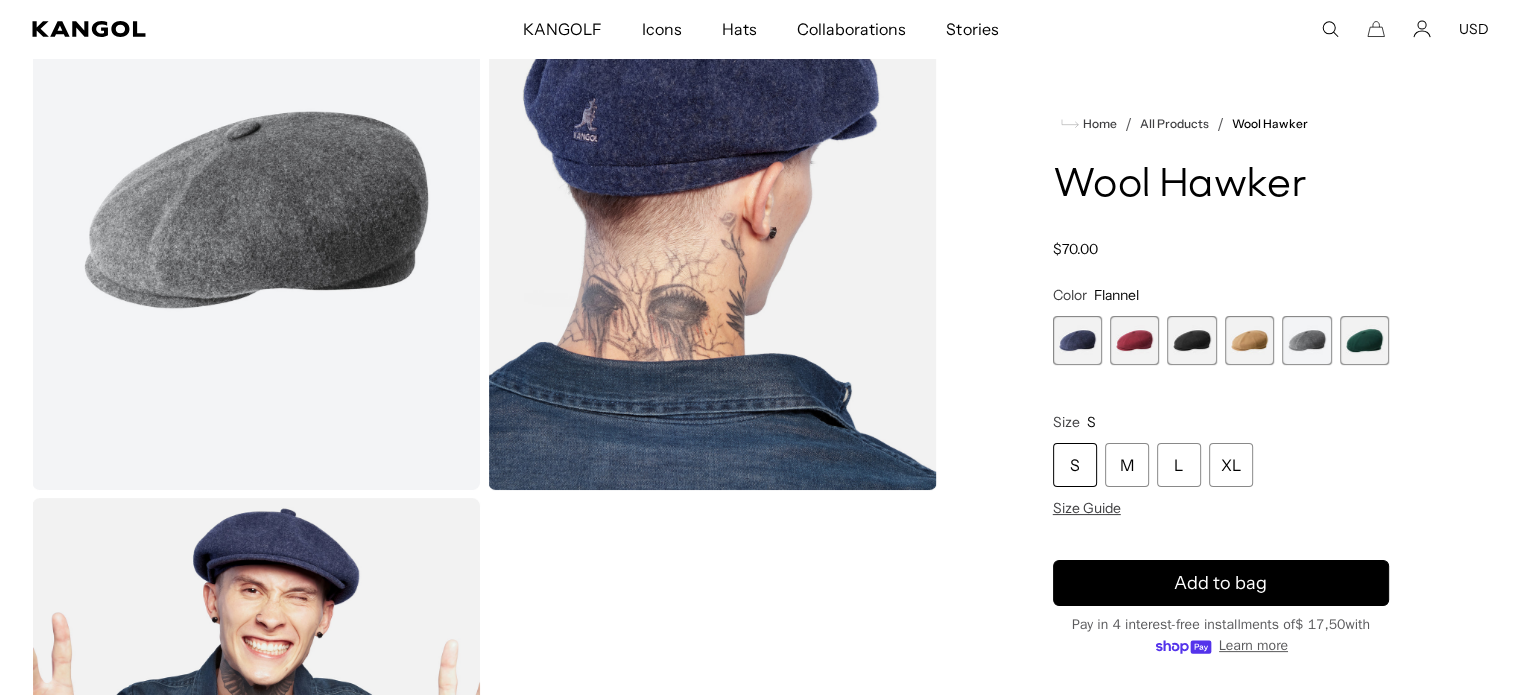 scroll, scrollTop: 0, scrollLeft: 412, axis: horizontal 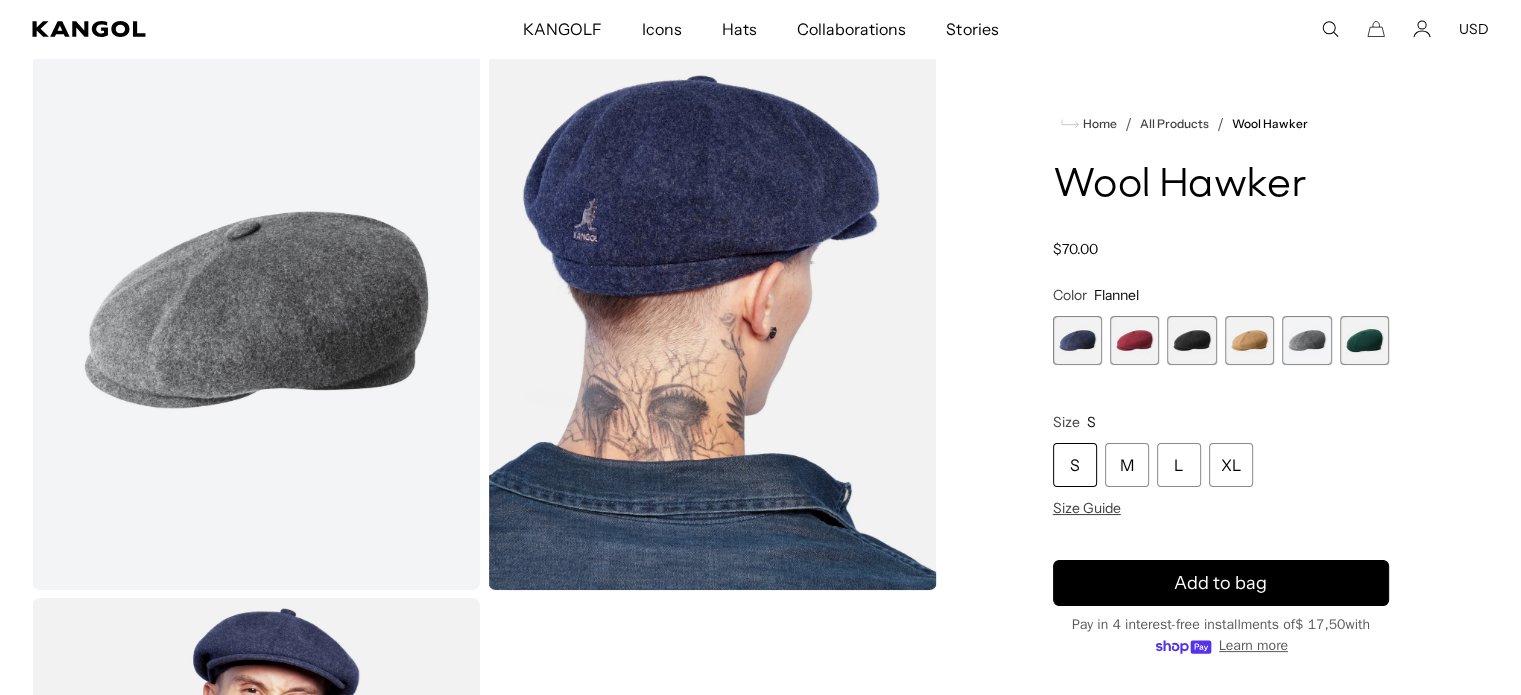 click at bounding box center [1191, 340] 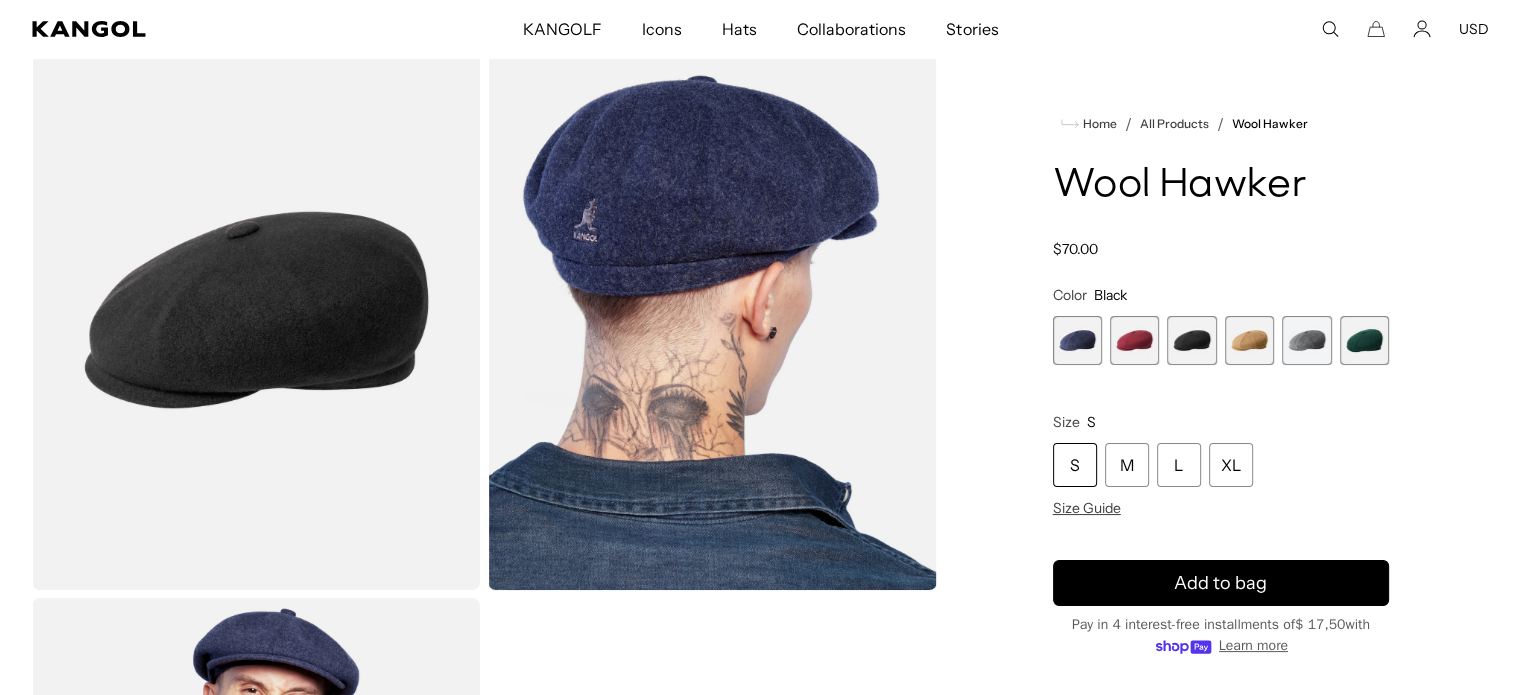scroll, scrollTop: 0, scrollLeft: 412, axis: horizontal 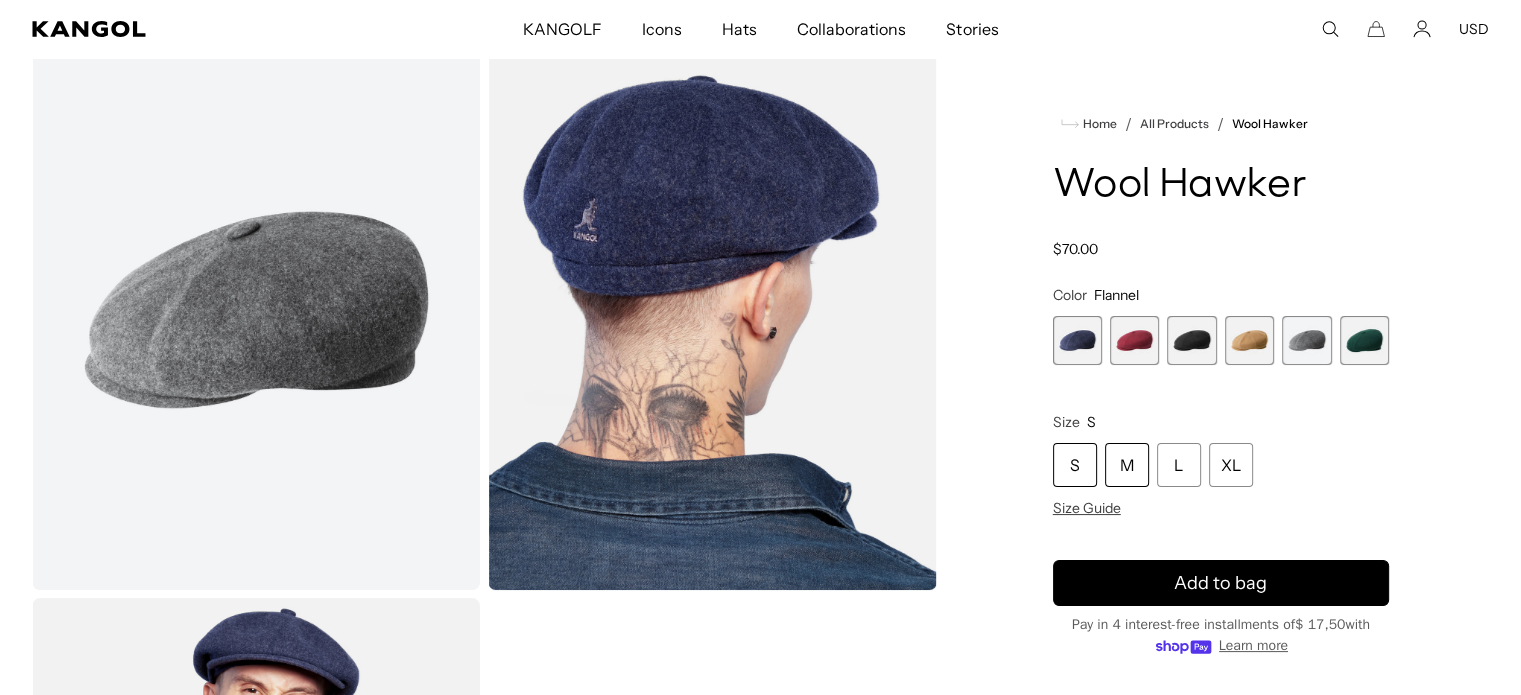 click on "M" at bounding box center (1127, 465) 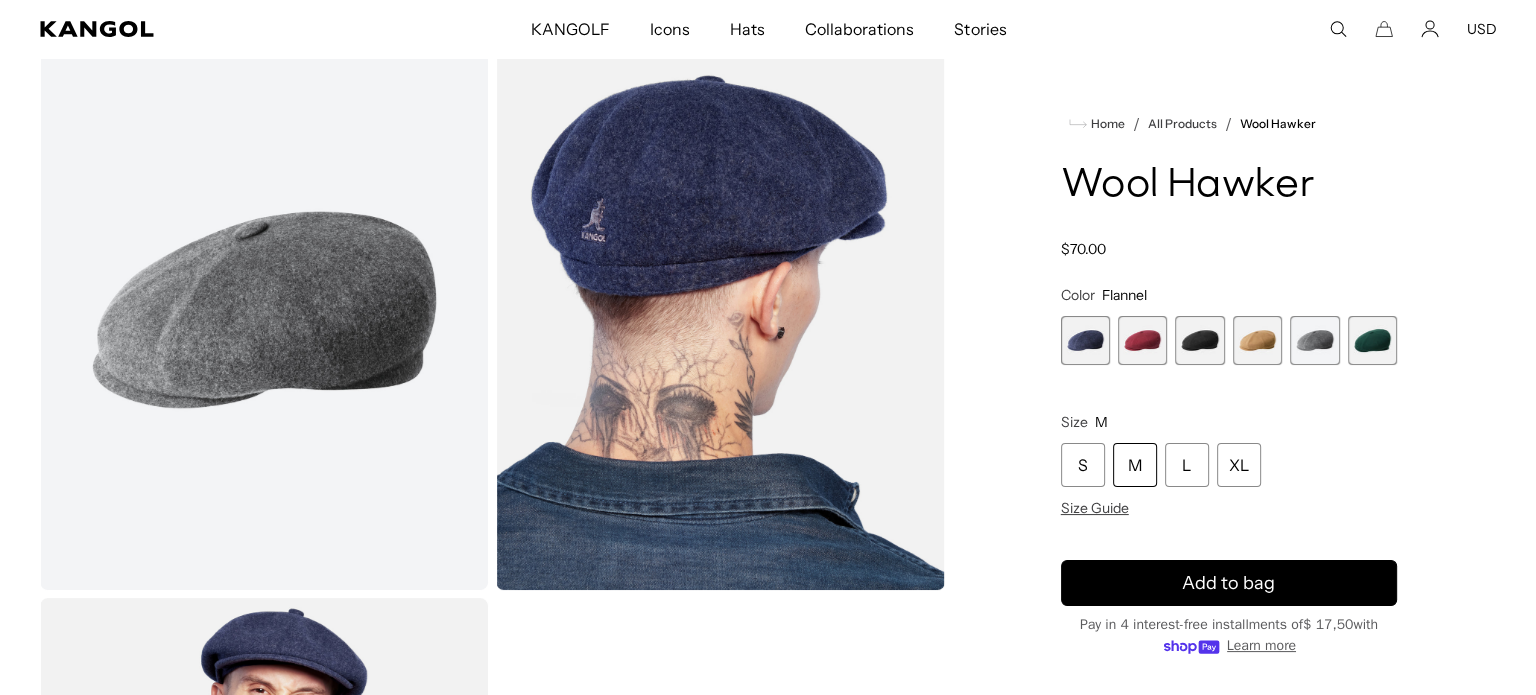 scroll, scrollTop: 0, scrollLeft: 412, axis: horizontal 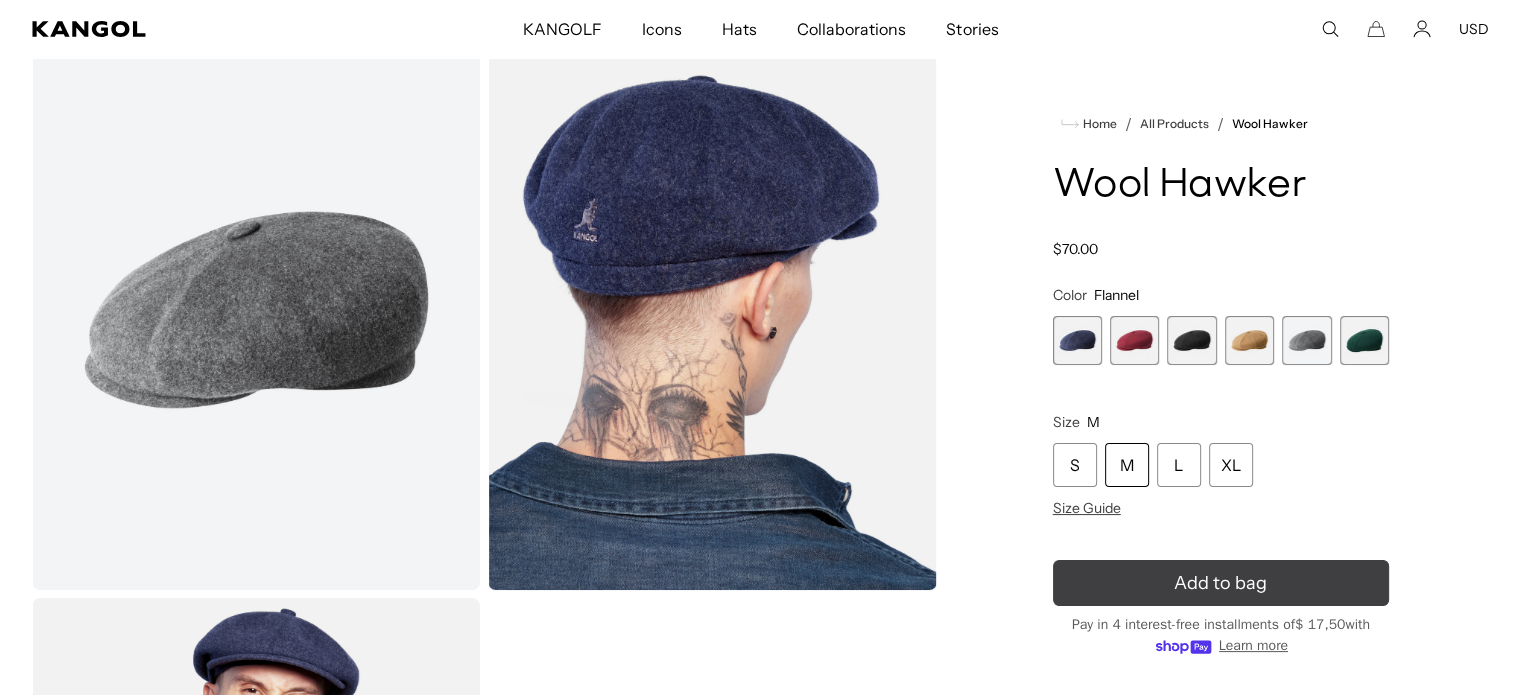 click on "Add to bag" at bounding box center (1221, 583) 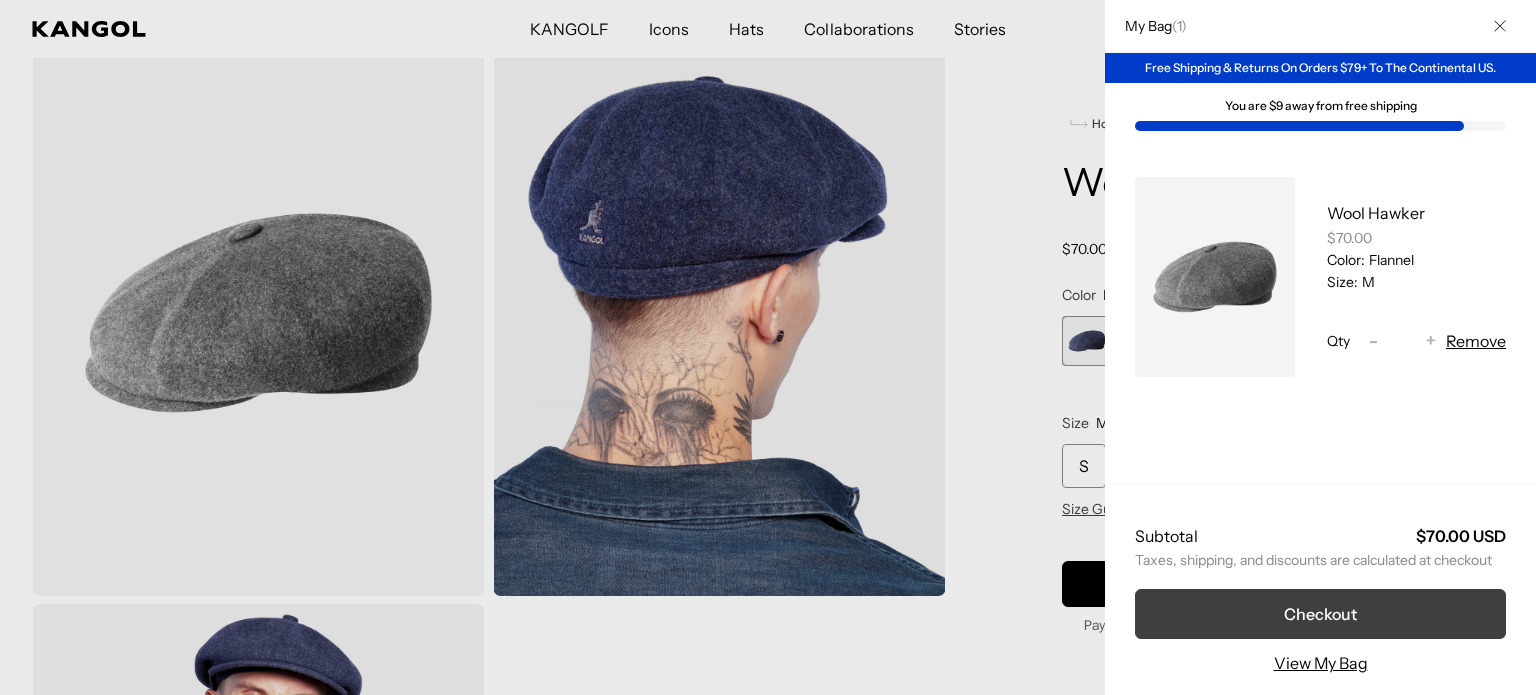 scroll, scrollTop: 0, scrollLeft: 0, axis: both 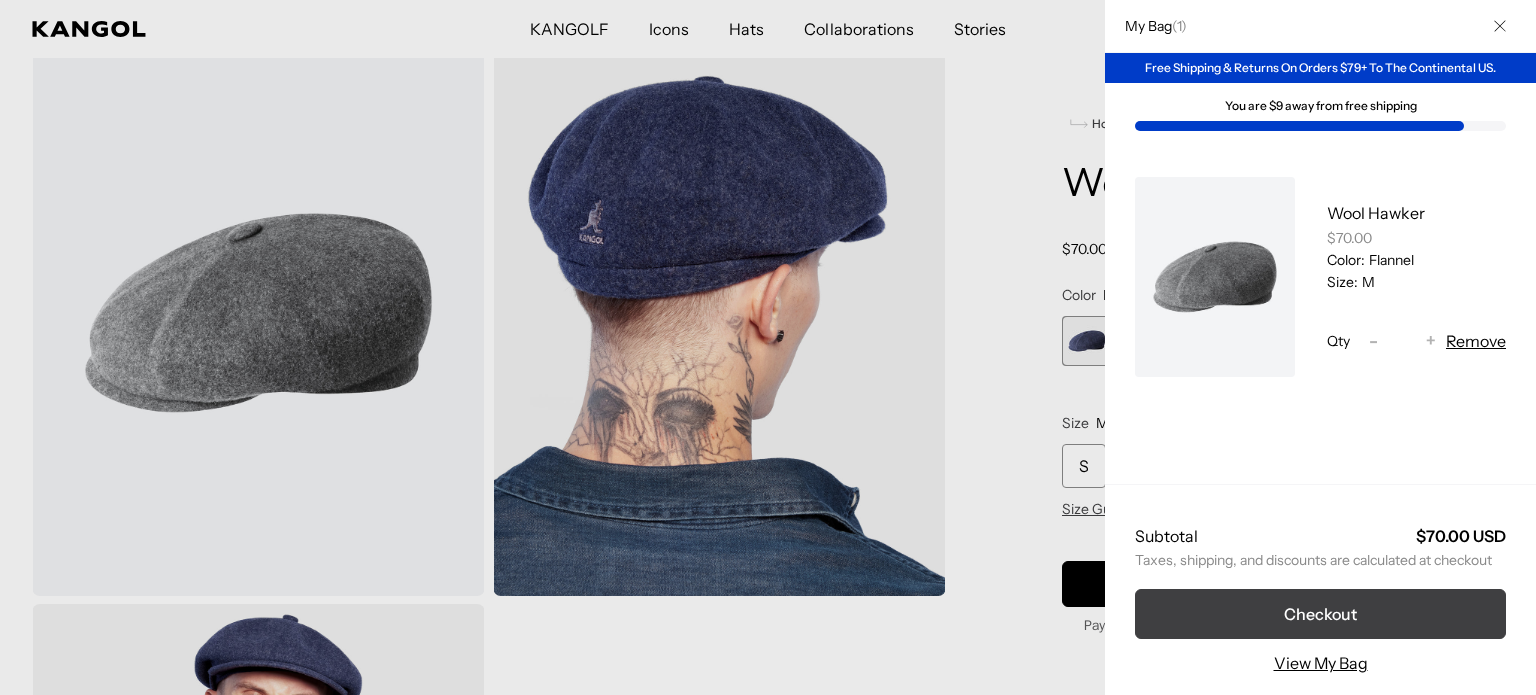 click on "Checkout" at bounding box center (1320, 614) 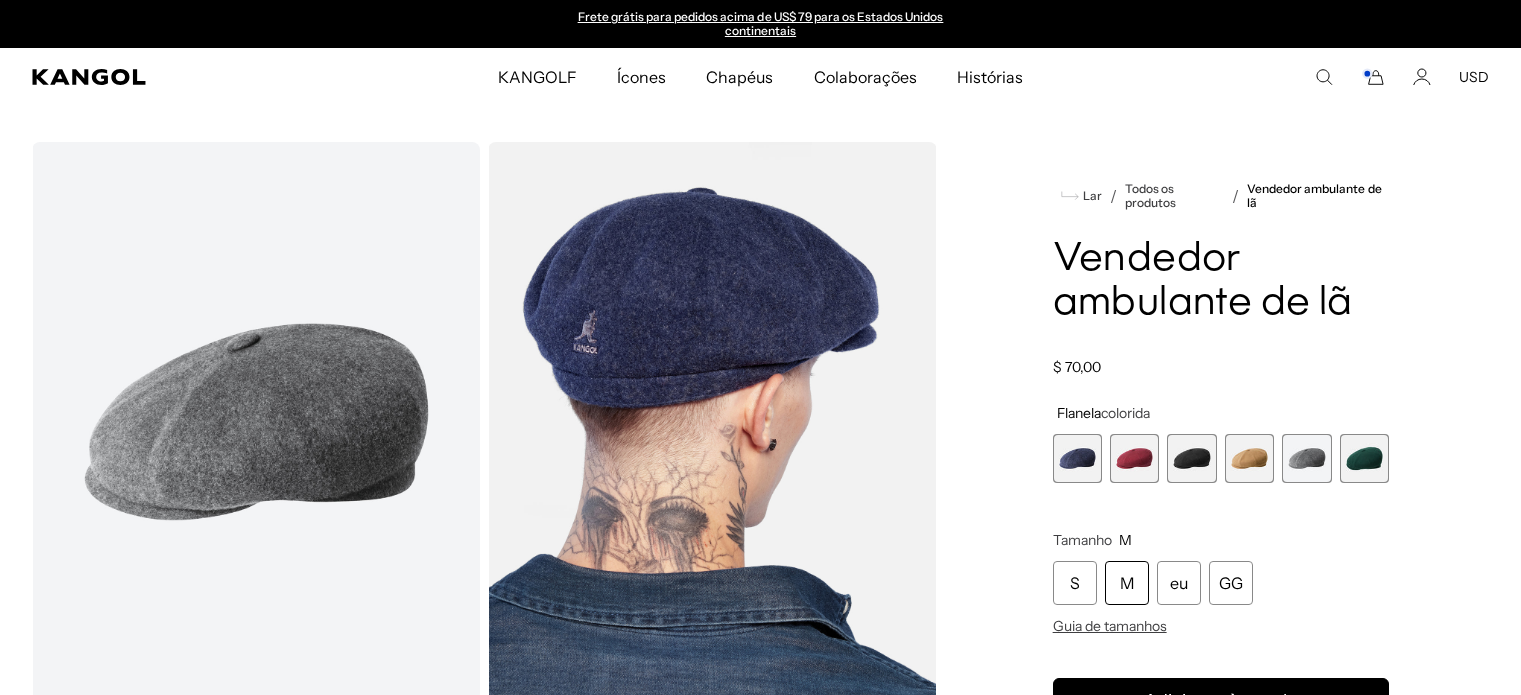 scroll, scrollTop: 412, scrollLeft: 0, axis: vertical 